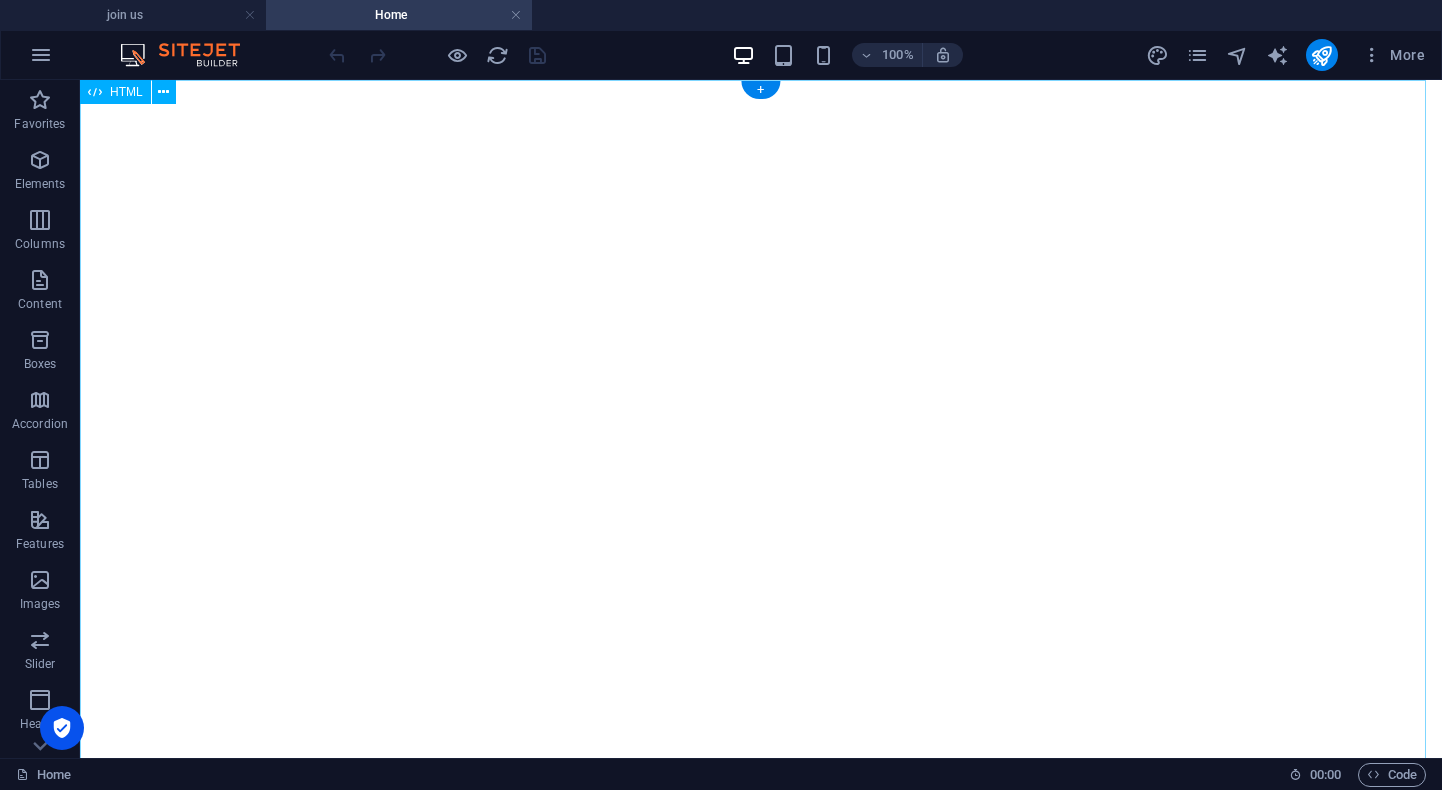scroll, scrollTop: 0, scrollLeft: 0, axis: both 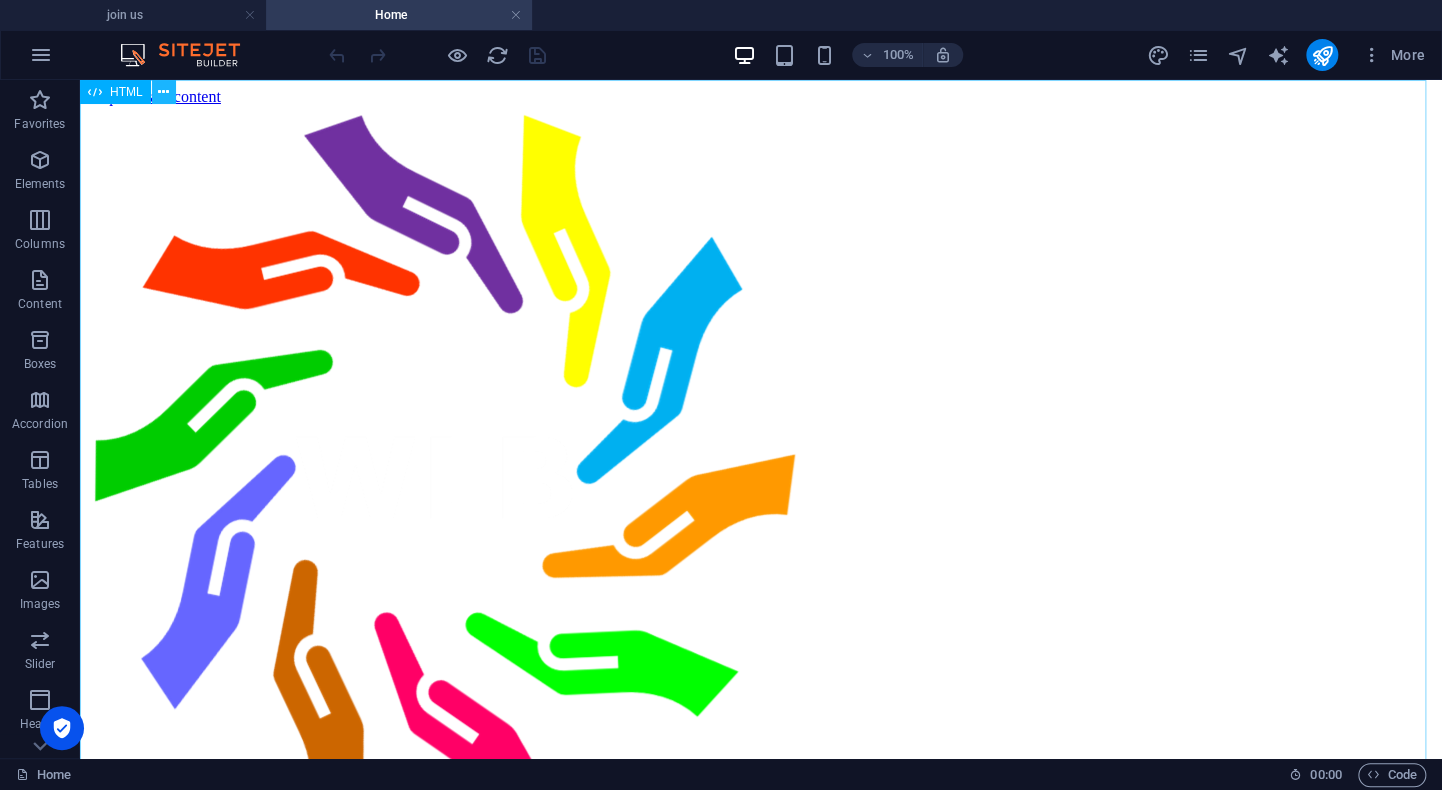 click at bounding box center [163, 92] 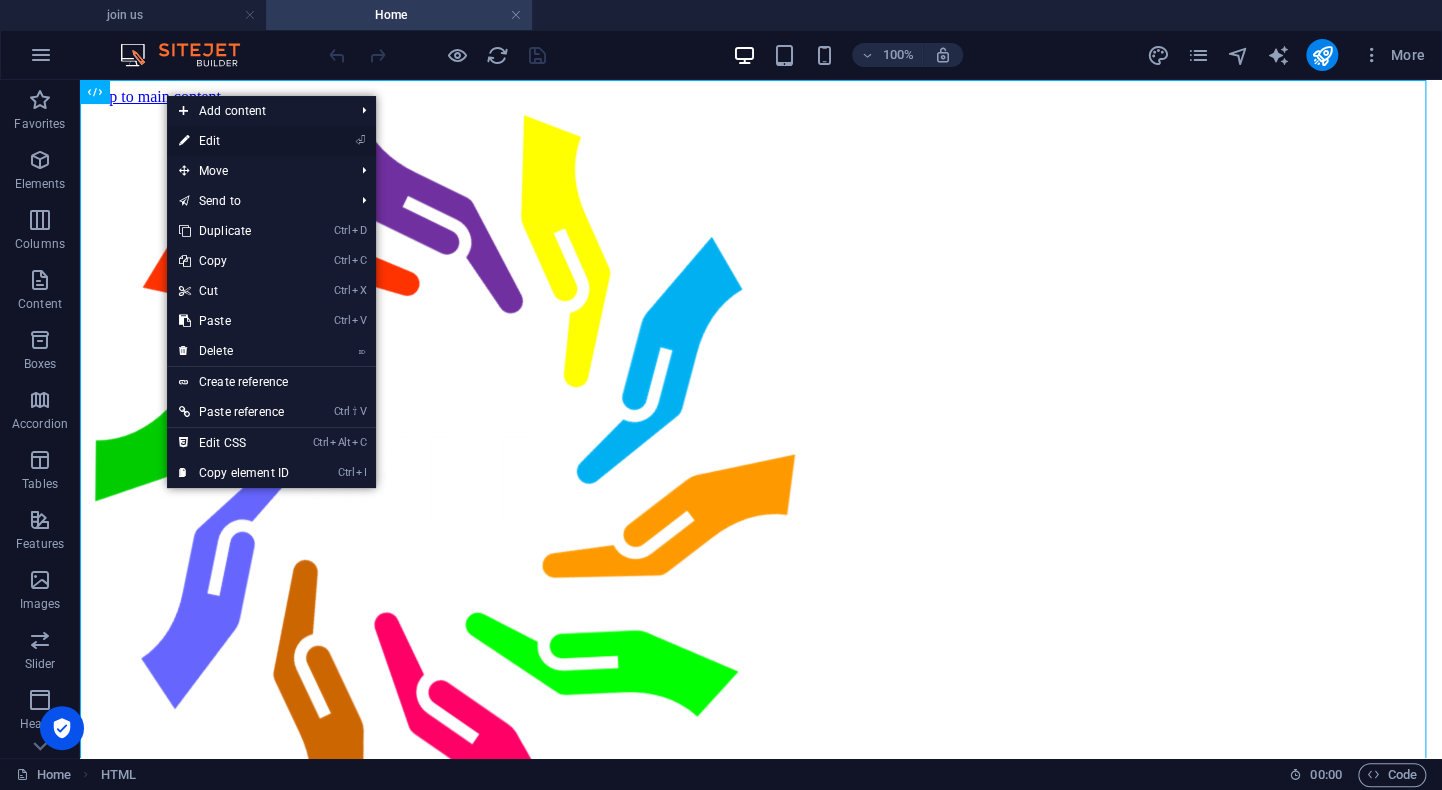click on "⏎  Edit" at bounding box center [234, 141] 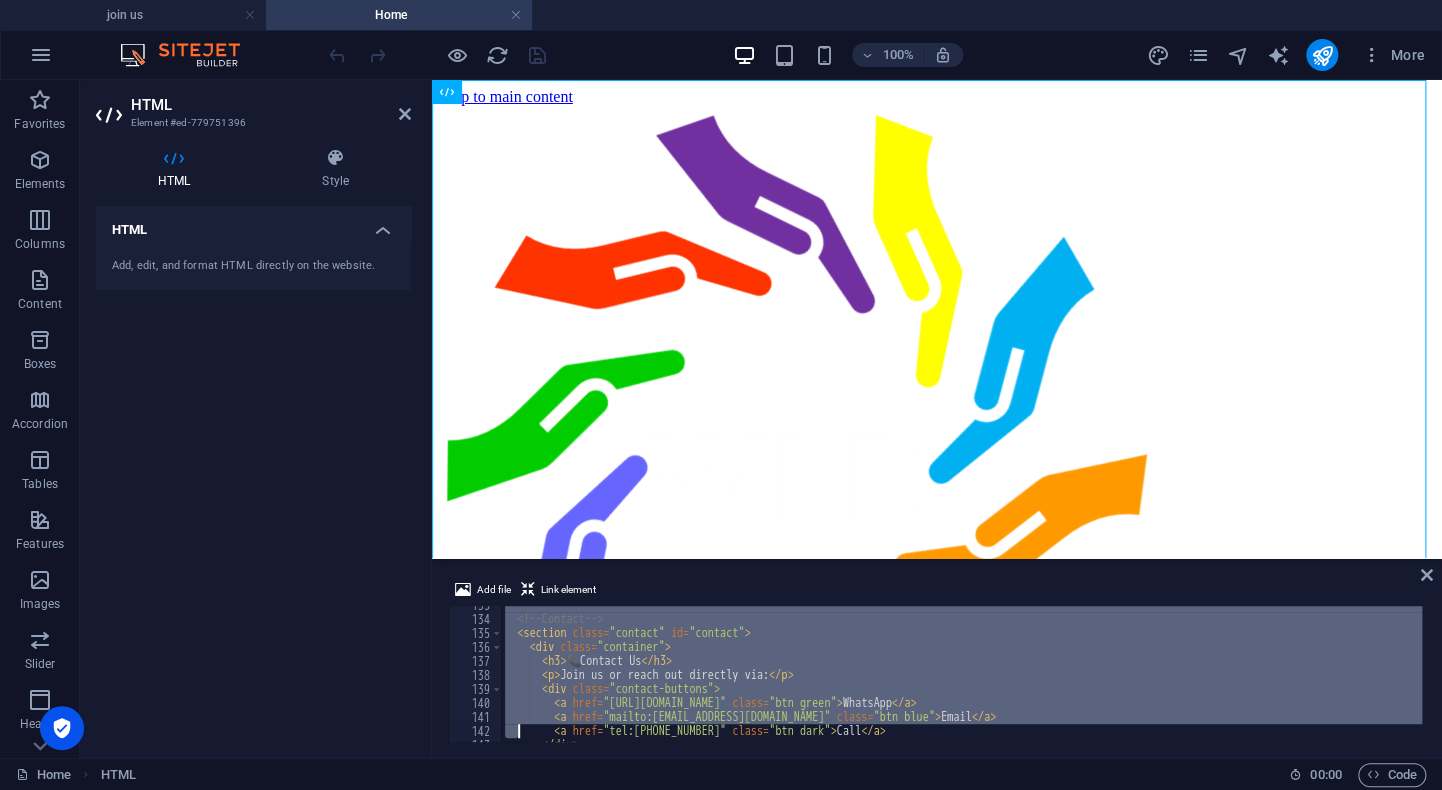 scroll, scrollTop: 2094, scrollLeft: 0, axis: vertical 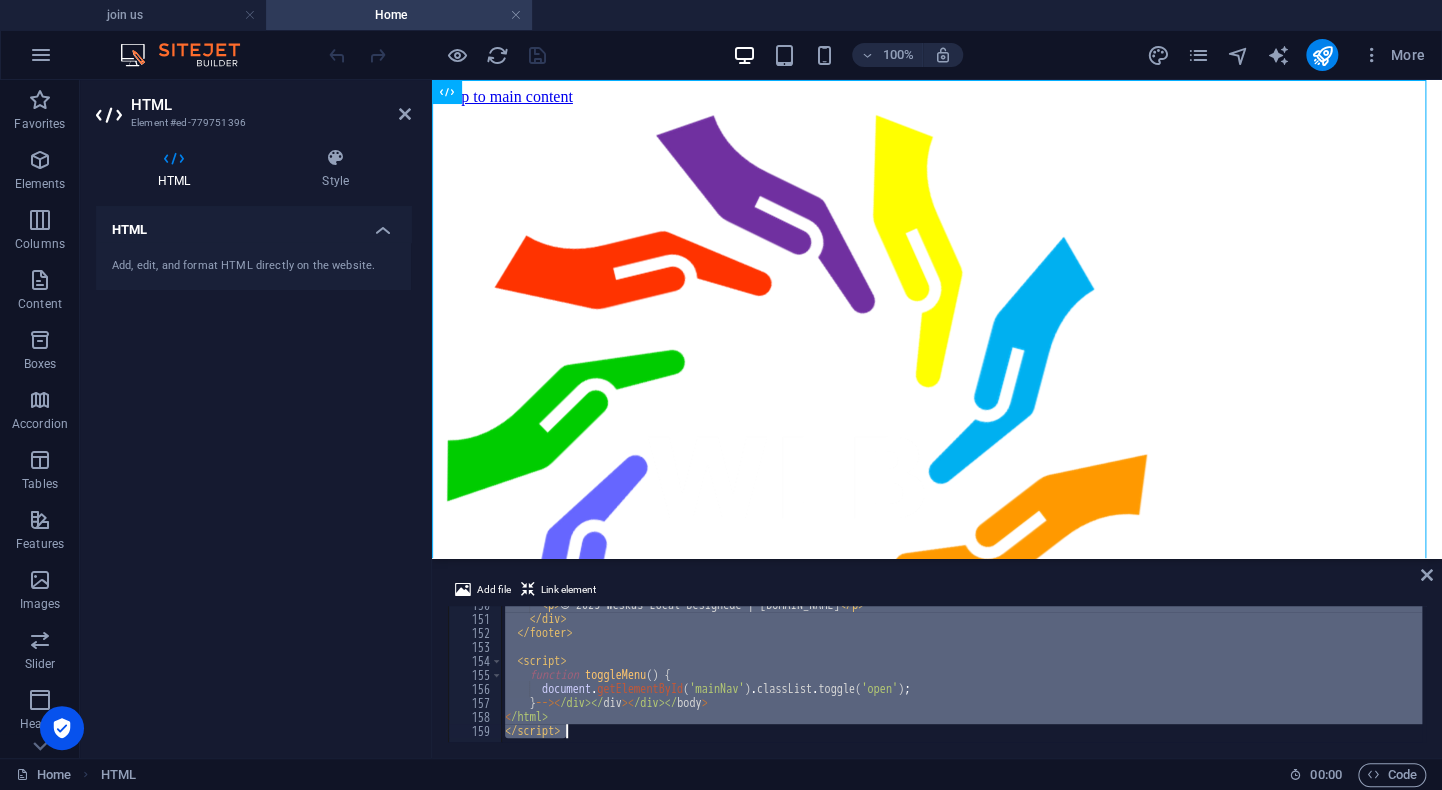 drag, startPoint x: 499, startPoint y: 612, endPoint x: 513, endPoint y: 755, distance: 143.68369 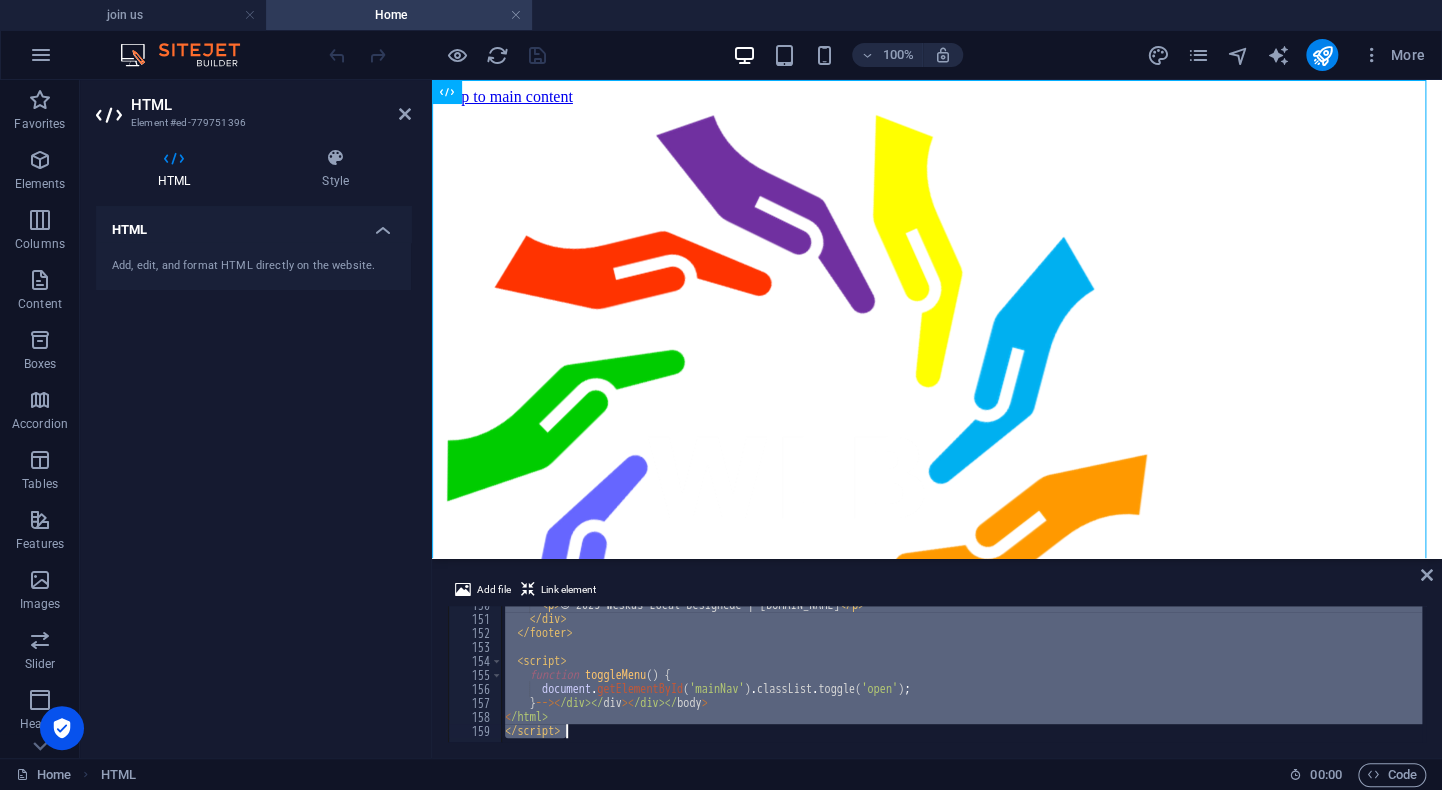 type on "</section>" 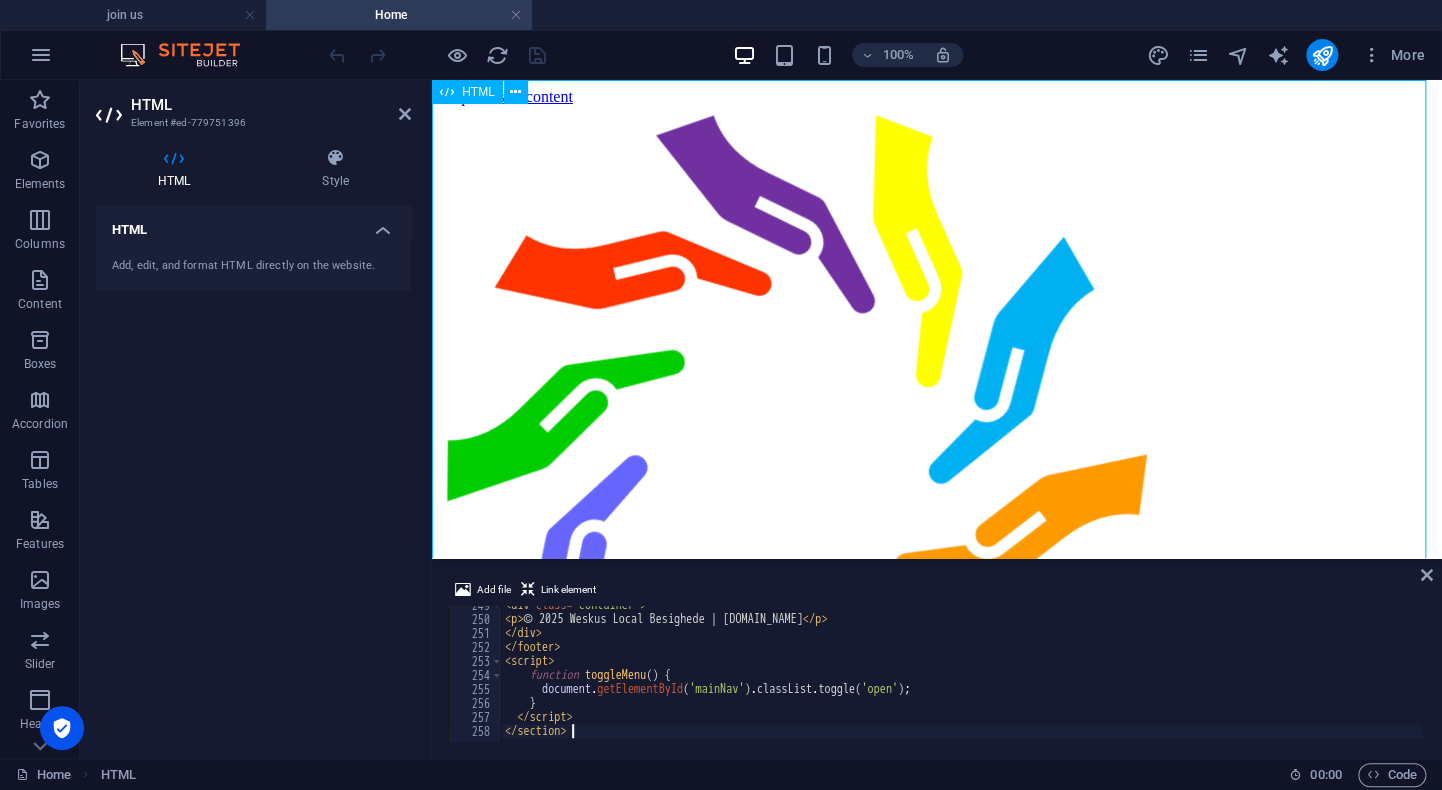 scroll, scrollTop: 3480, scrollLeft: 0, axis: vertical 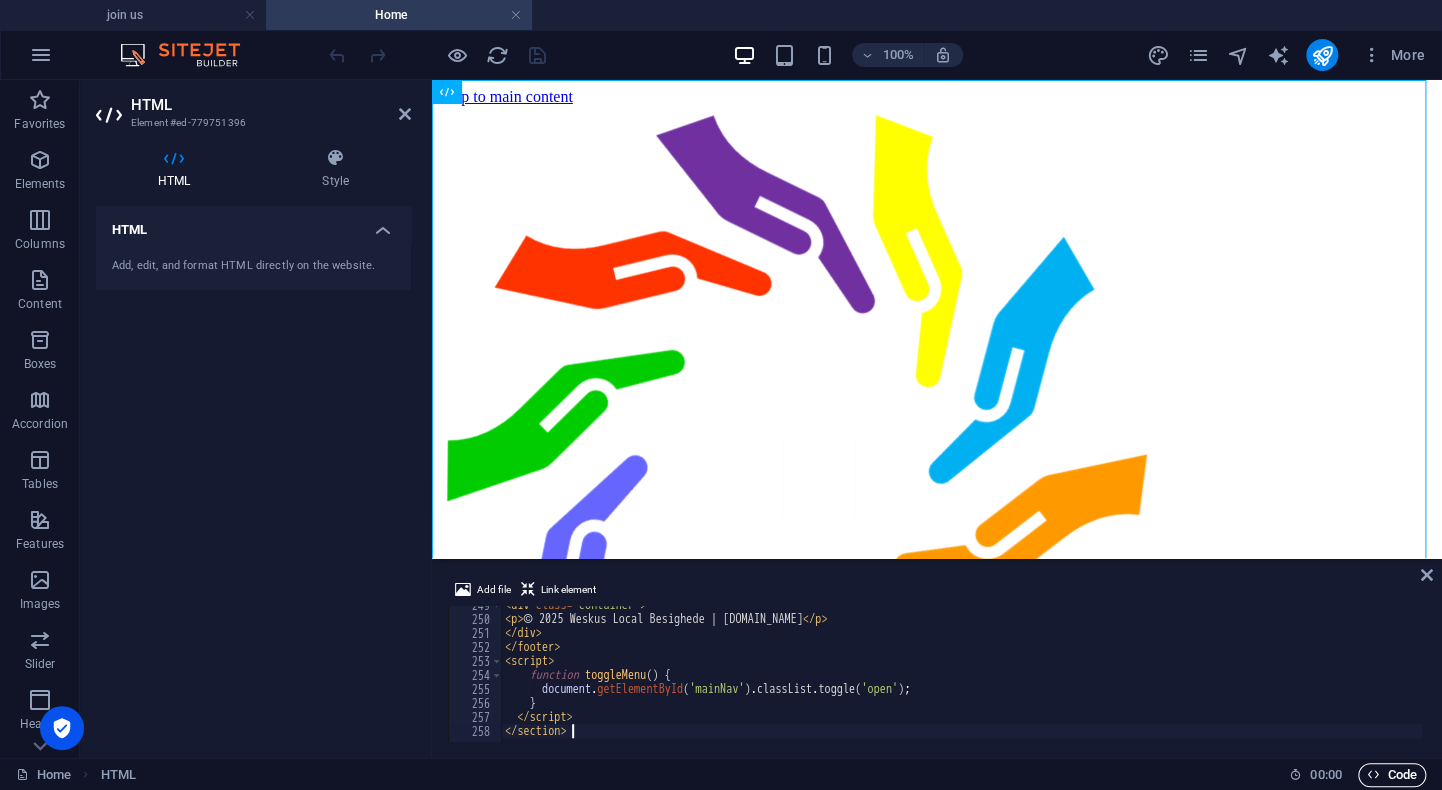click on "Code" at bounding box center [1392, 775] 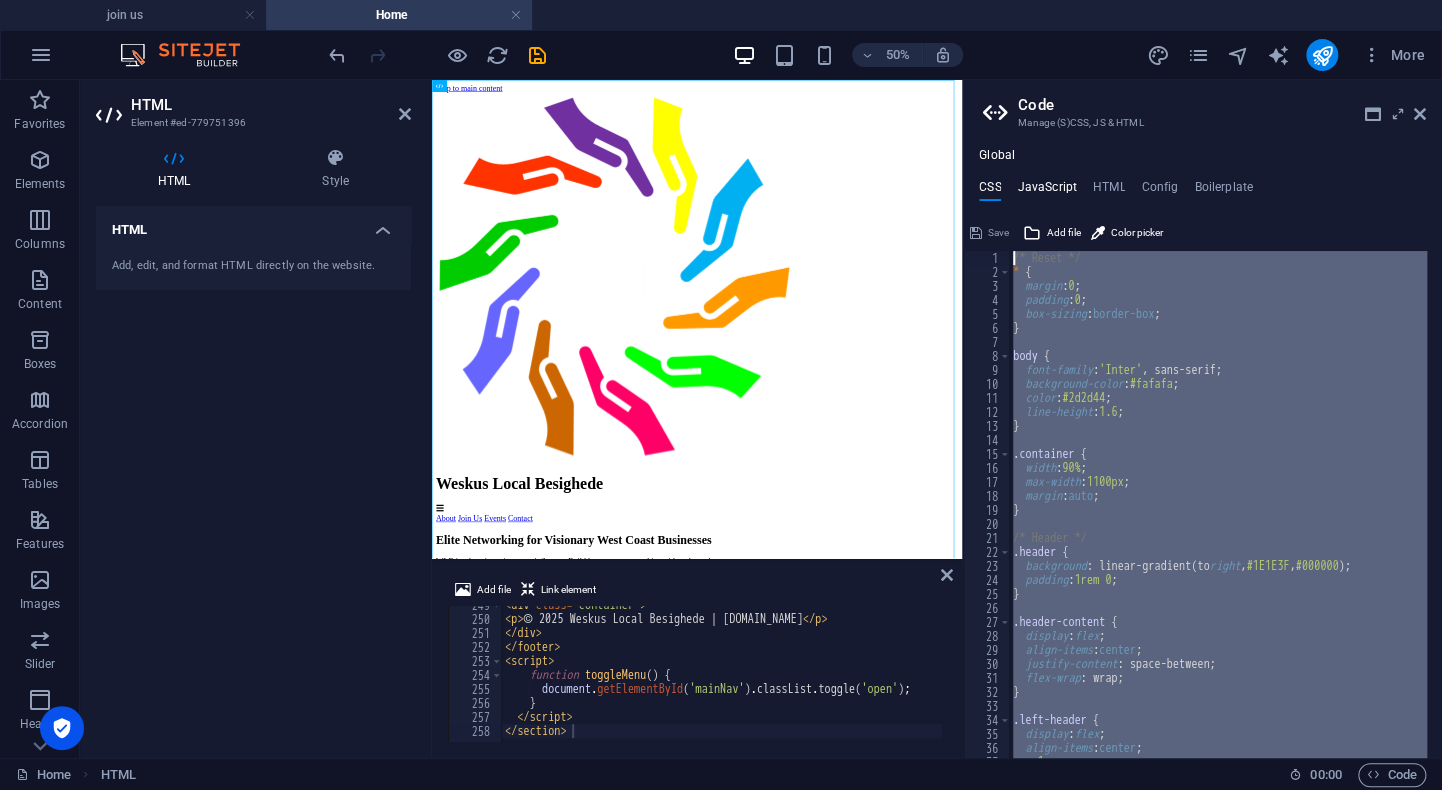 scroll, scrollTop: 0, scrollLeft: 0, axis: both 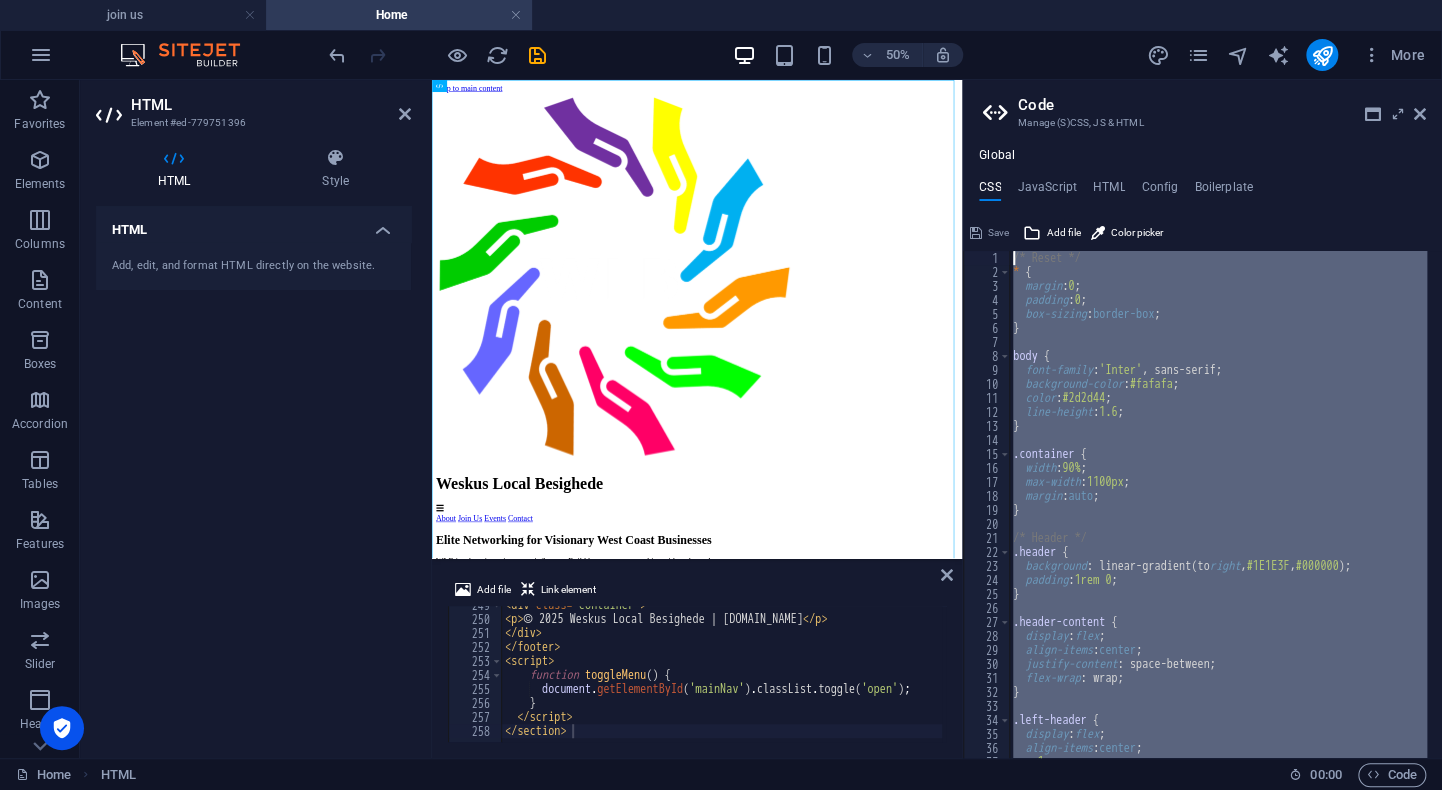 paste on "}" 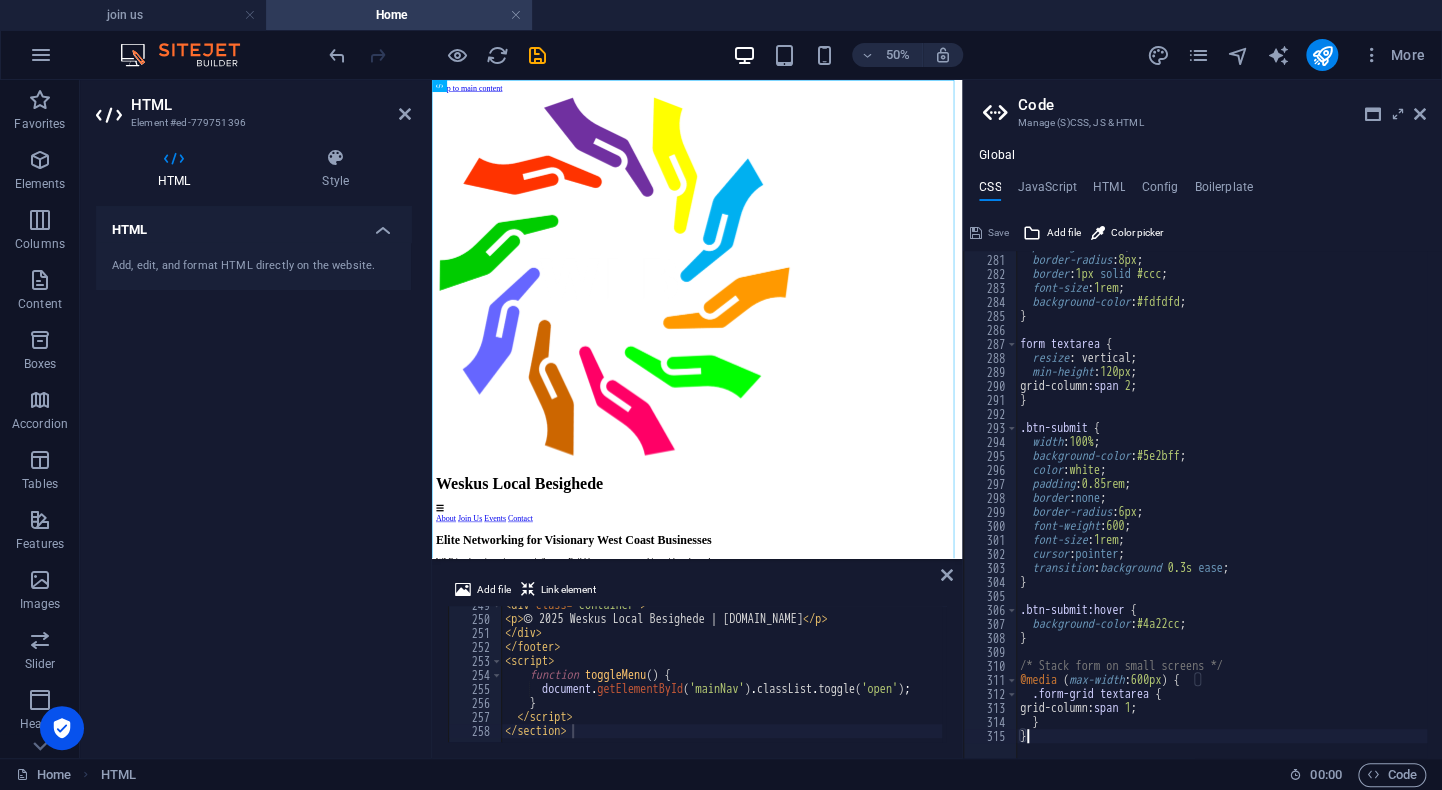 scroll, scrollTop: 3918, scrollLeft: 0, axis: vertical 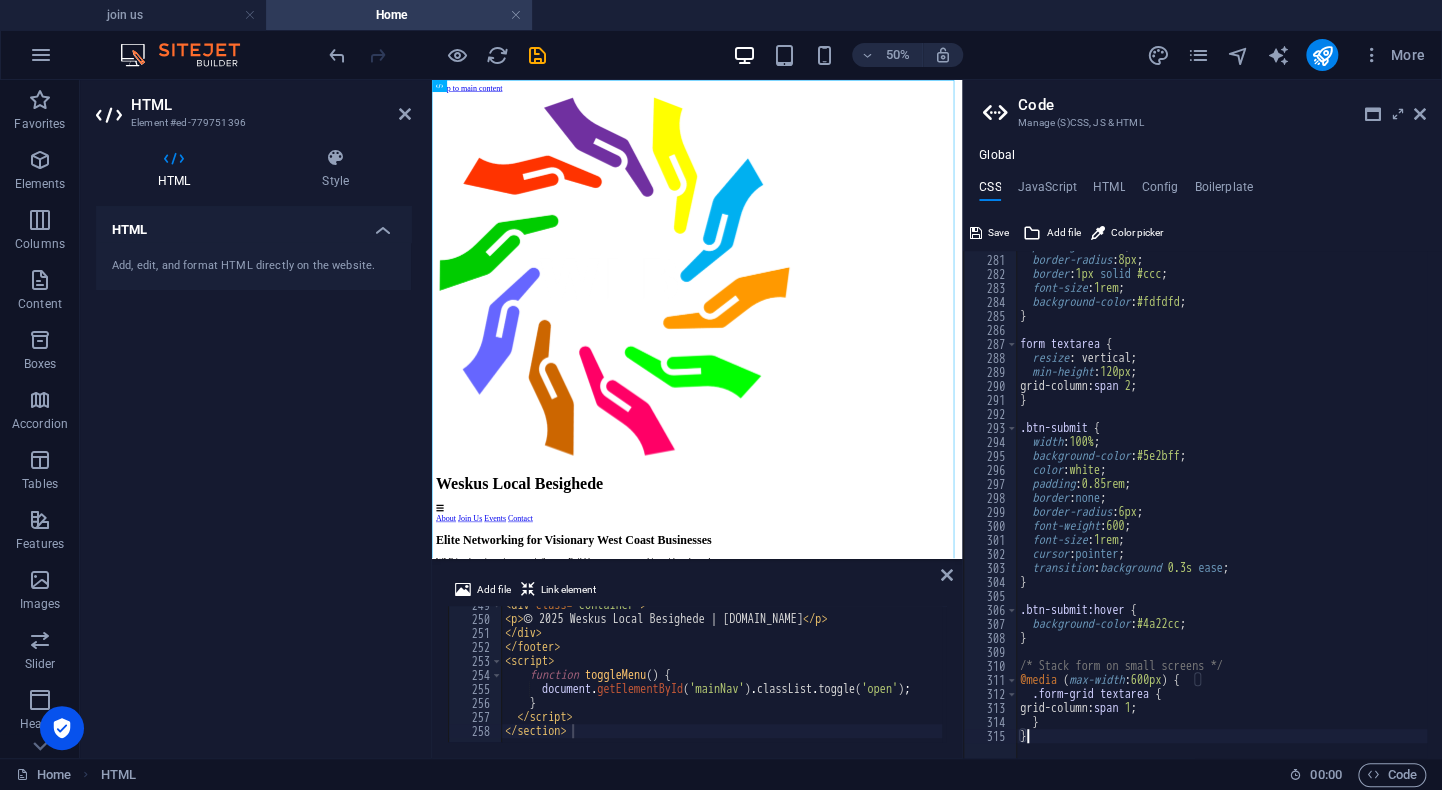 click on "50% More" at bounding box center (879, 55) 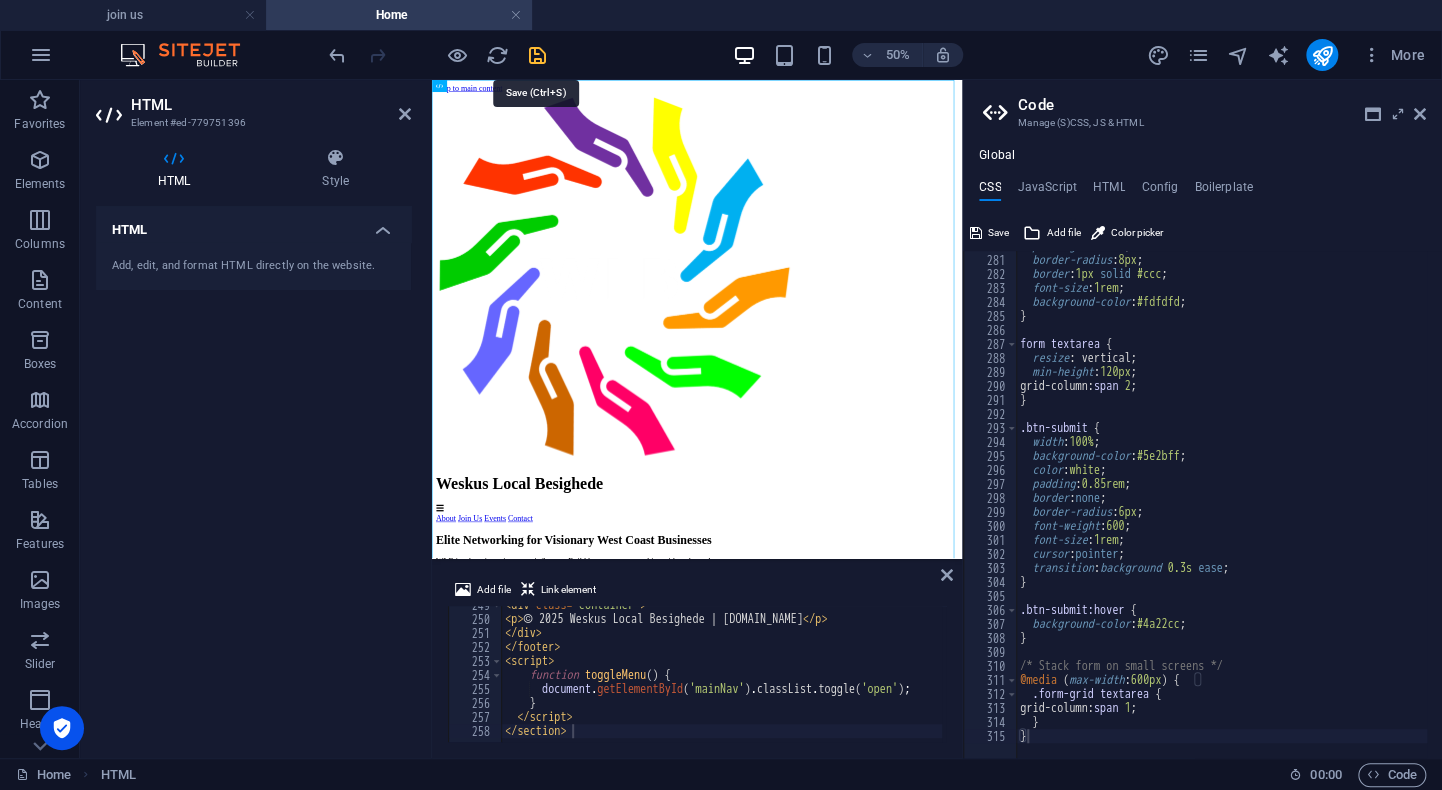 click at bounding box center [537, 55] 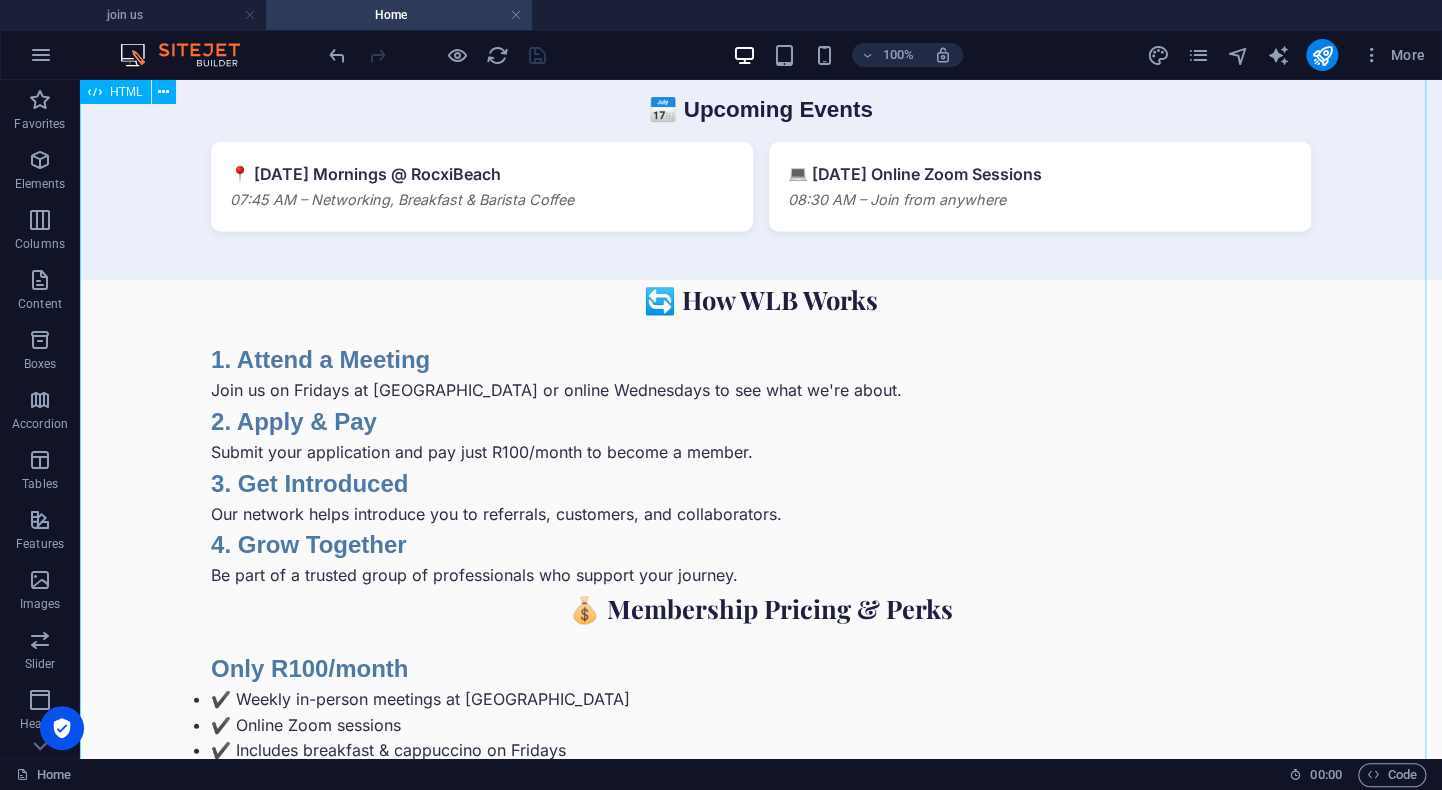 scroll, scrollTop: 2656, scrollLeft: 0, axis: vertical 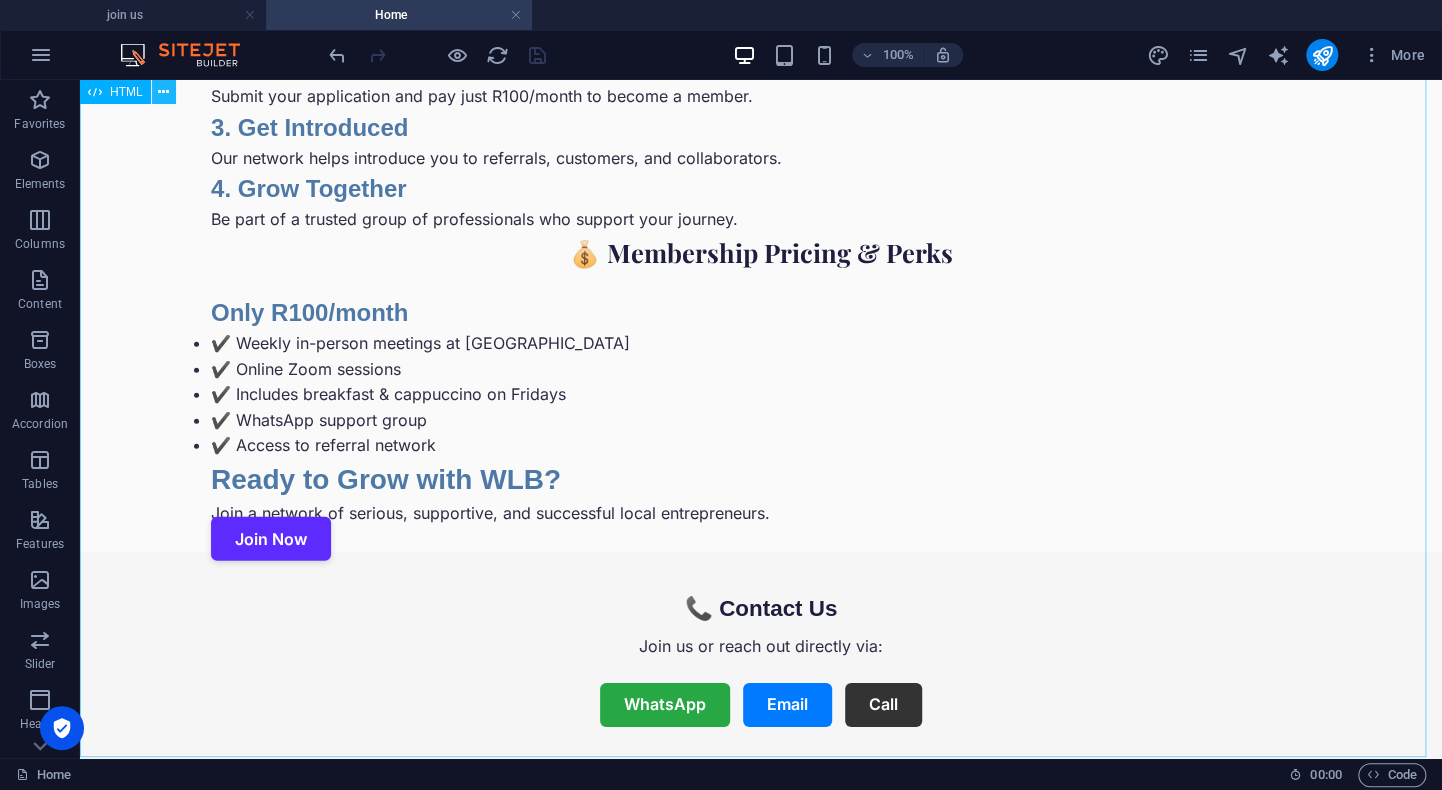 click at bounding box center (163, 92) 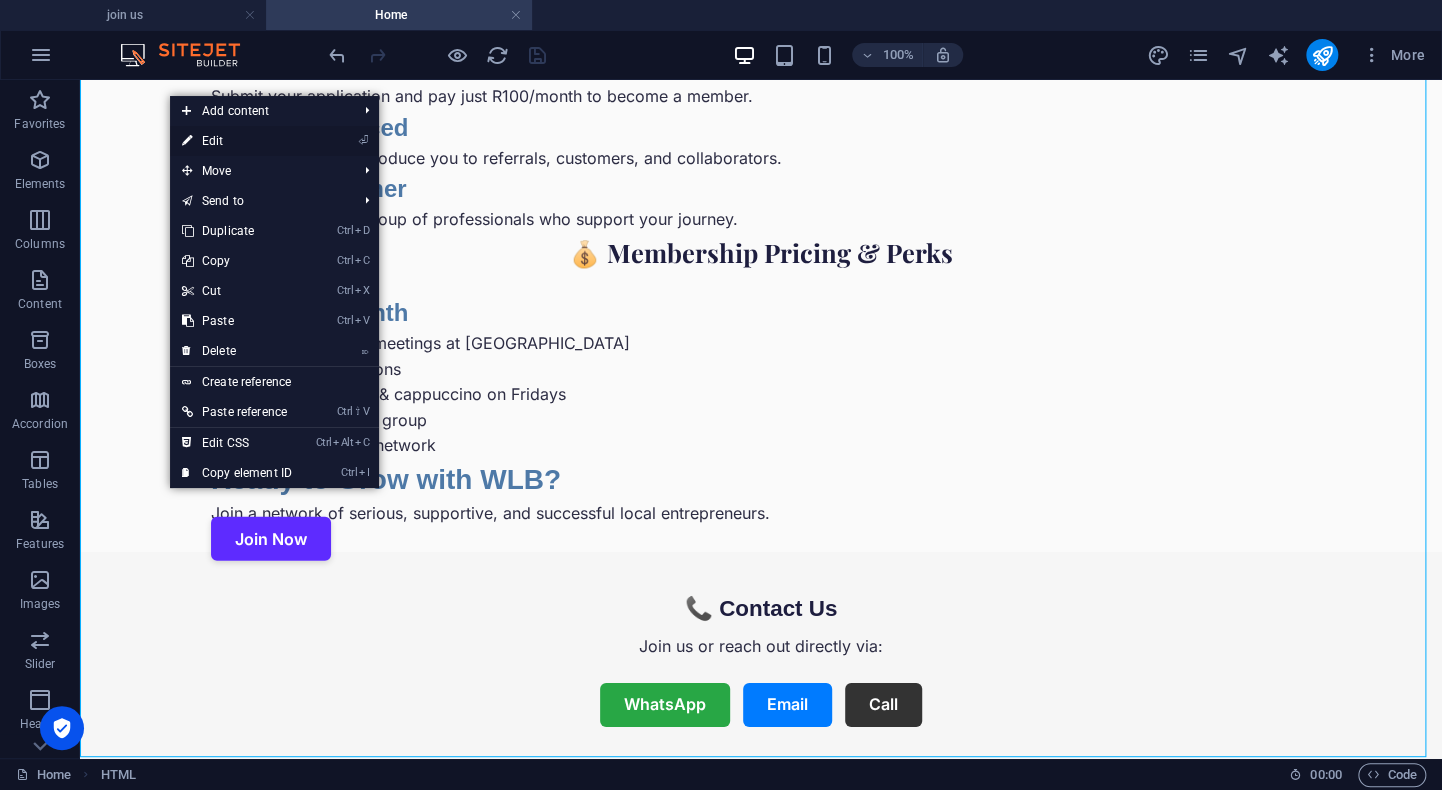 click on "⏎  Edit" at bounding box center [237, 141] 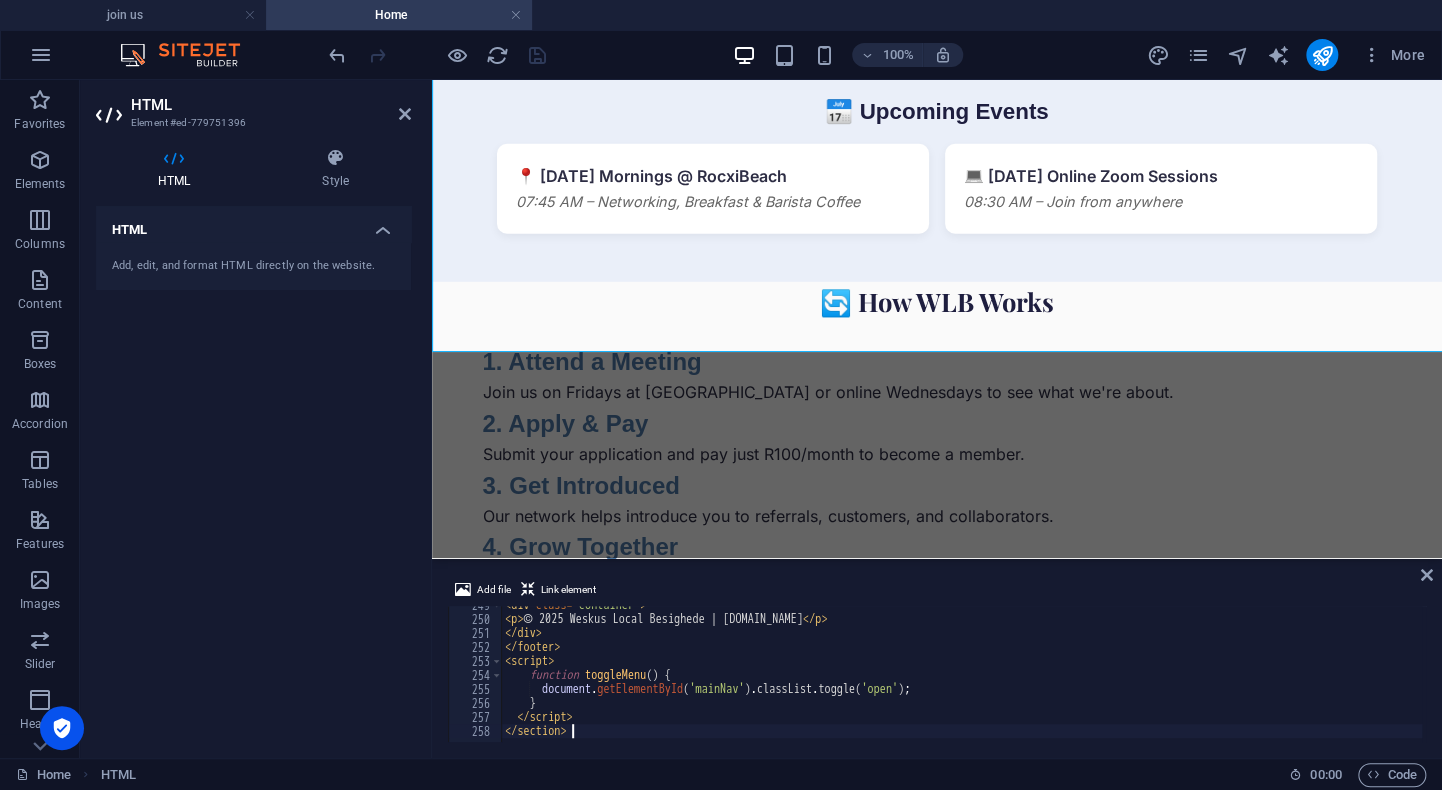 scroll, scrollTop: 3061, scrollLeft: 0, axis: vertical 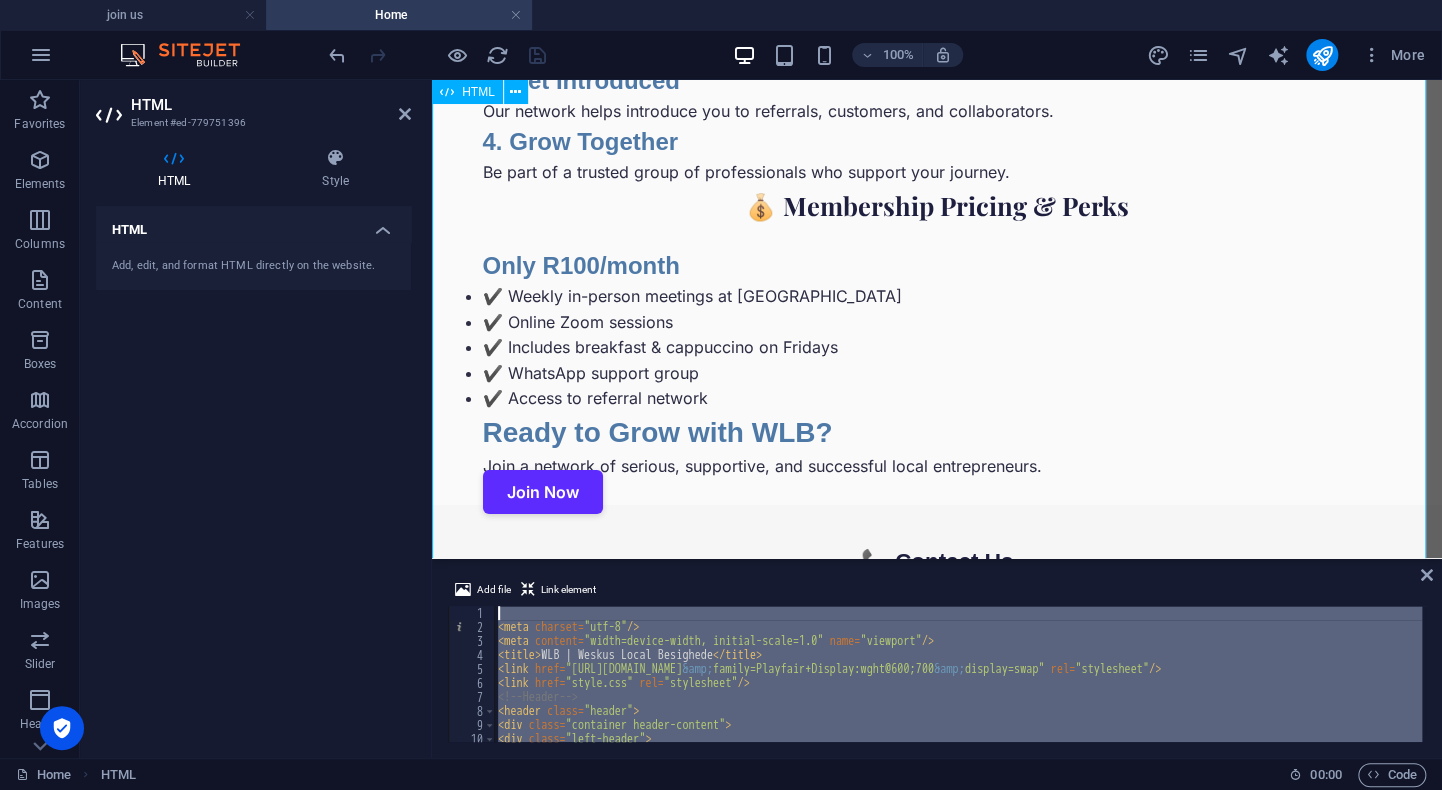 drag, startPoint x: 1023, startPoint y: 810, endPoint x: 976, endPoint y: 669, distance: 148.62704 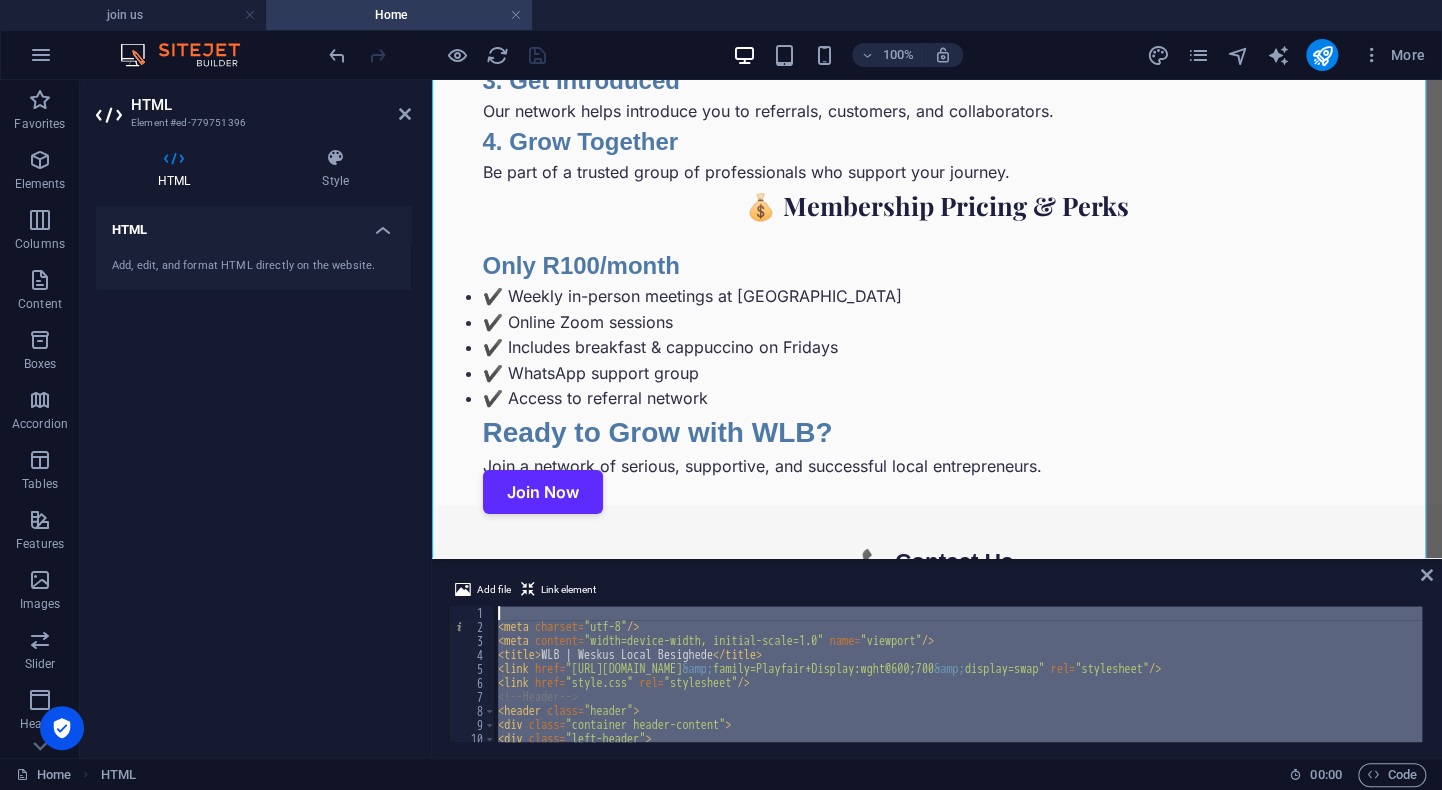 paste on "</section" 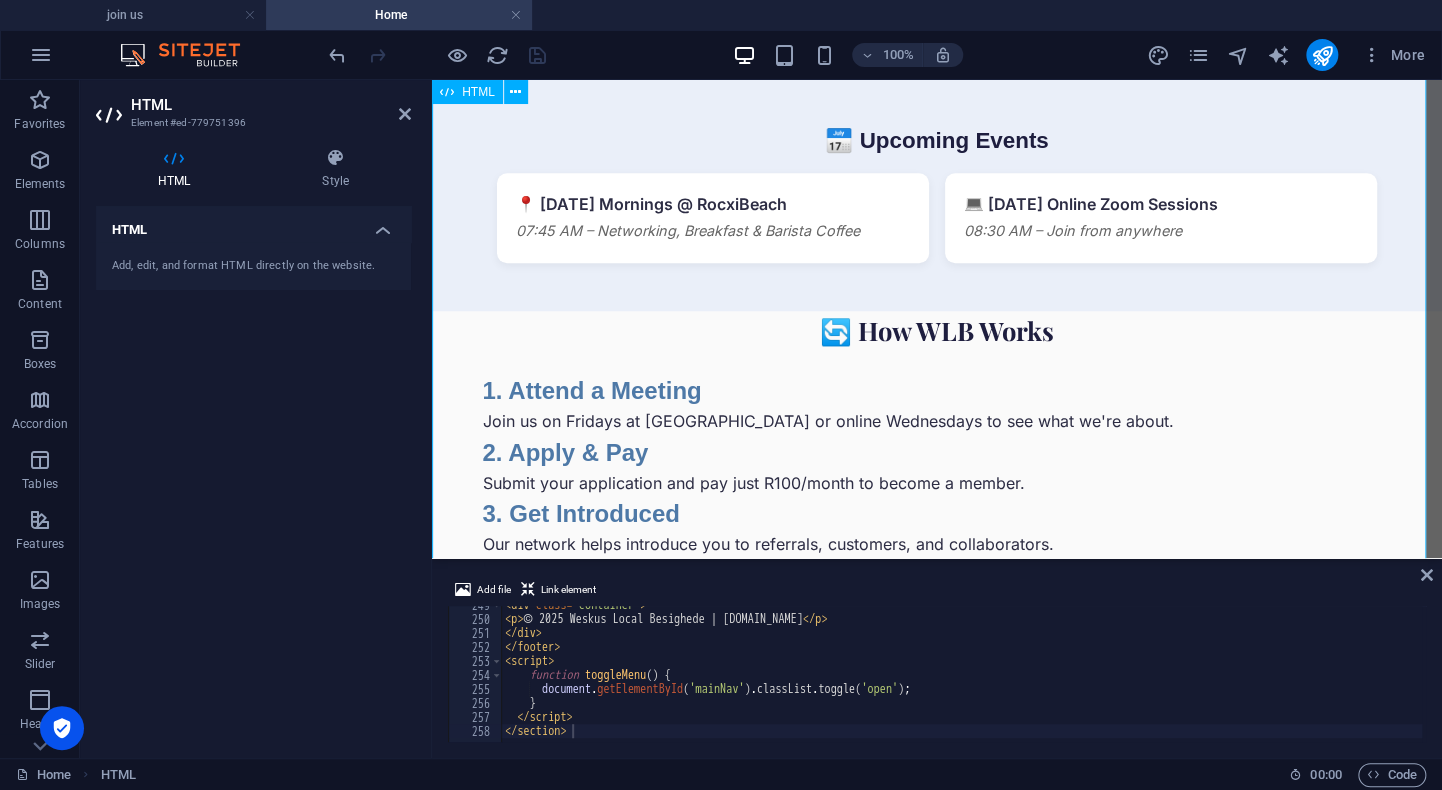 scroll, scrollTop: 1000, scrollLeft: 0, axis: vertical 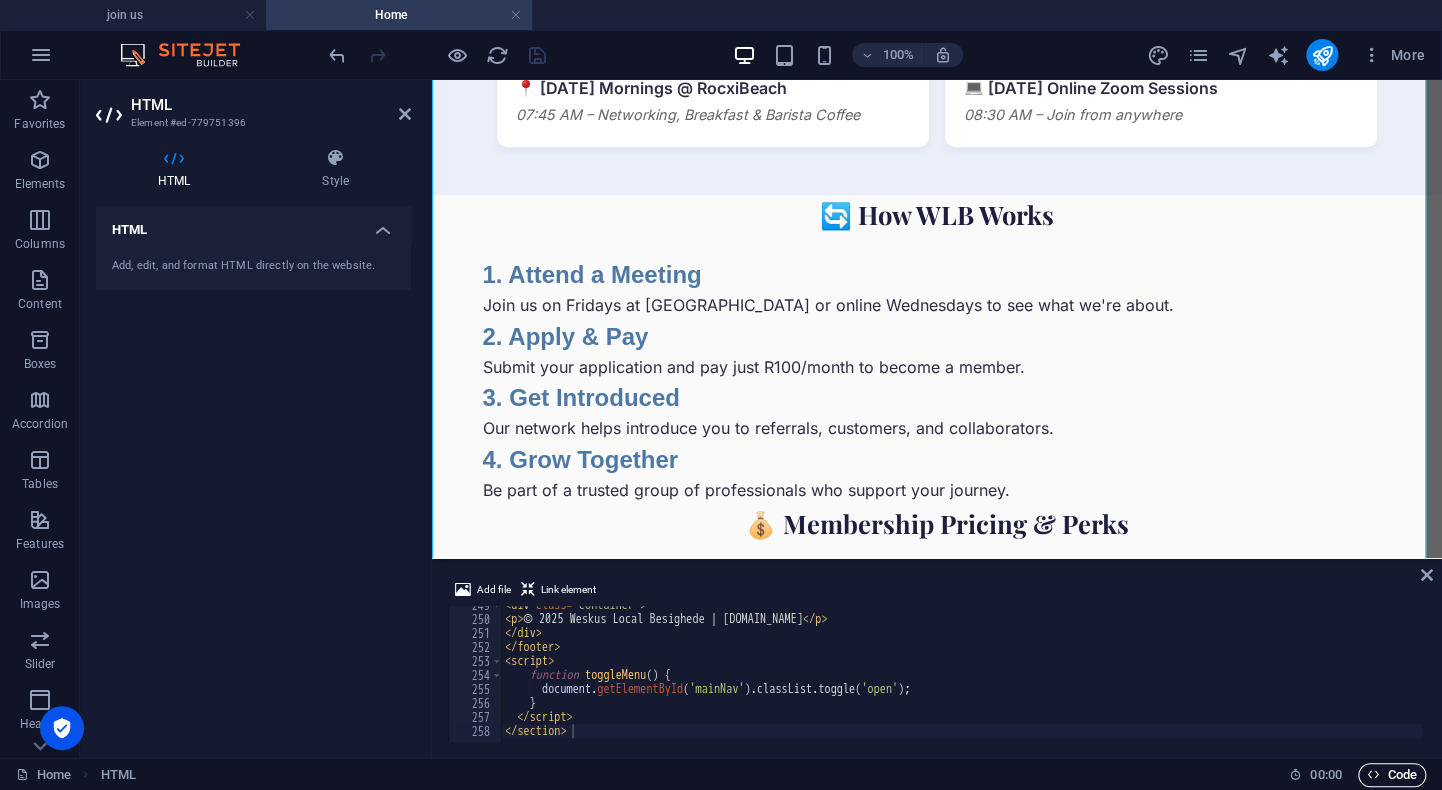click on "Code" at bounding box center (1392, 775) 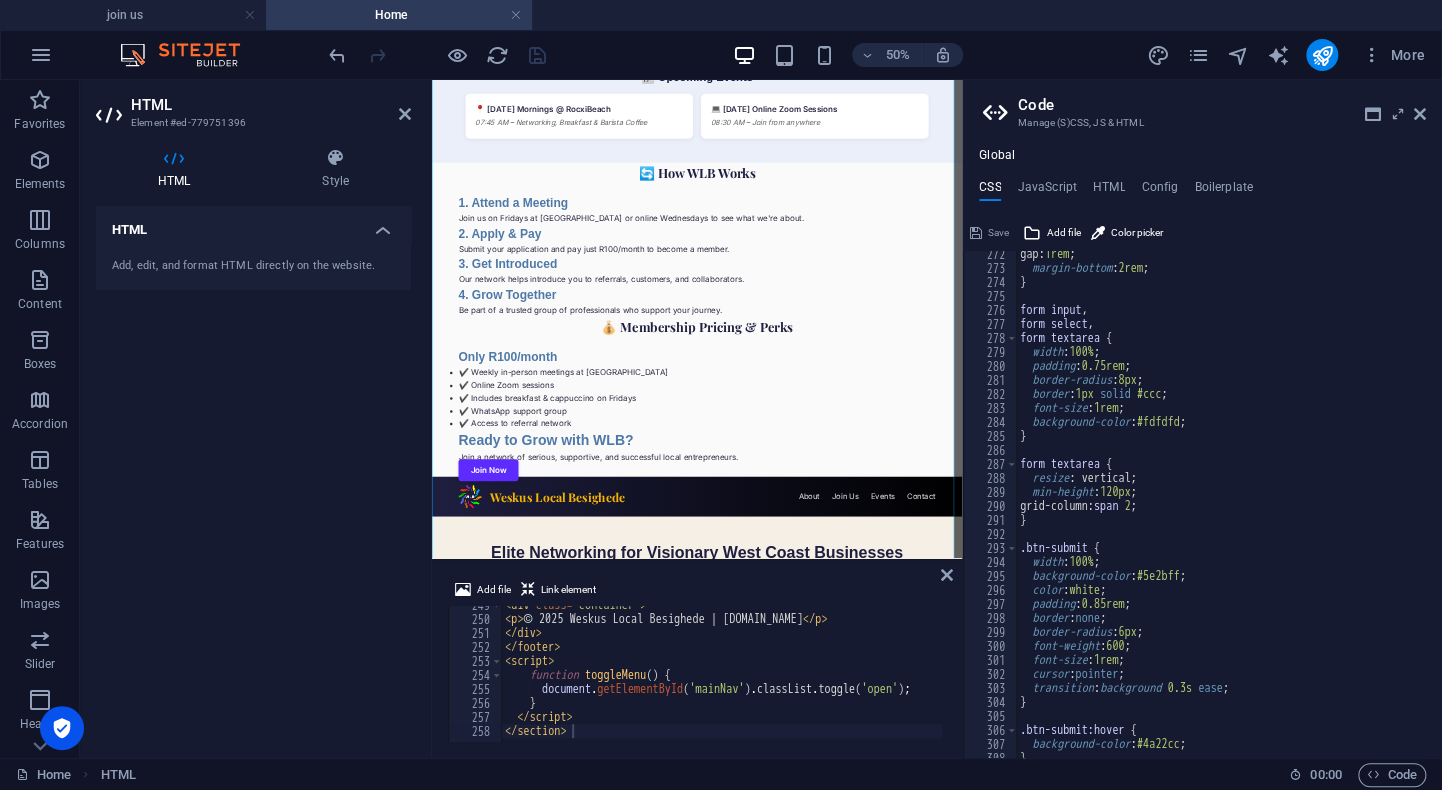 scroll, scrollTop: 3918, scrollLeft: 0, axis: vertical 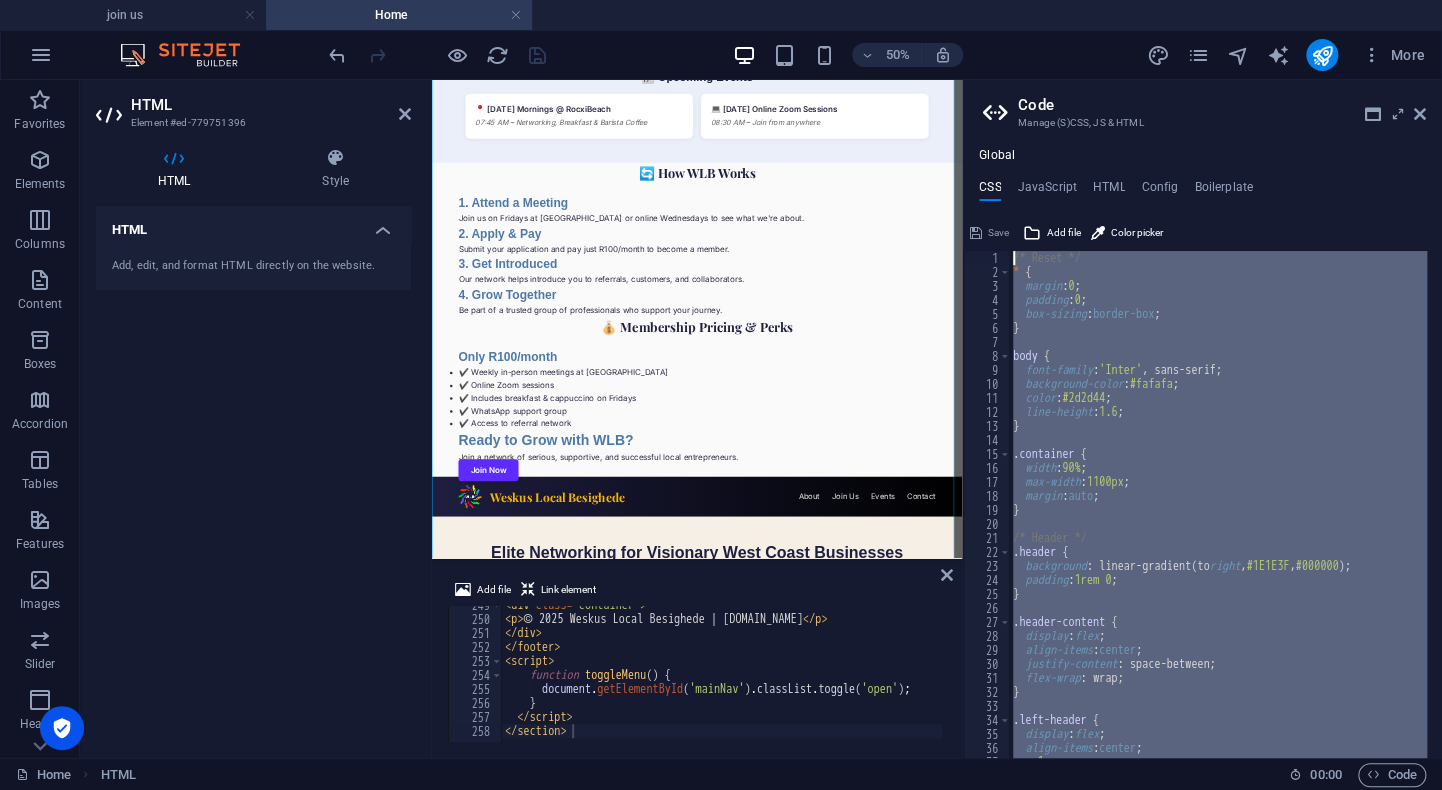 drag, startPoint x: 1035, startPoint y: 732, endPoint x: 1050, endPoint y: 130, distance: 602.1868 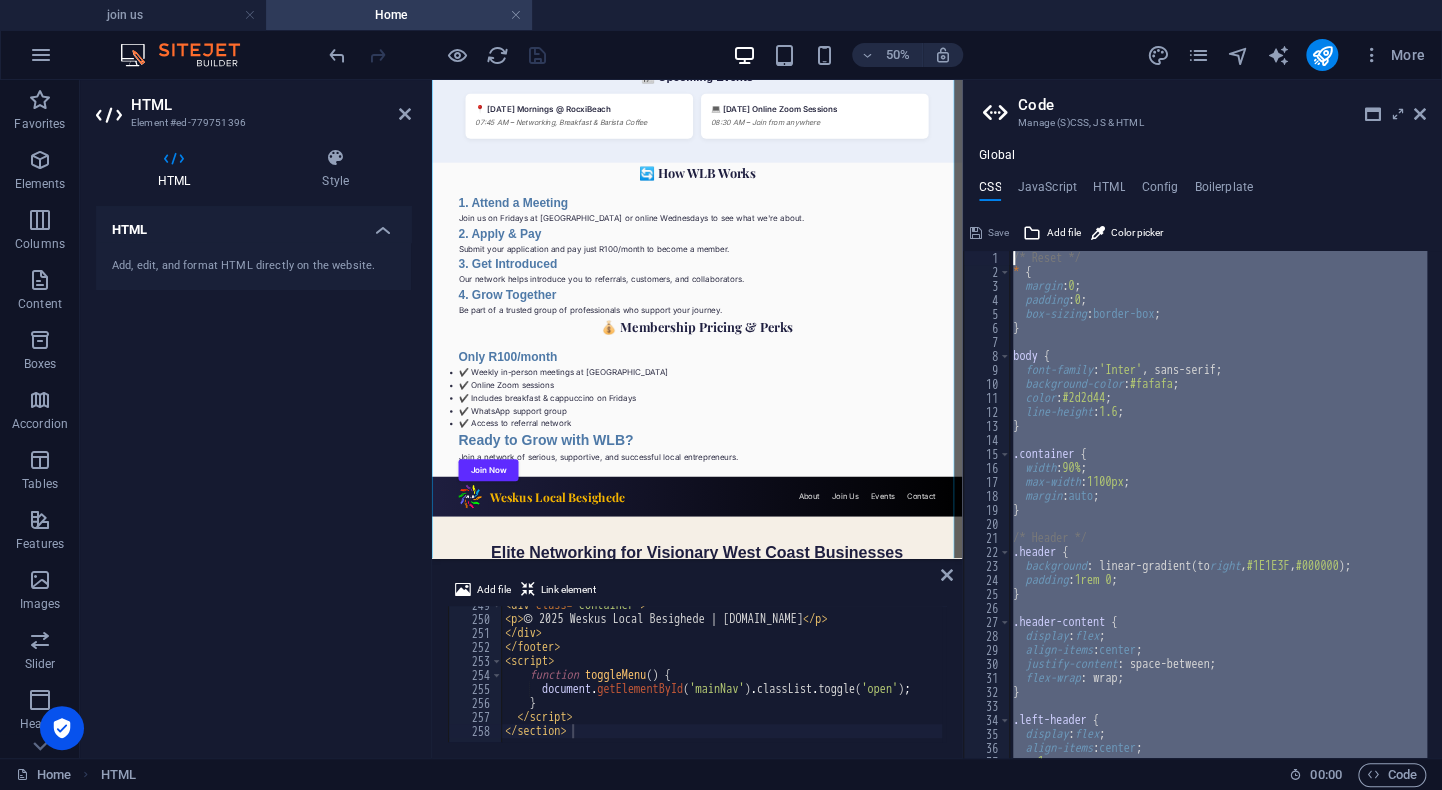 type on "}" 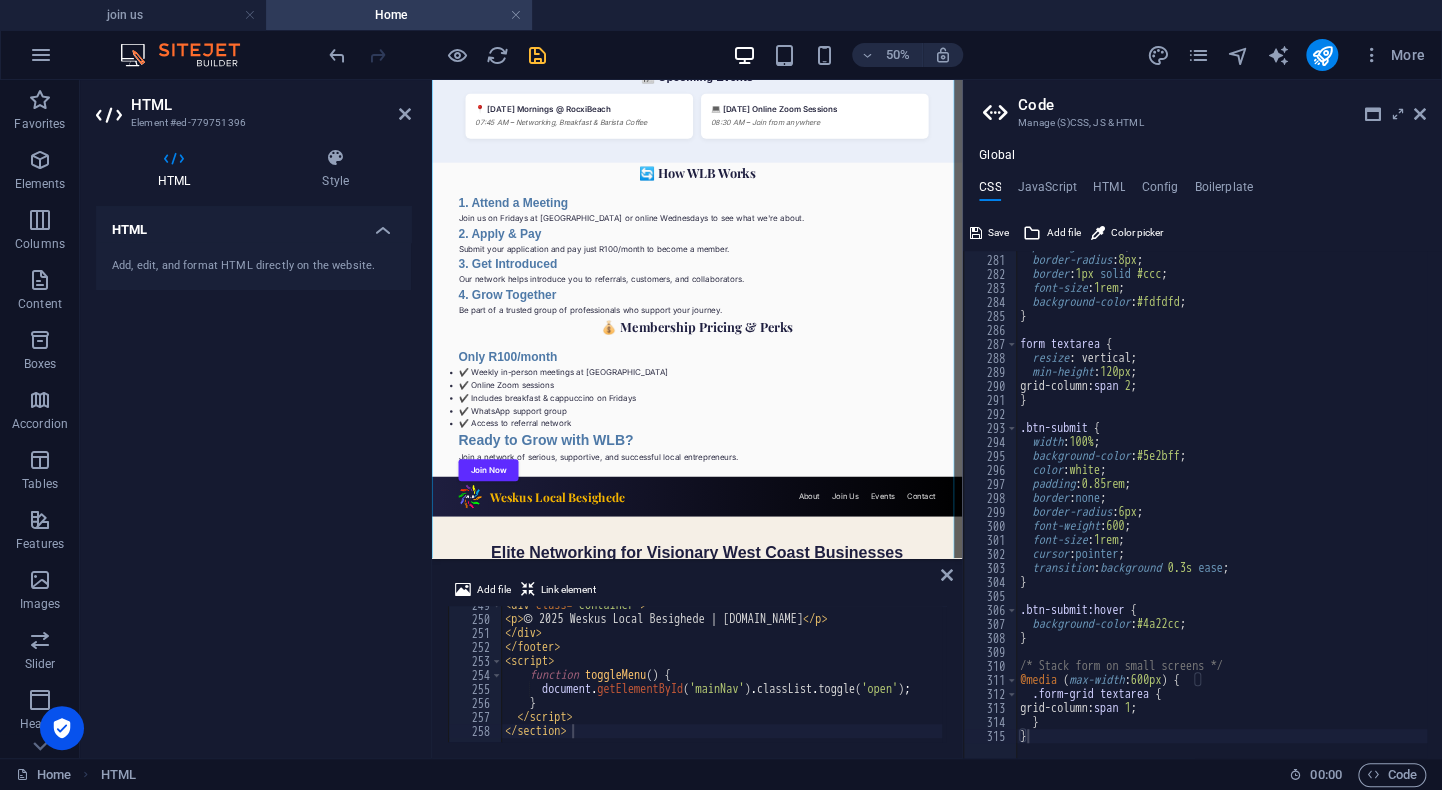 click on "50% More" at bounding box center (879, 55) 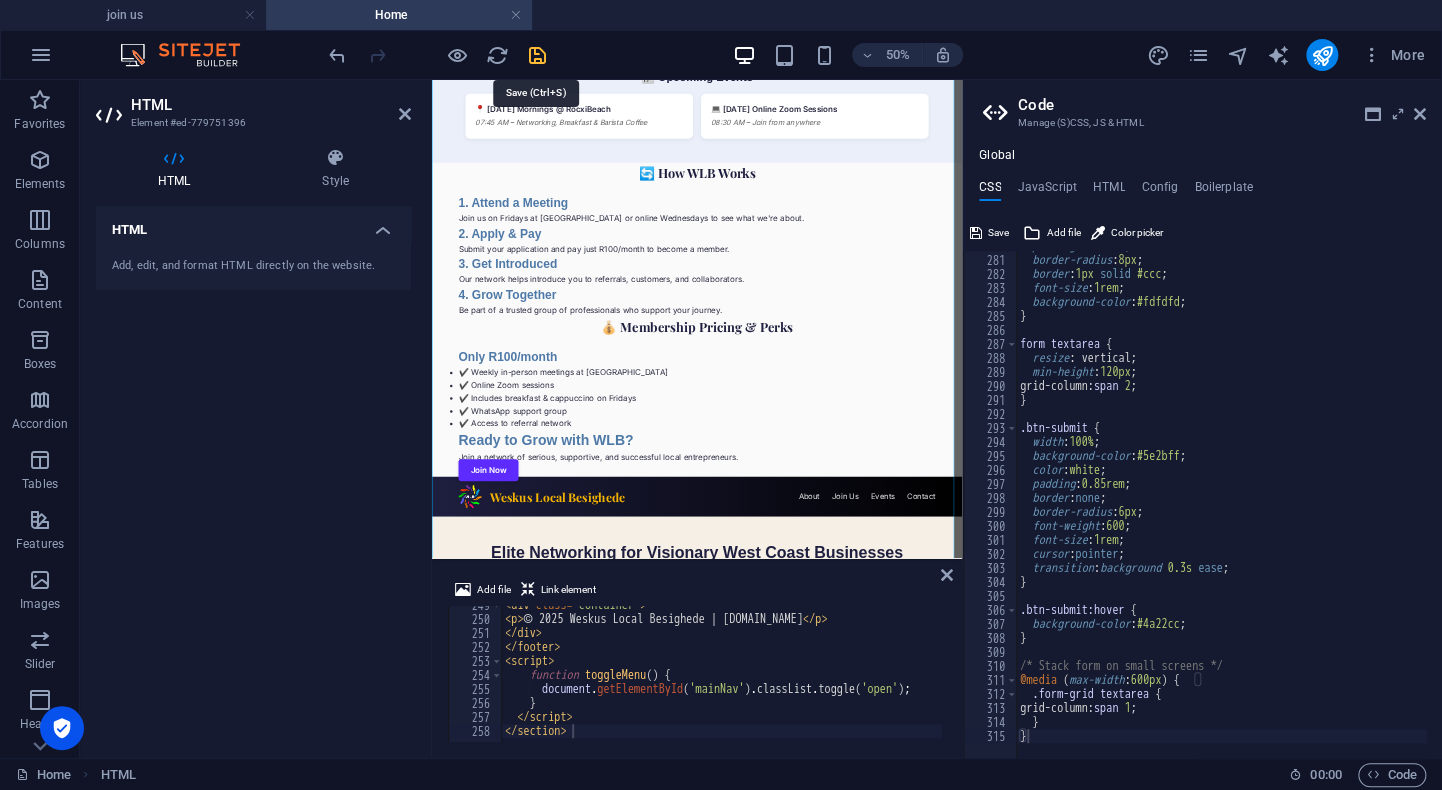 click at bounding box center [537, 55] 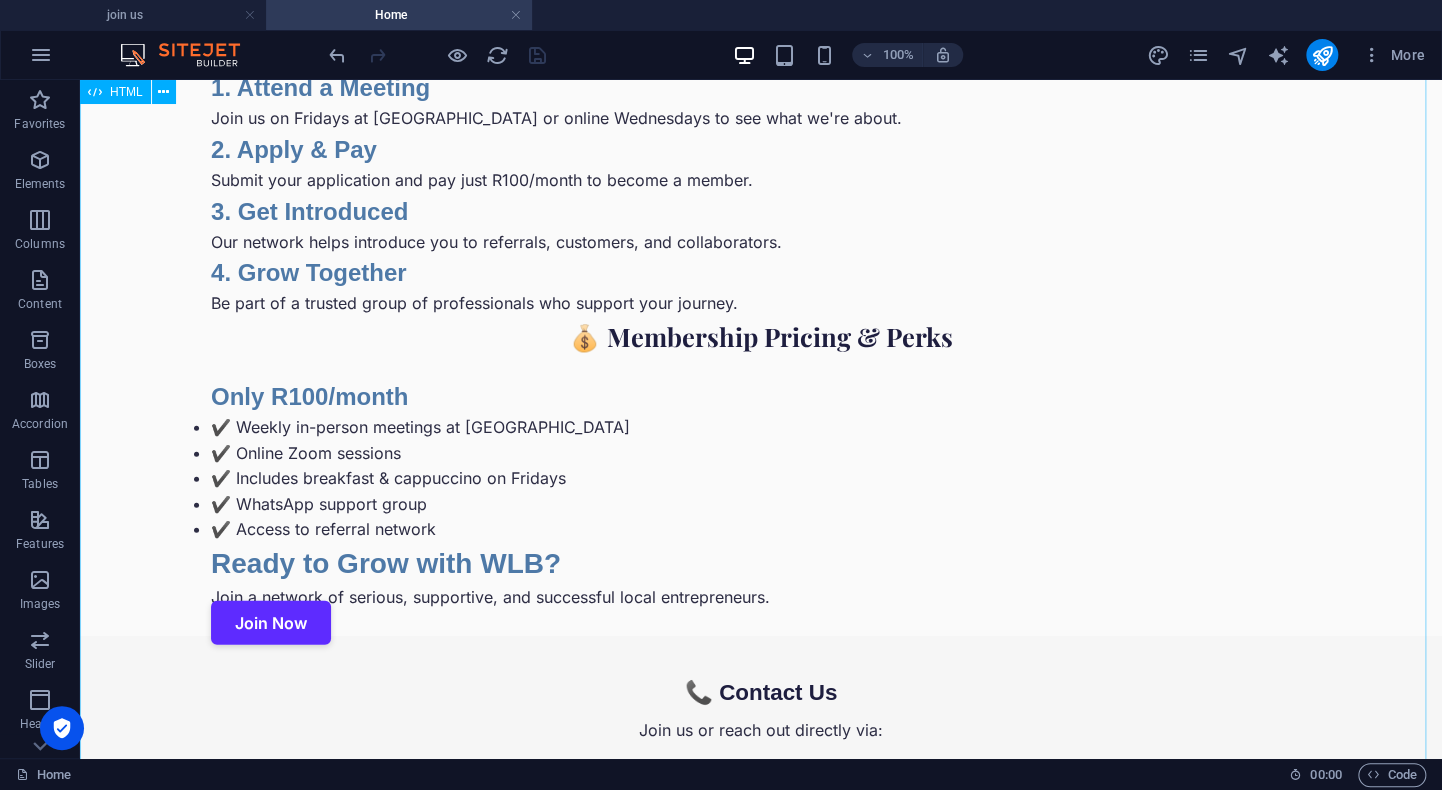 scroll, scrollTop: 2656, scrollLeft: 0, axis: vertical 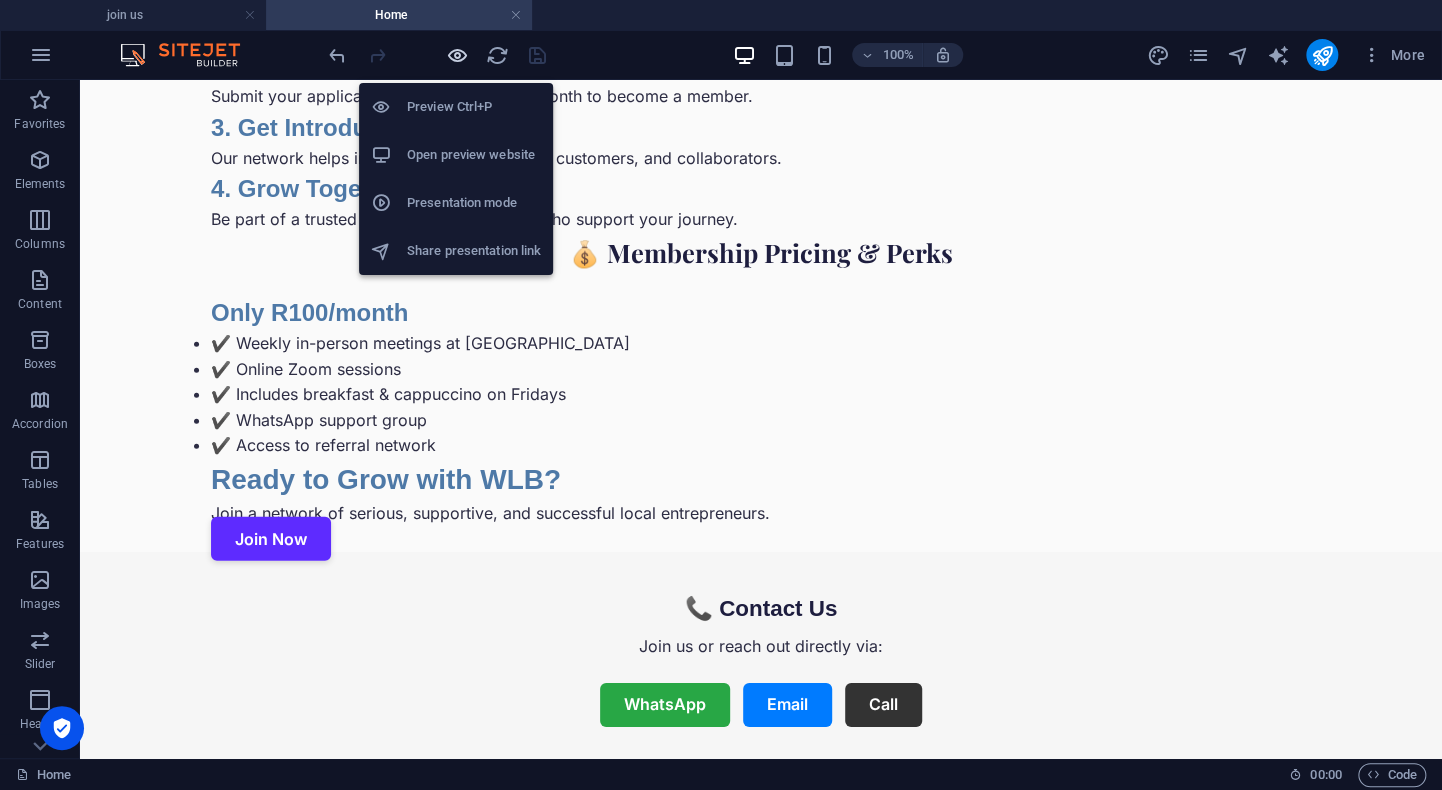 click at bounding box center (457, 55) 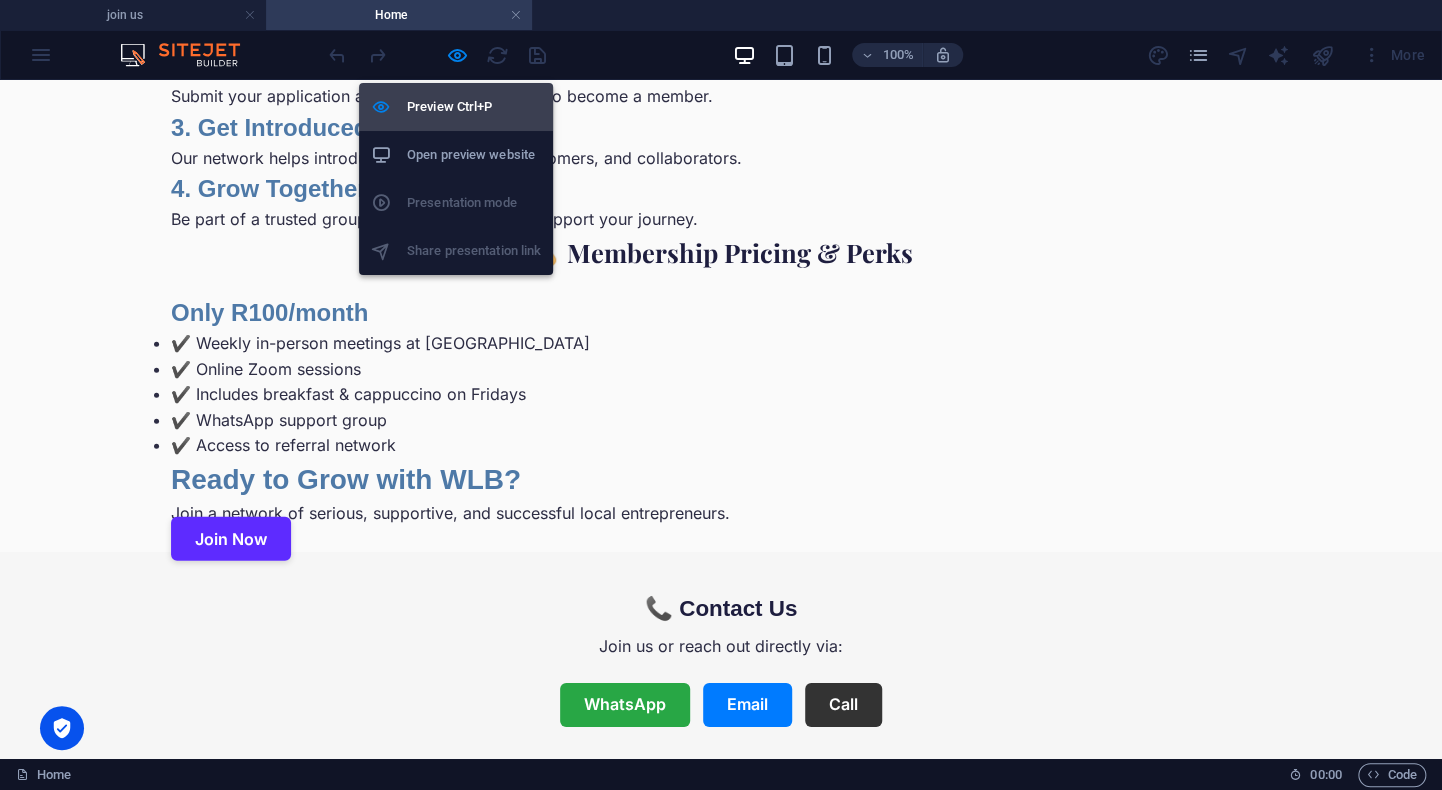 scroll, scrollTop: 2628, scrollLeft: 0, axis: vertical 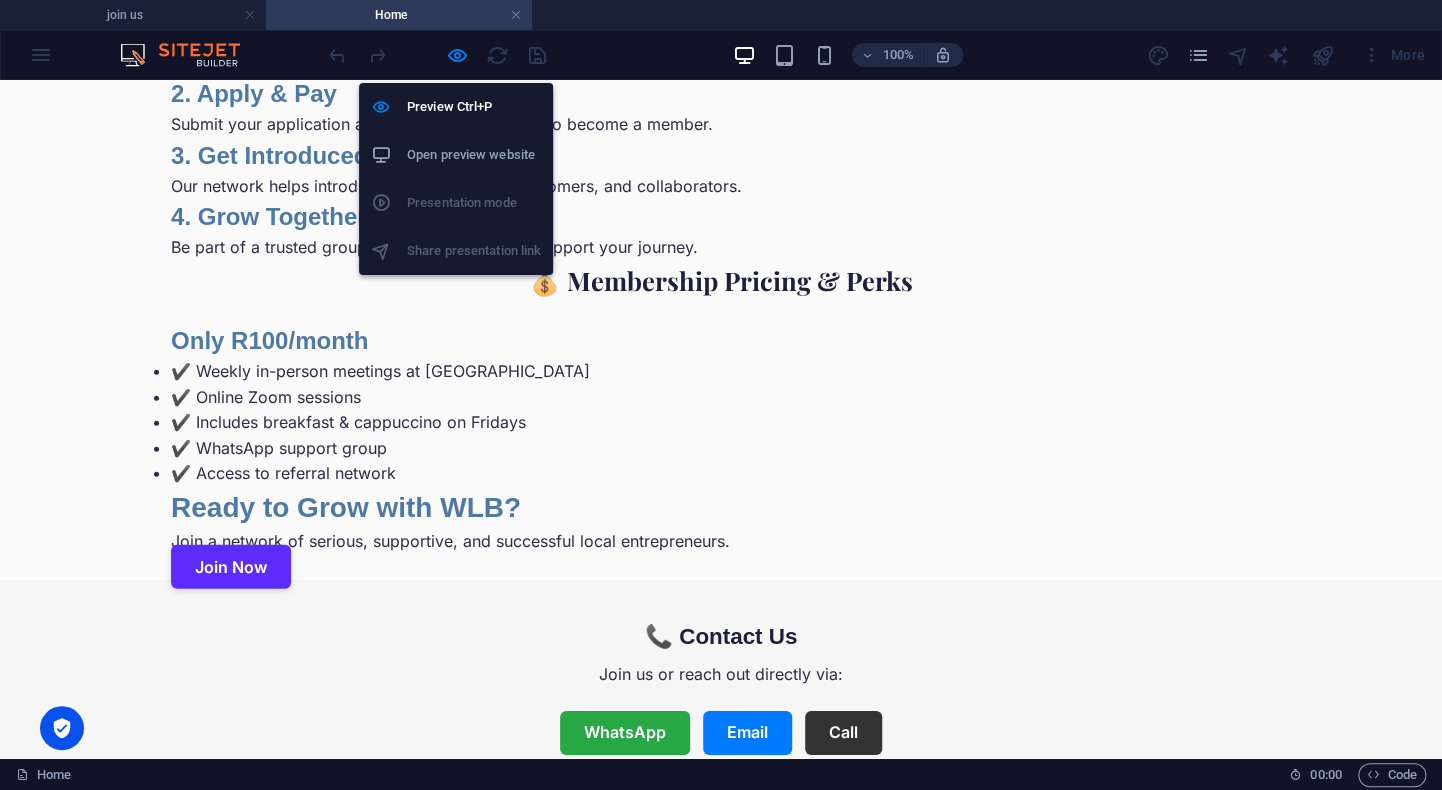 click on "Open preview website" at bounding box center (474, 155) 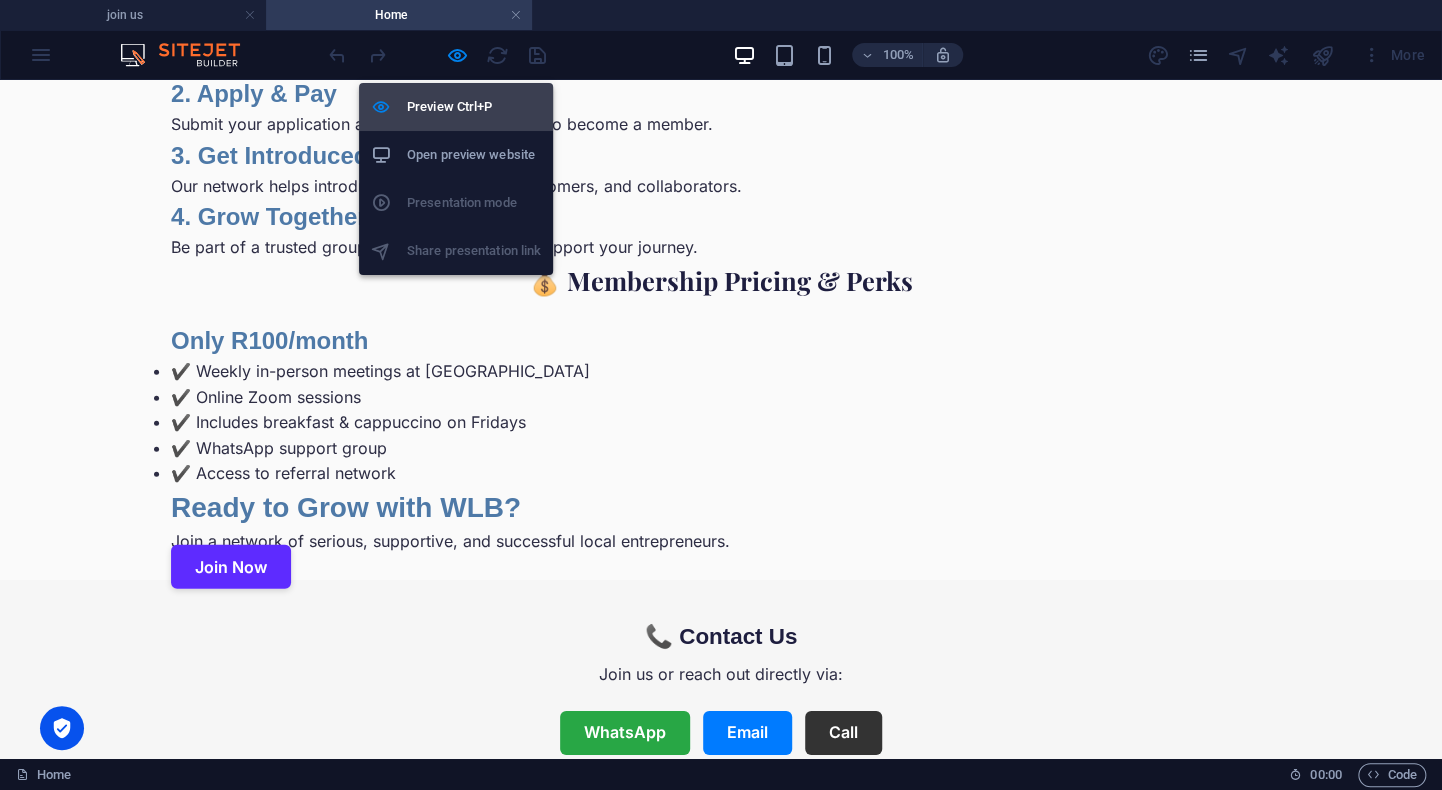 click on "Preview Ctrl+P" at bounding box center [474, 107] 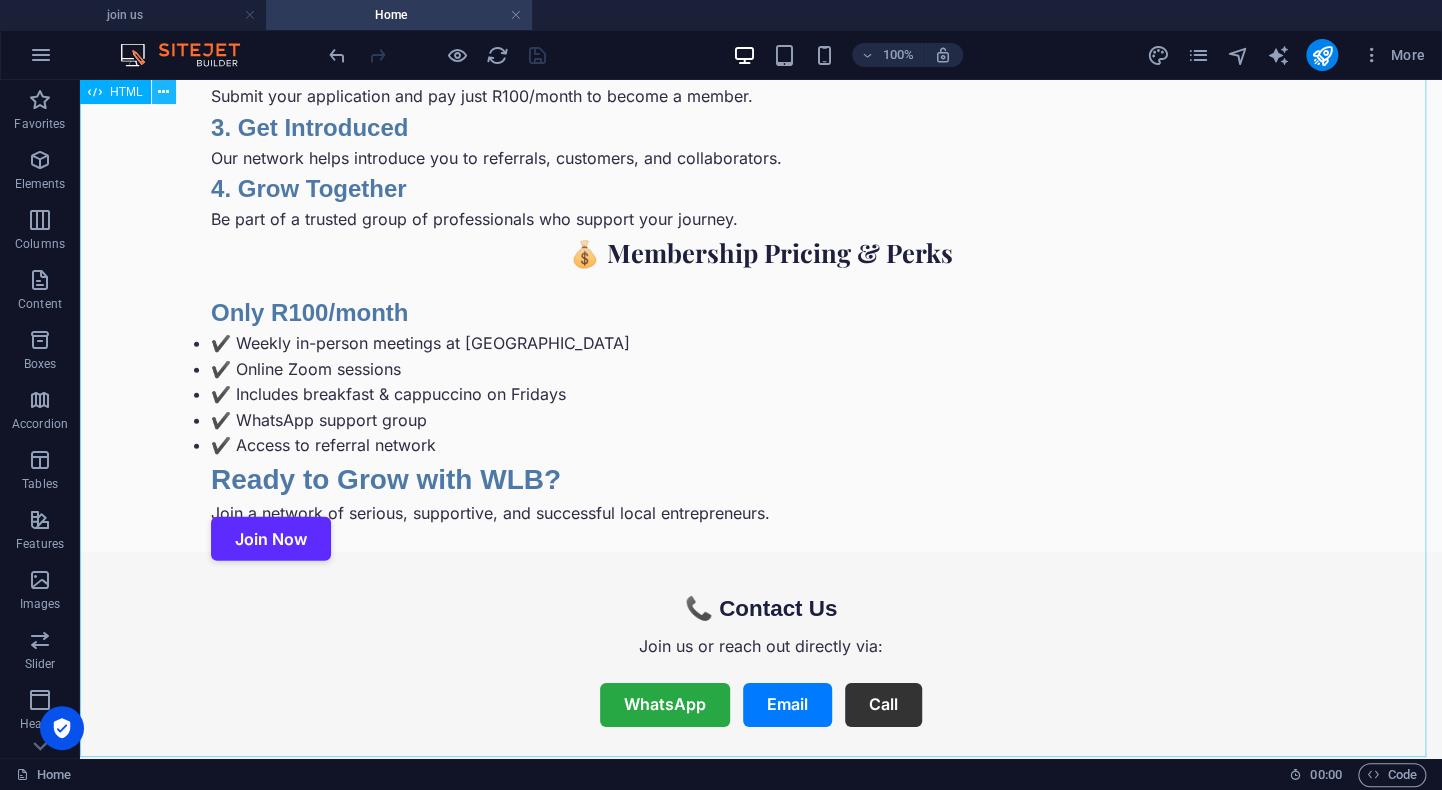 click at bounding box center (163, 92) 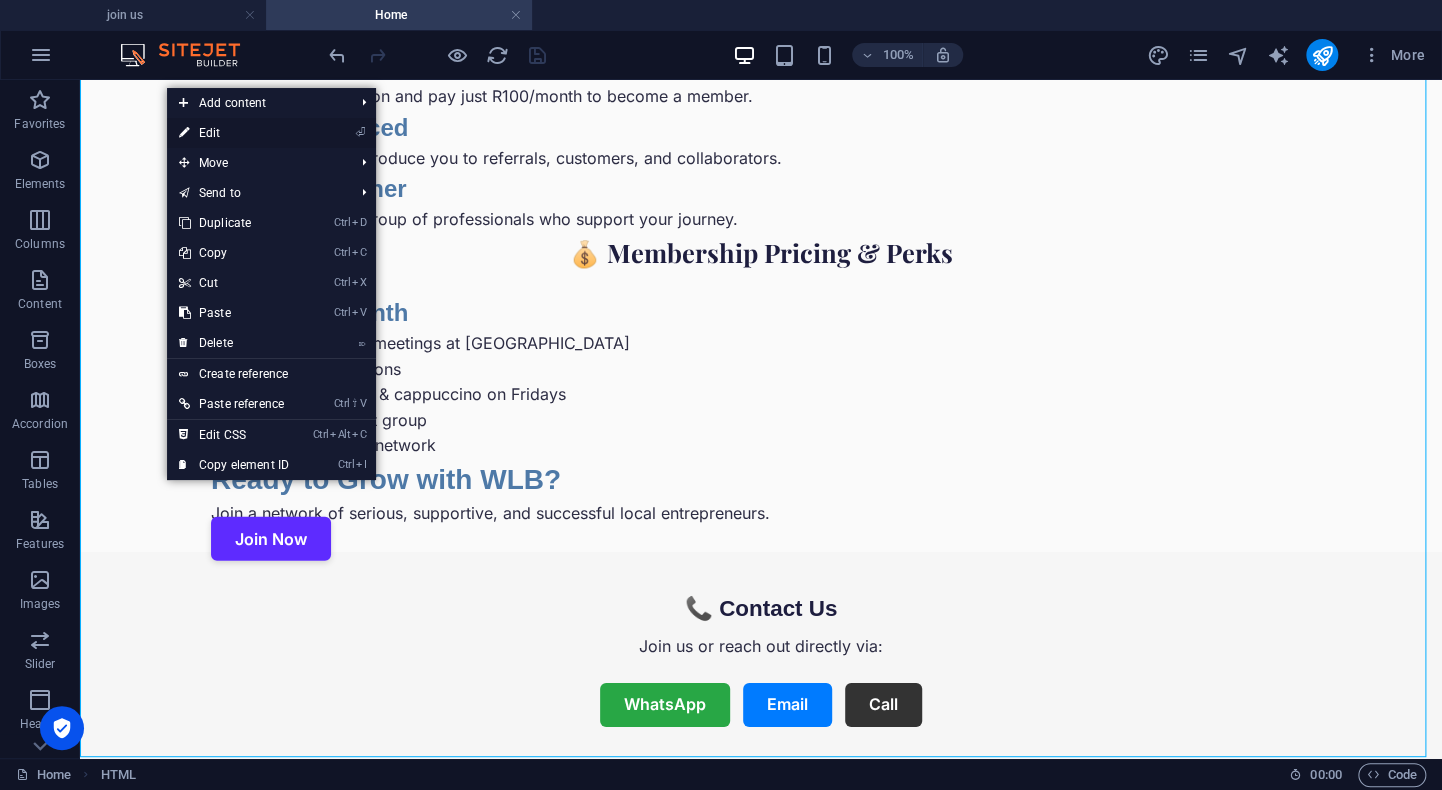 click on "⏎  Edit" at bounding box center [234, 133] 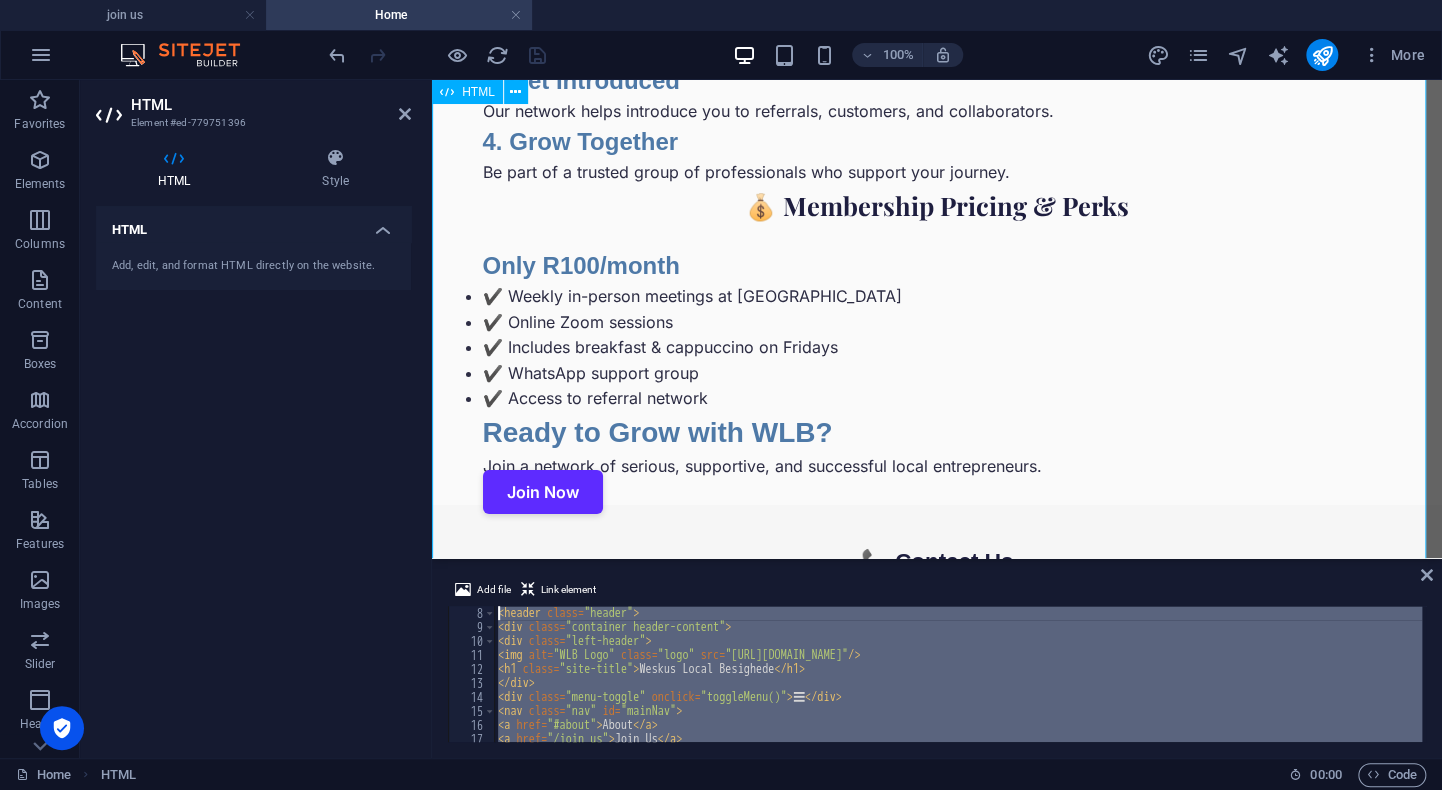 scroll, scrollTop: 0, scrollLeft: 0, axis: both 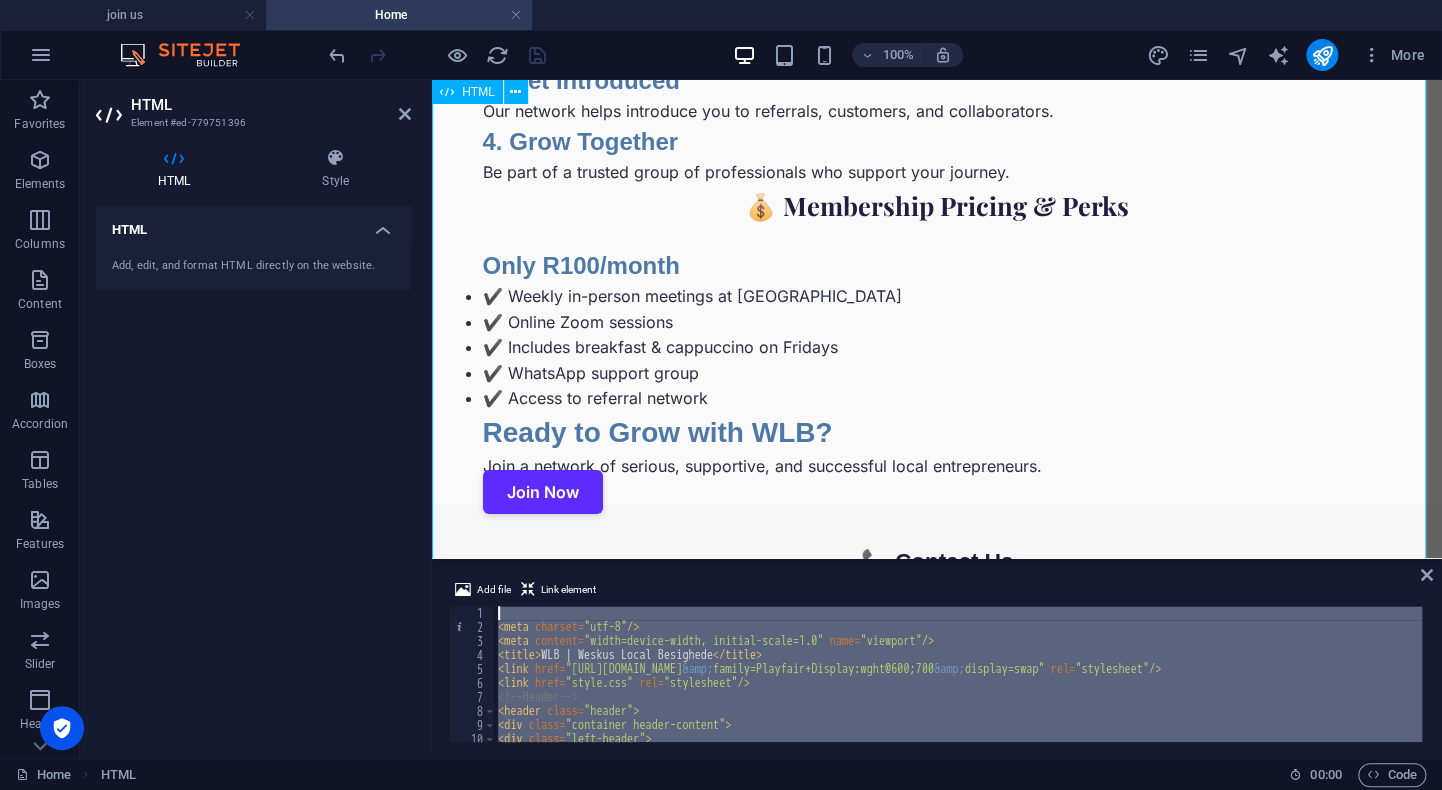 drag, startPoint x: 1009, startPoint y: 800, endPoint x: 445, endPoint y: 524, distance: 627.9108 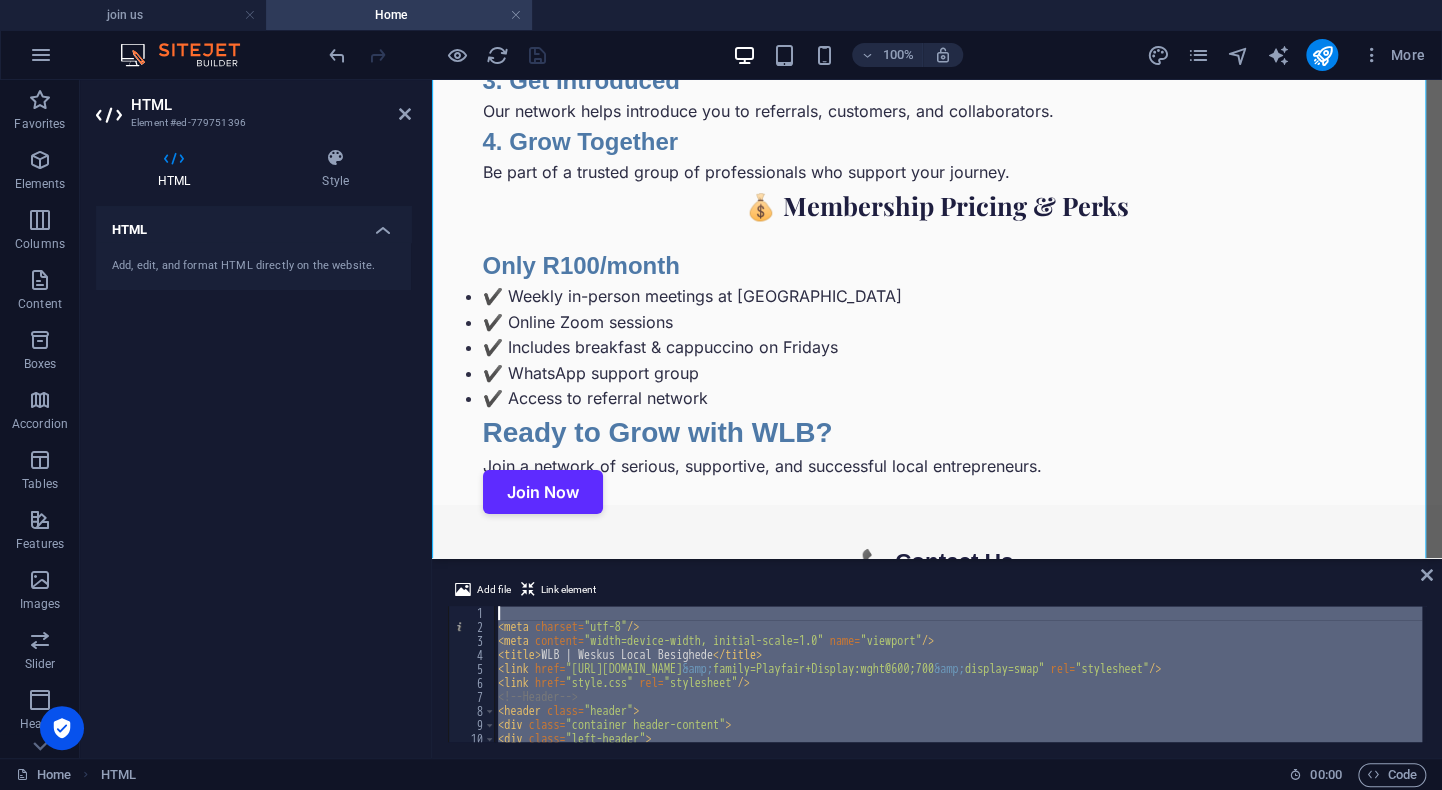 paste on "</section" 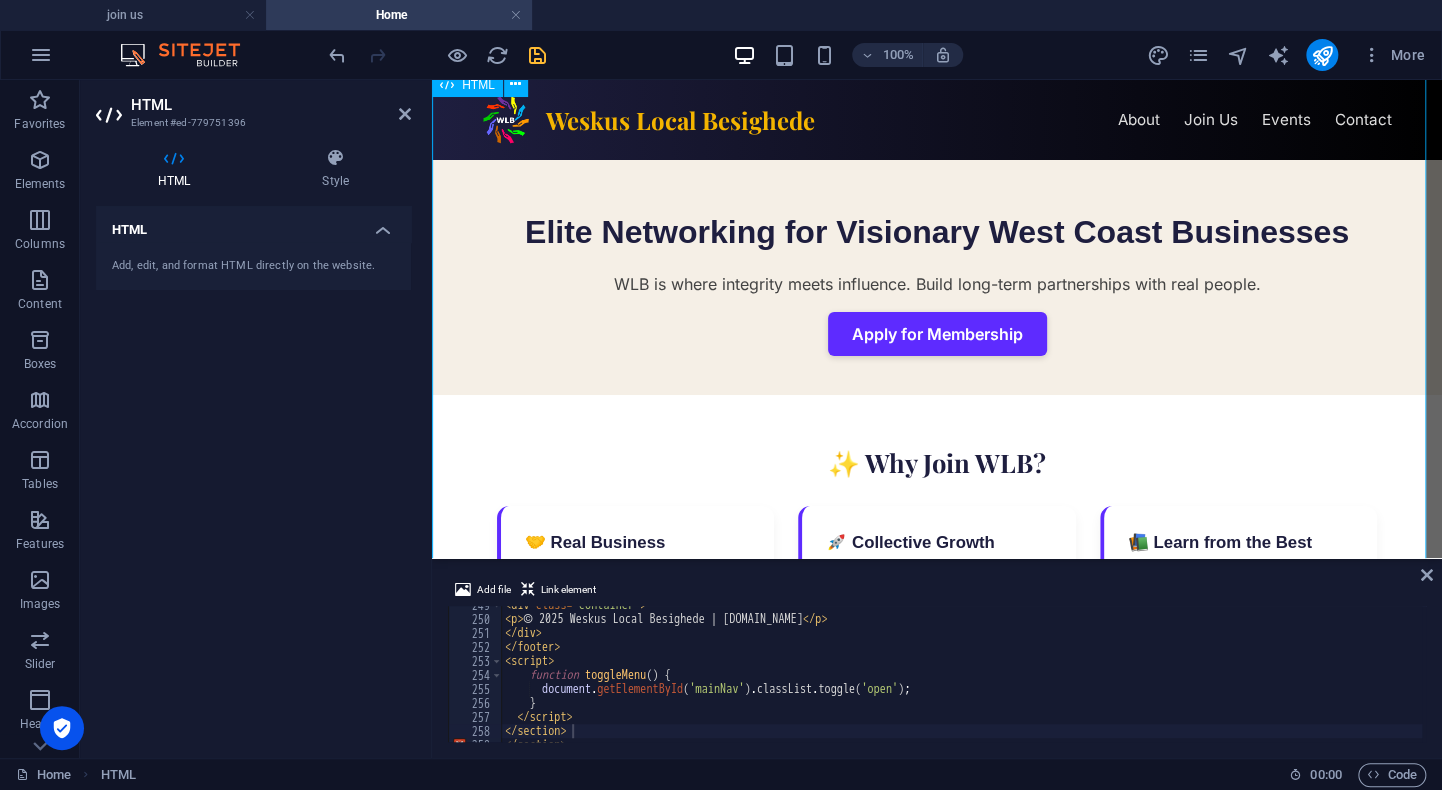 scroll, scrollTop: 0, scrollLeft: 0, axis: both 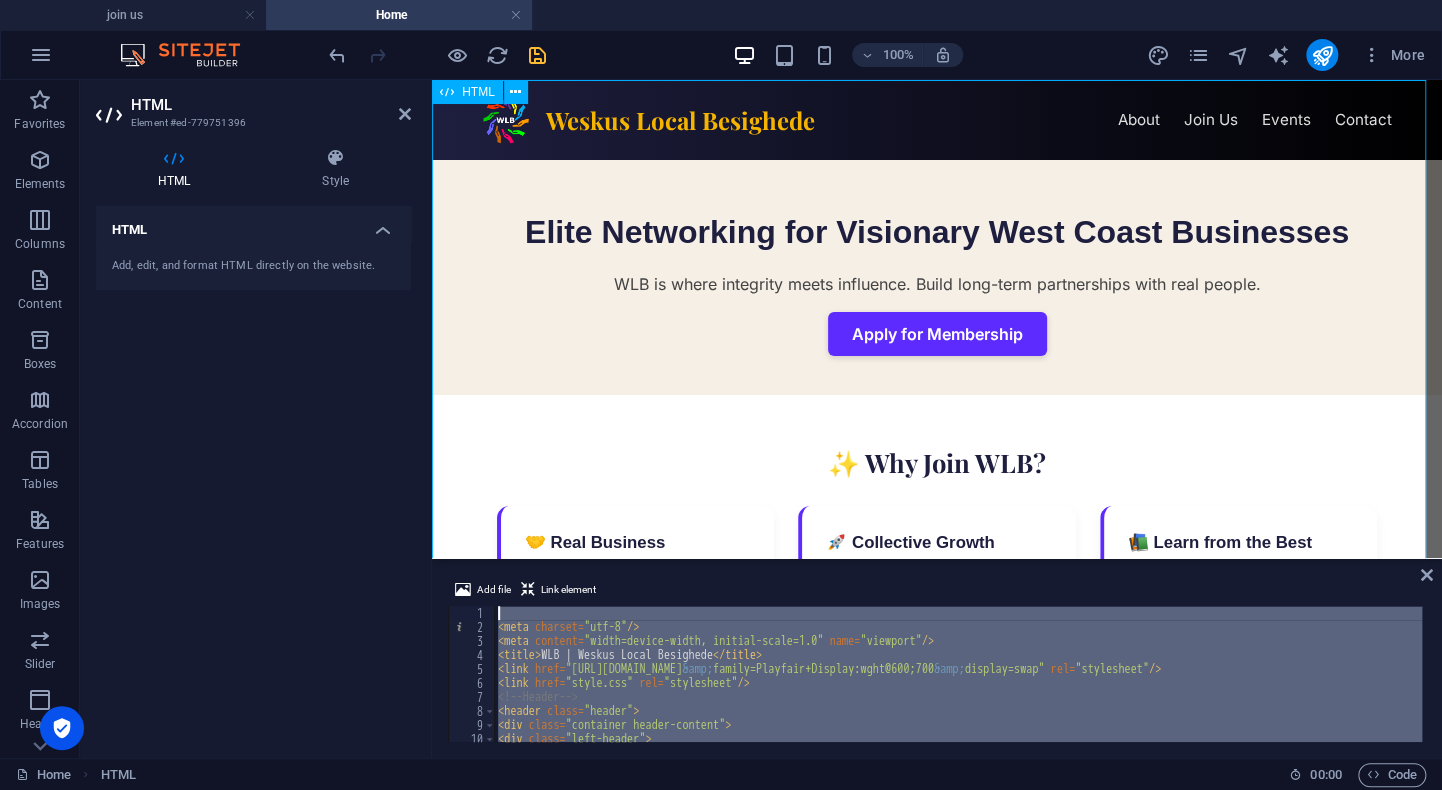drag, startPoint x: 1006, startPoint y: 810, endPoint x: 490, endPoint y: 492, distance: 606.1188 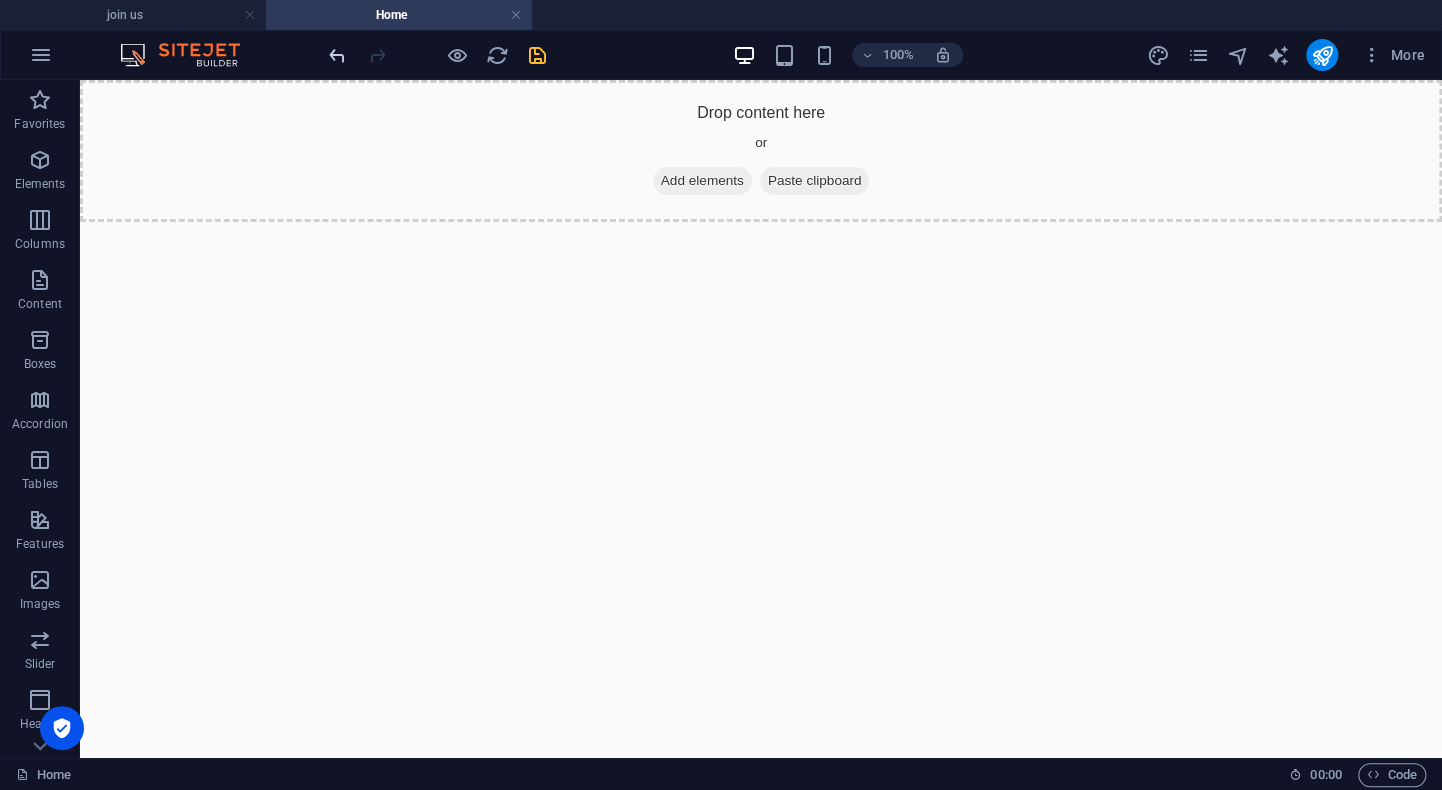click at bounding box center (337, 55) 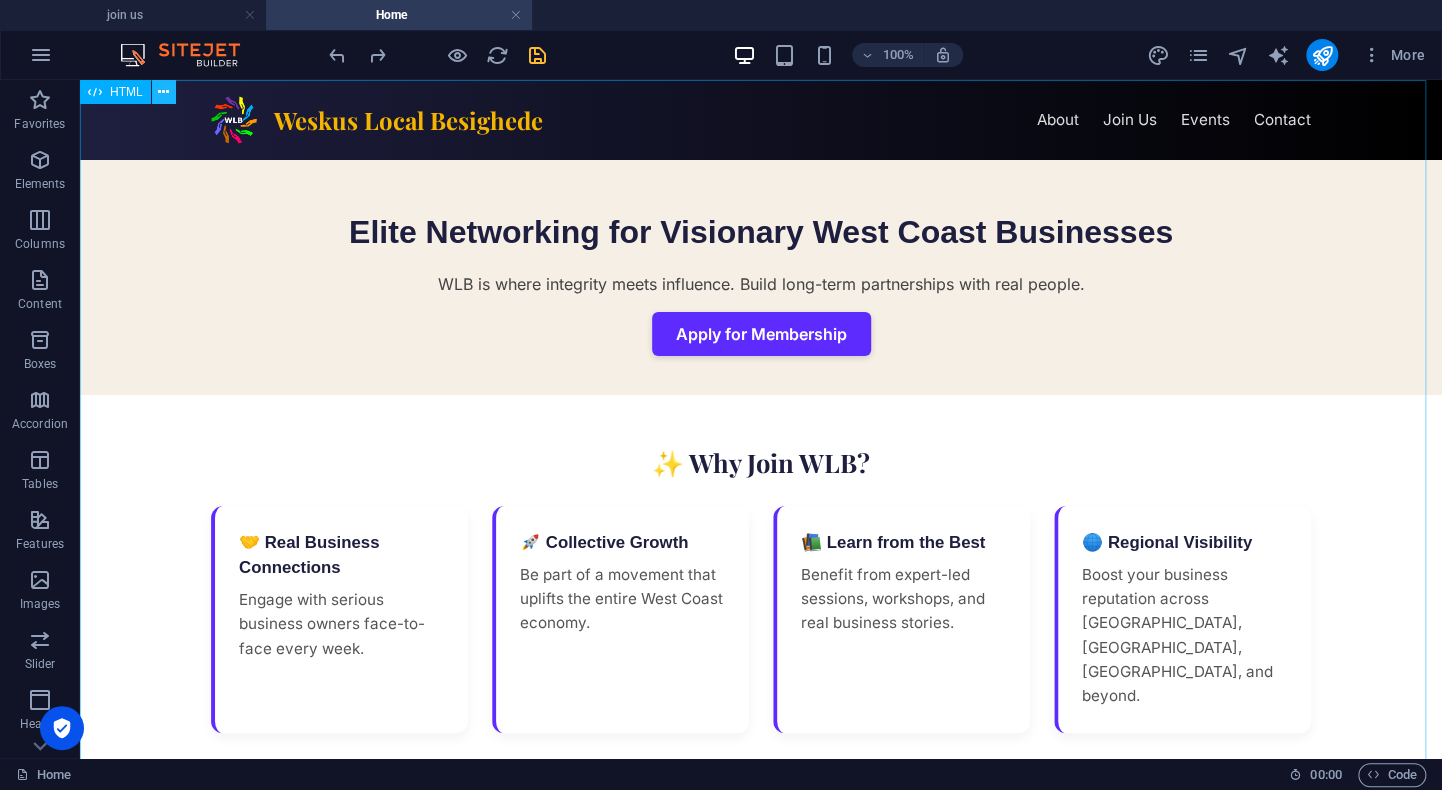 click at bounding box center (163, 92) 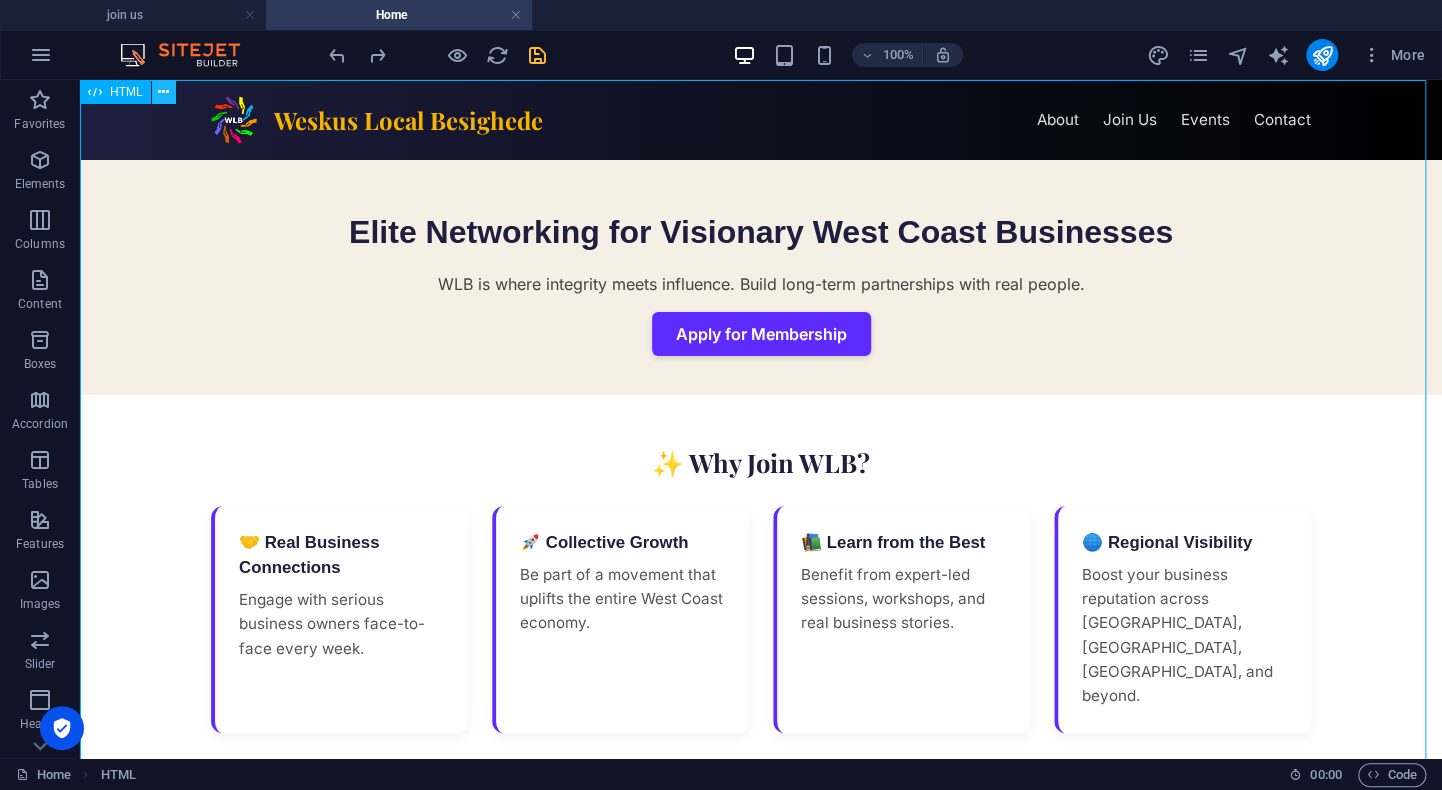 click at bounding box center [164, 92] 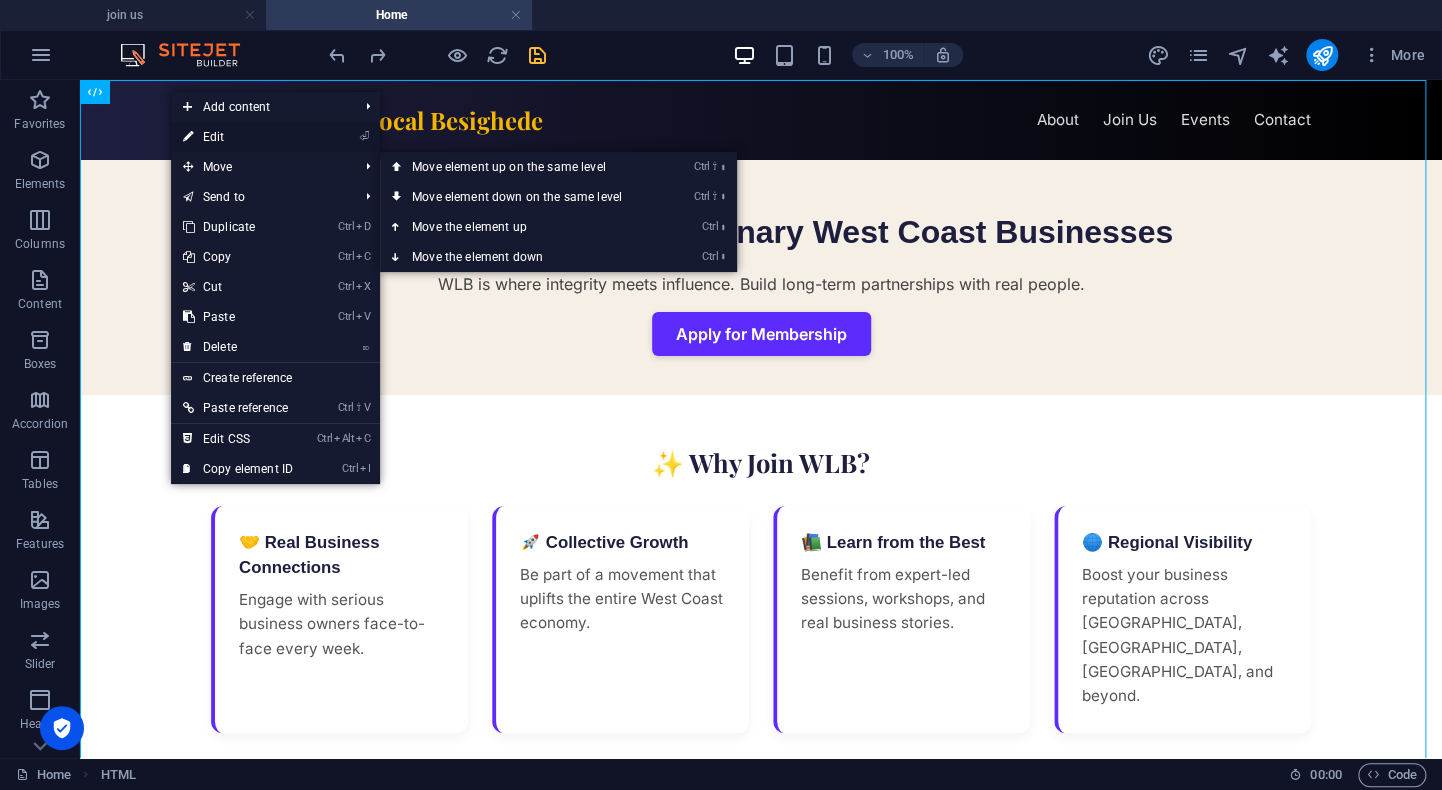 click on "⏎  Edit" at bounding box center (238, 137) 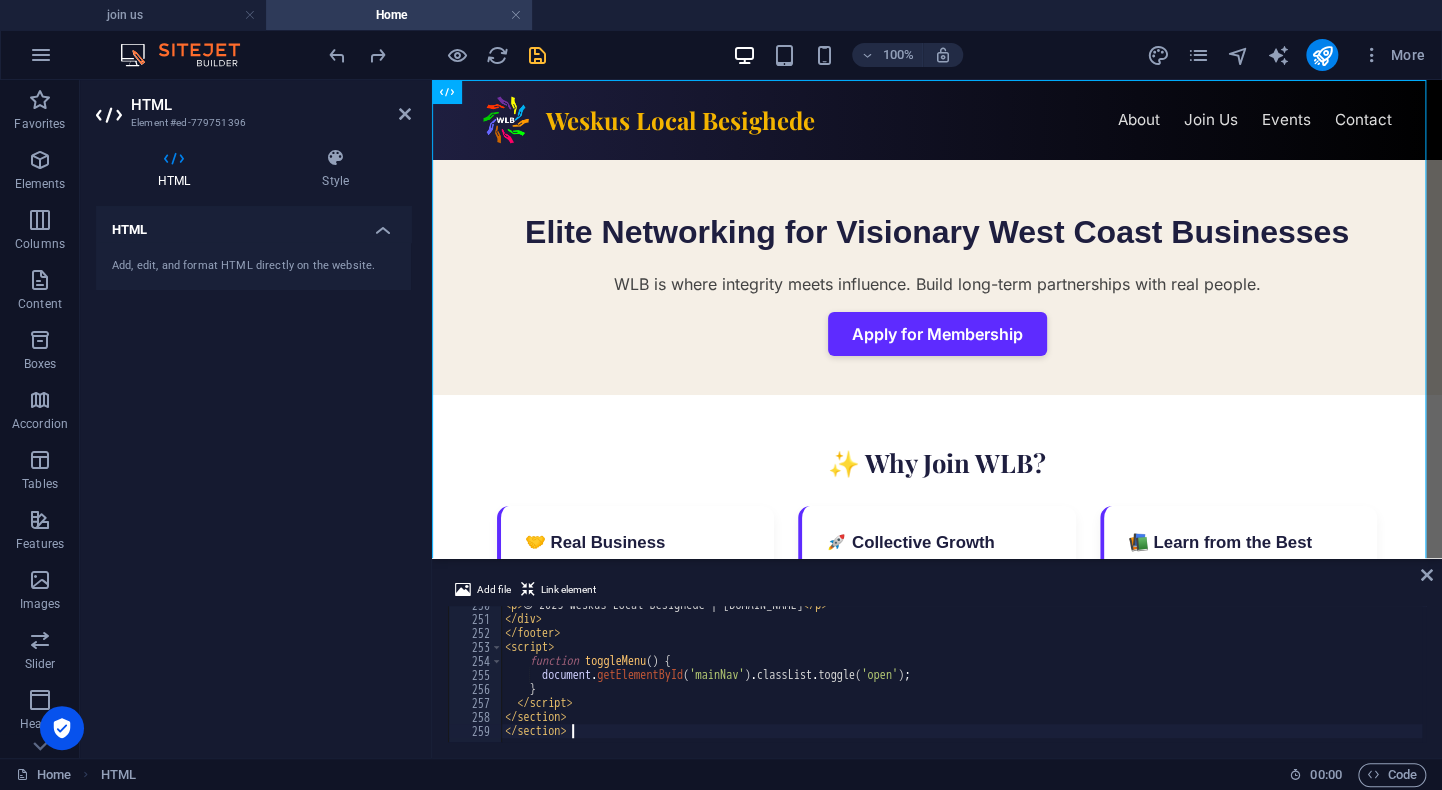 scroll, scrollTop: 3494, scrollLeft: 0, axis: vertical 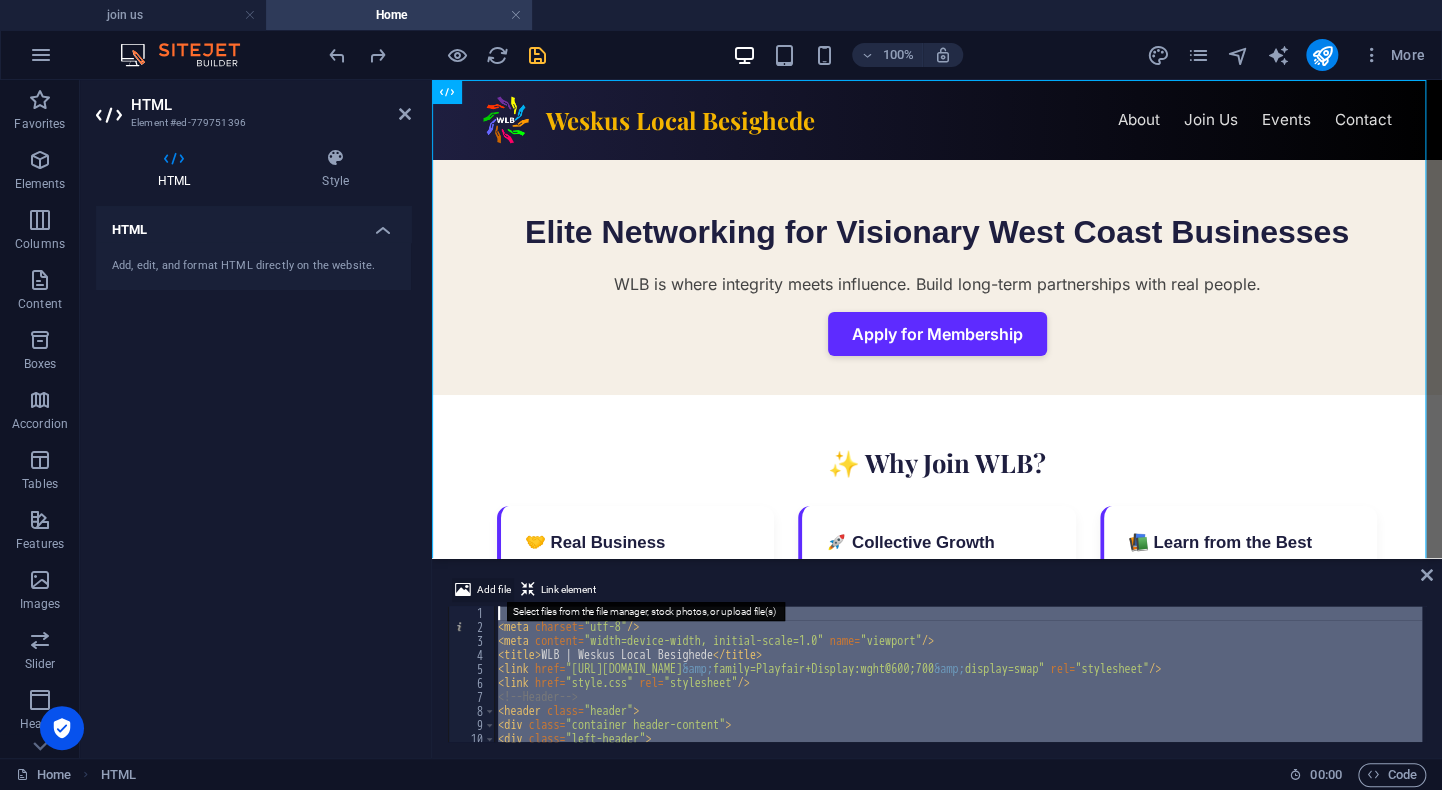 drag, startPoint x: 585, startPoint y: 725, endPoint x: 507, endPoint y: 589, distance: 156.7801 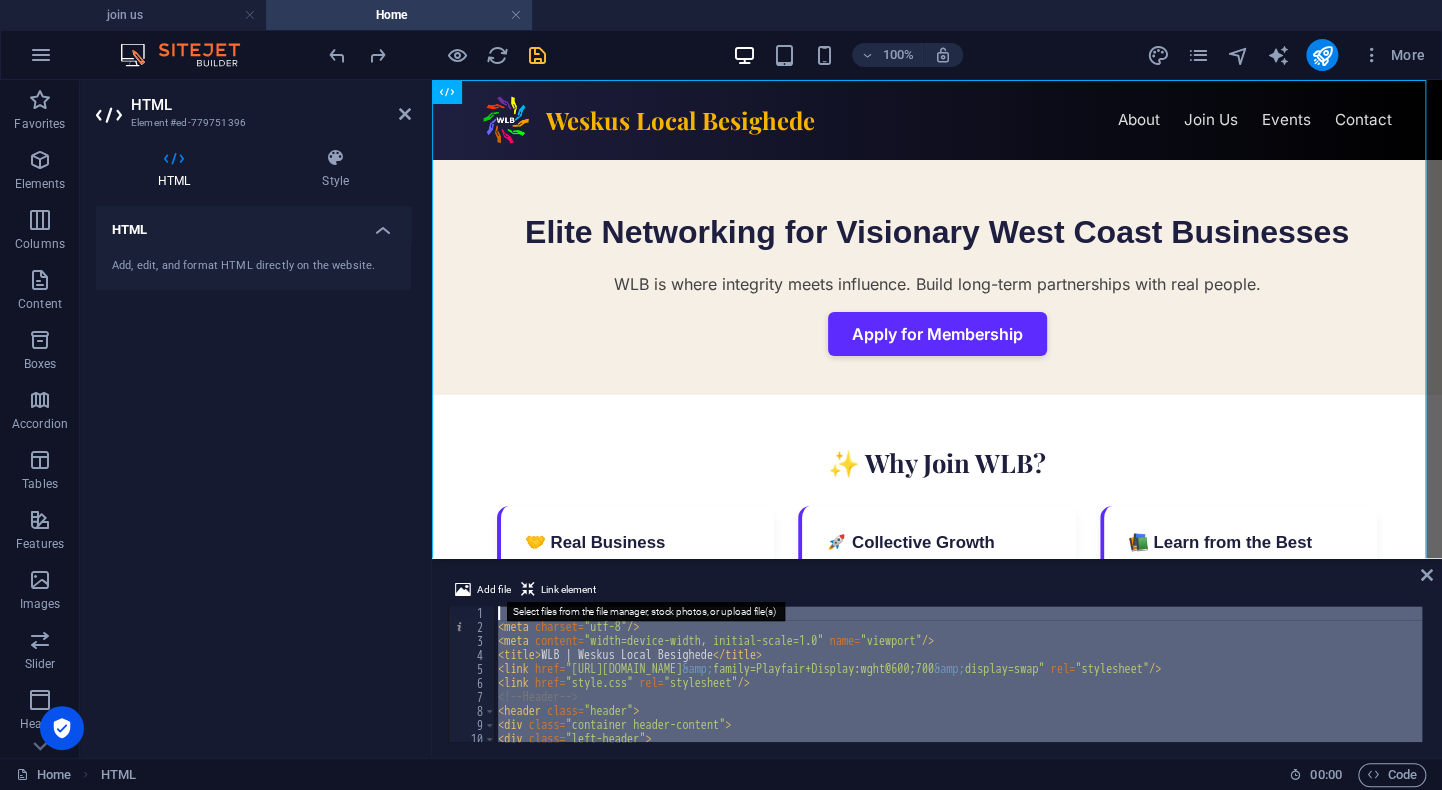 type on "<meta charset="utf-8"/>" 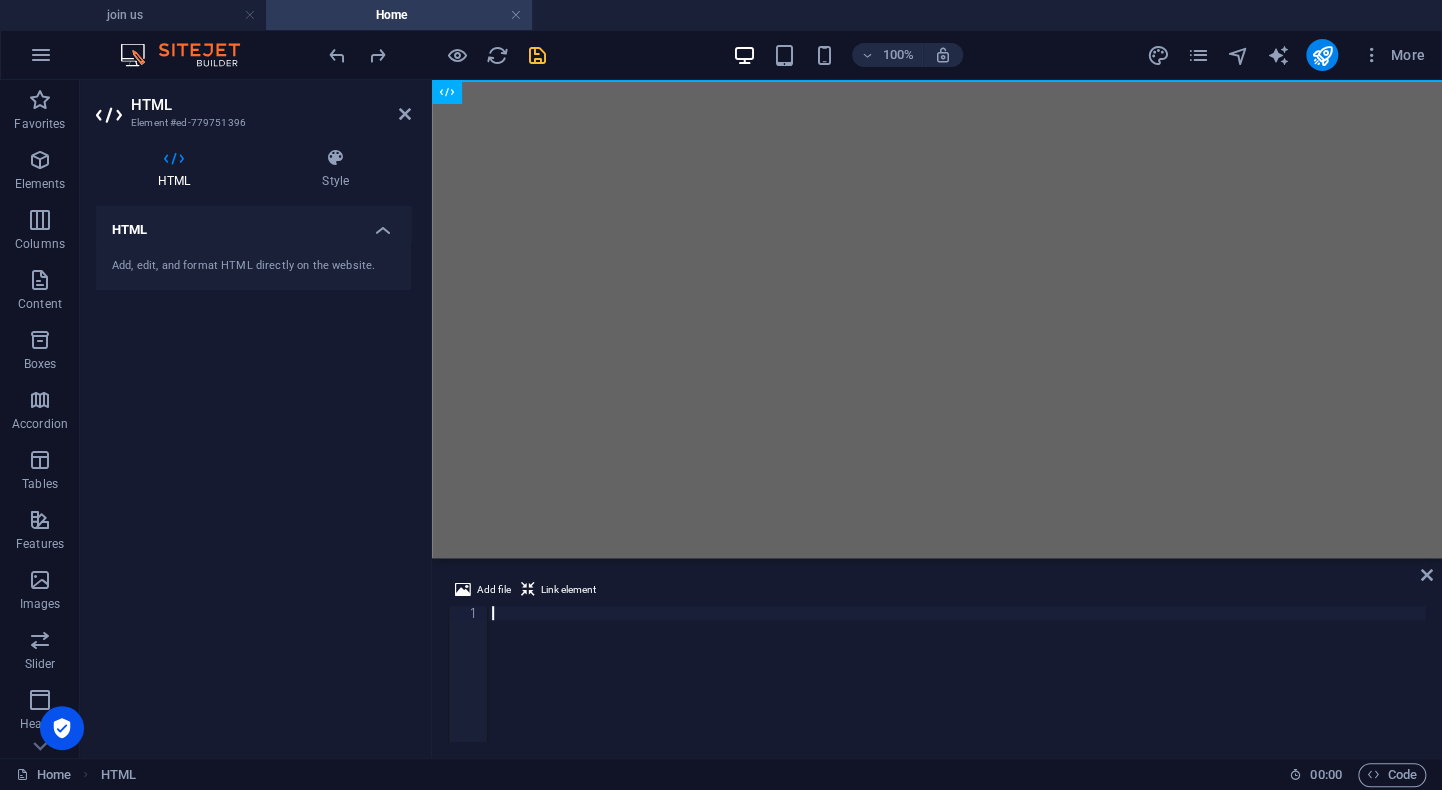 type on "</html>" 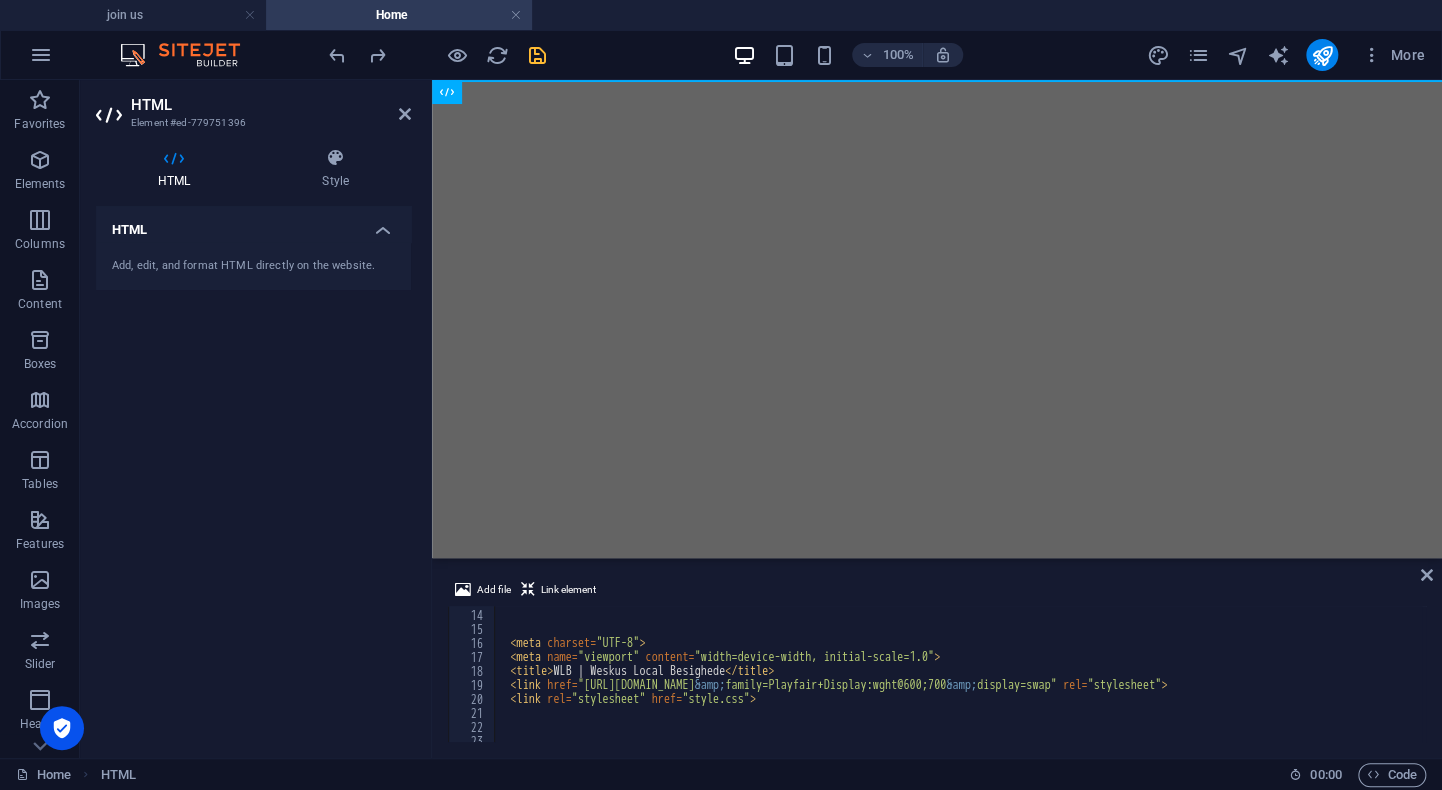 scroll, scrollTop: 420, scrollLeft: 0, axis: vertical 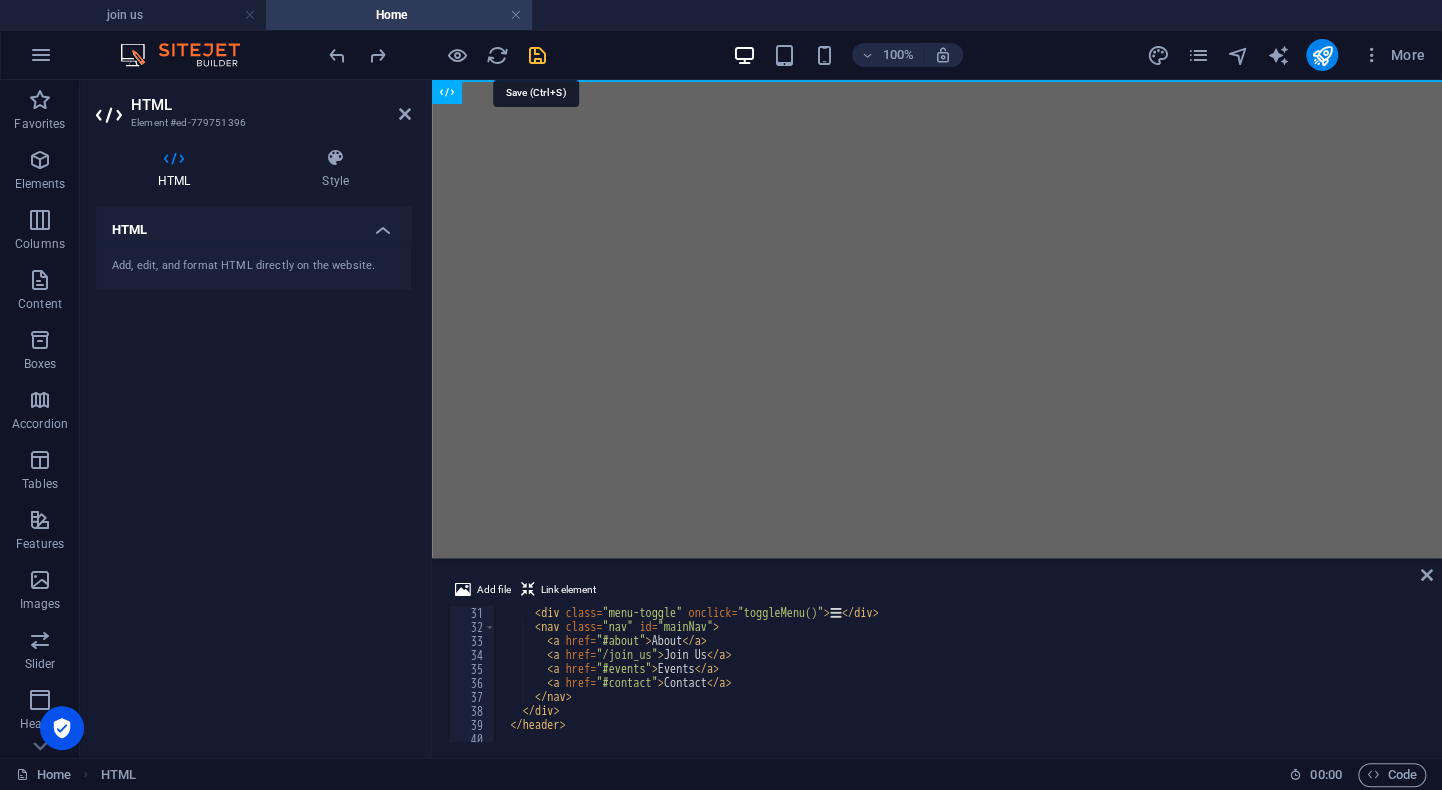 click at bounding box center (537, 55) 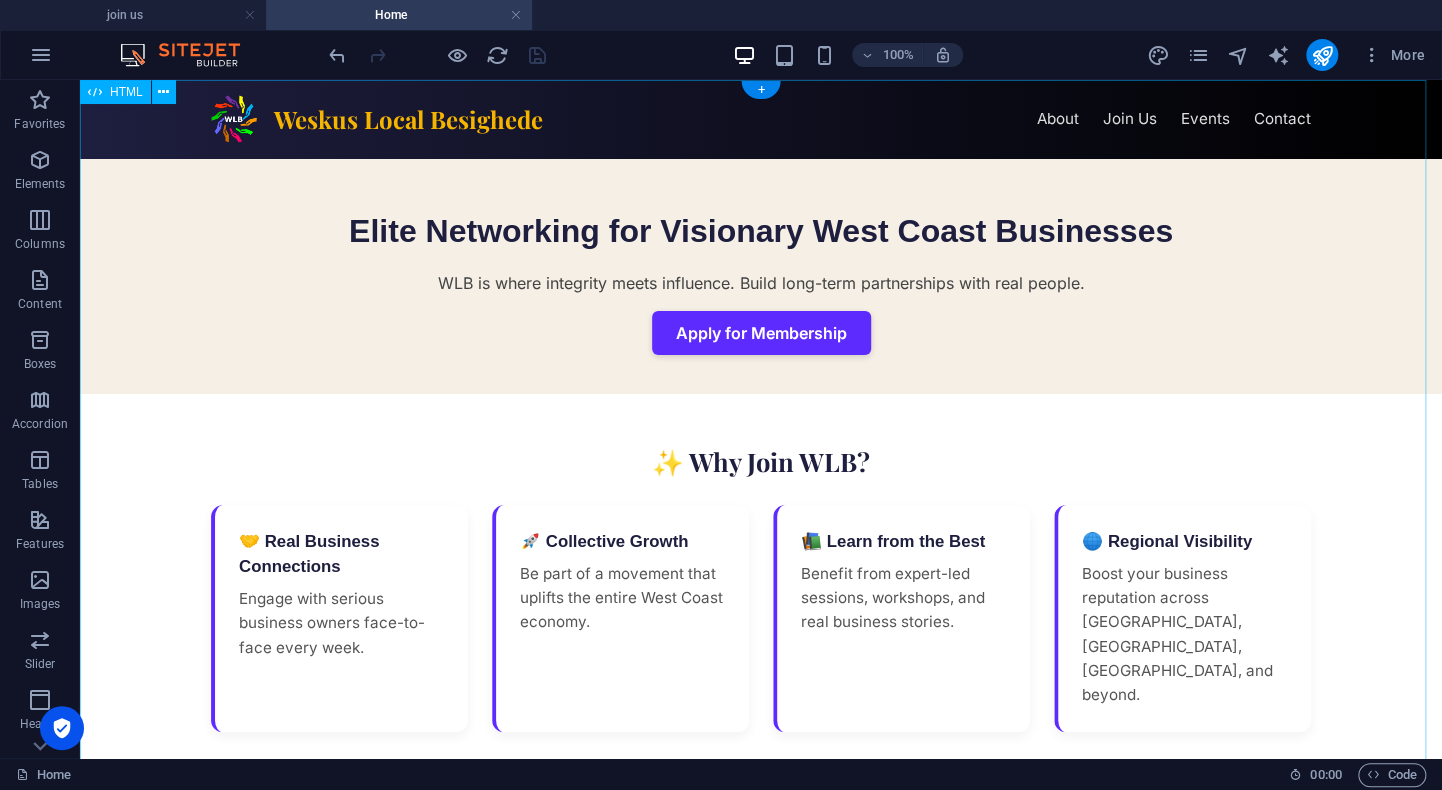 scroll, scrollTop: 0, scrollLeft: 0, axis: both 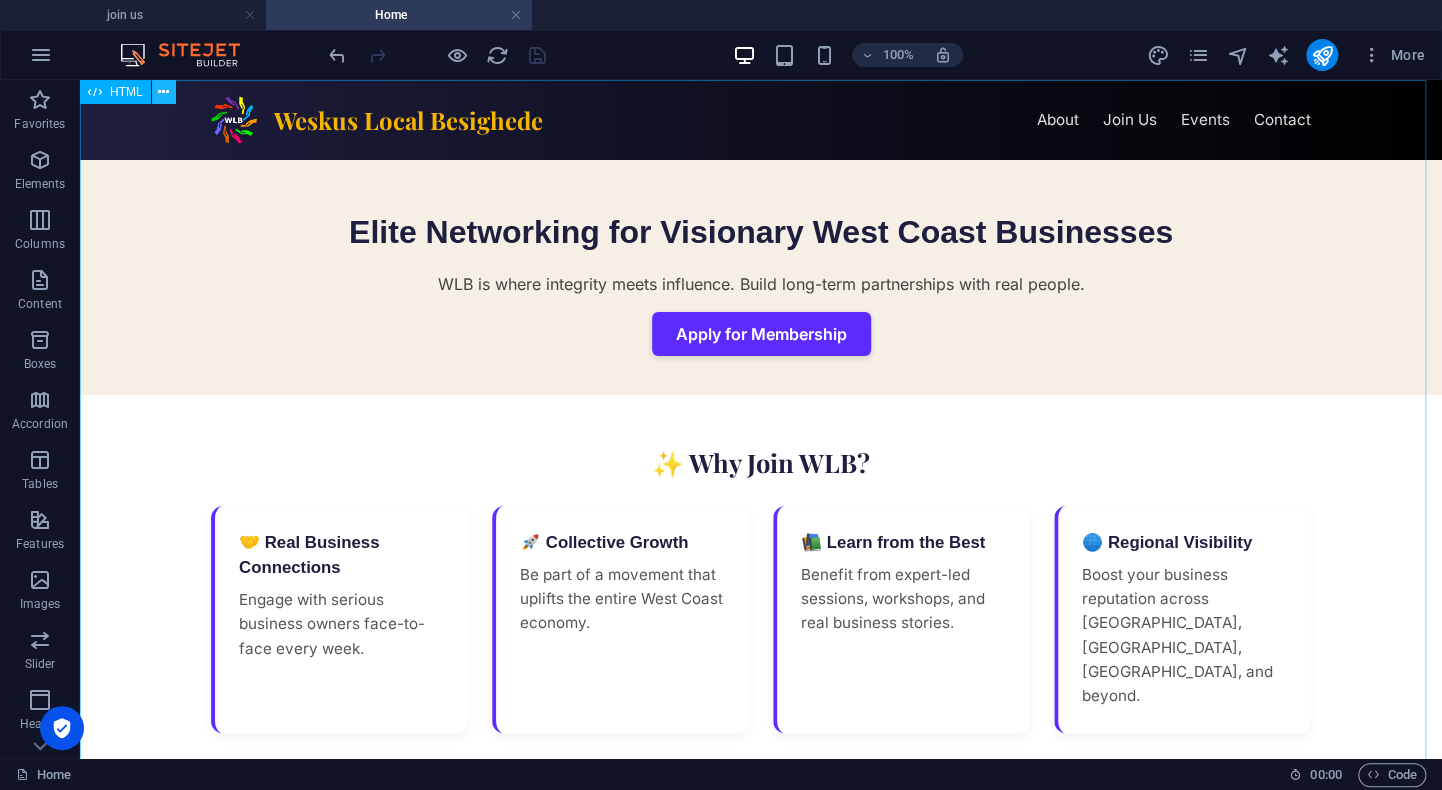 click at bounding box center (163, 92) 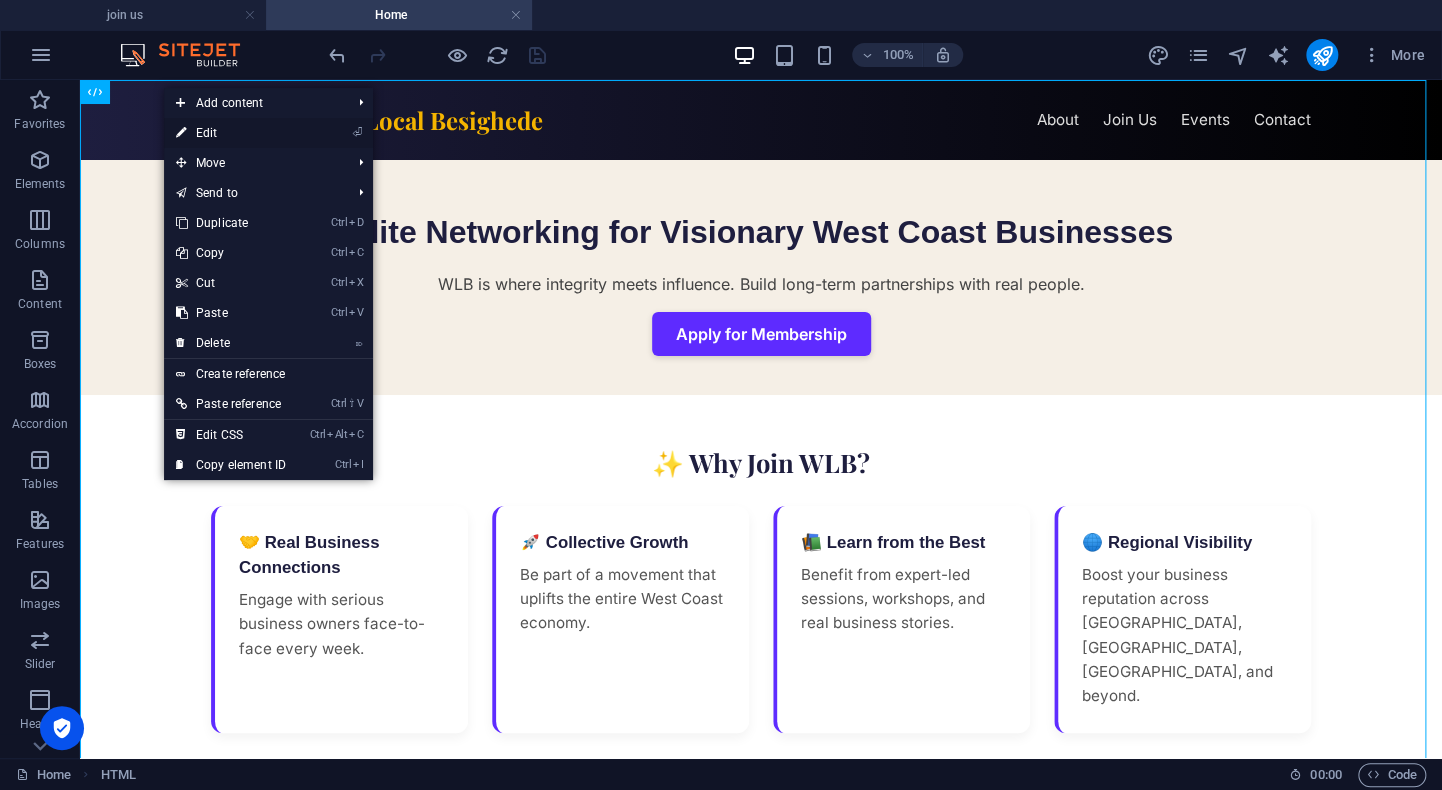click on "⏎  Edit" at bounding box center [231, 133] 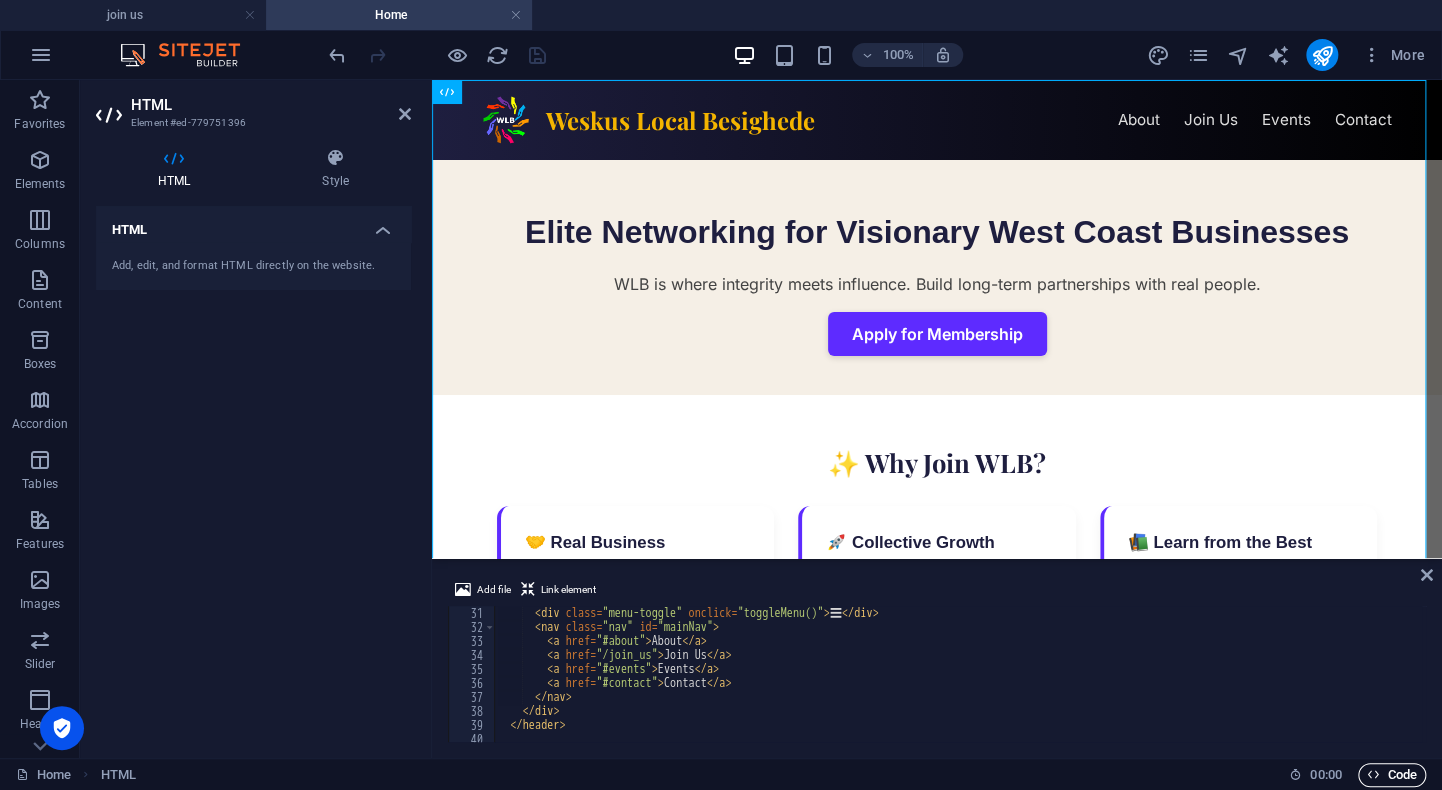 click on "Code" at bounding box center [1392, 775] 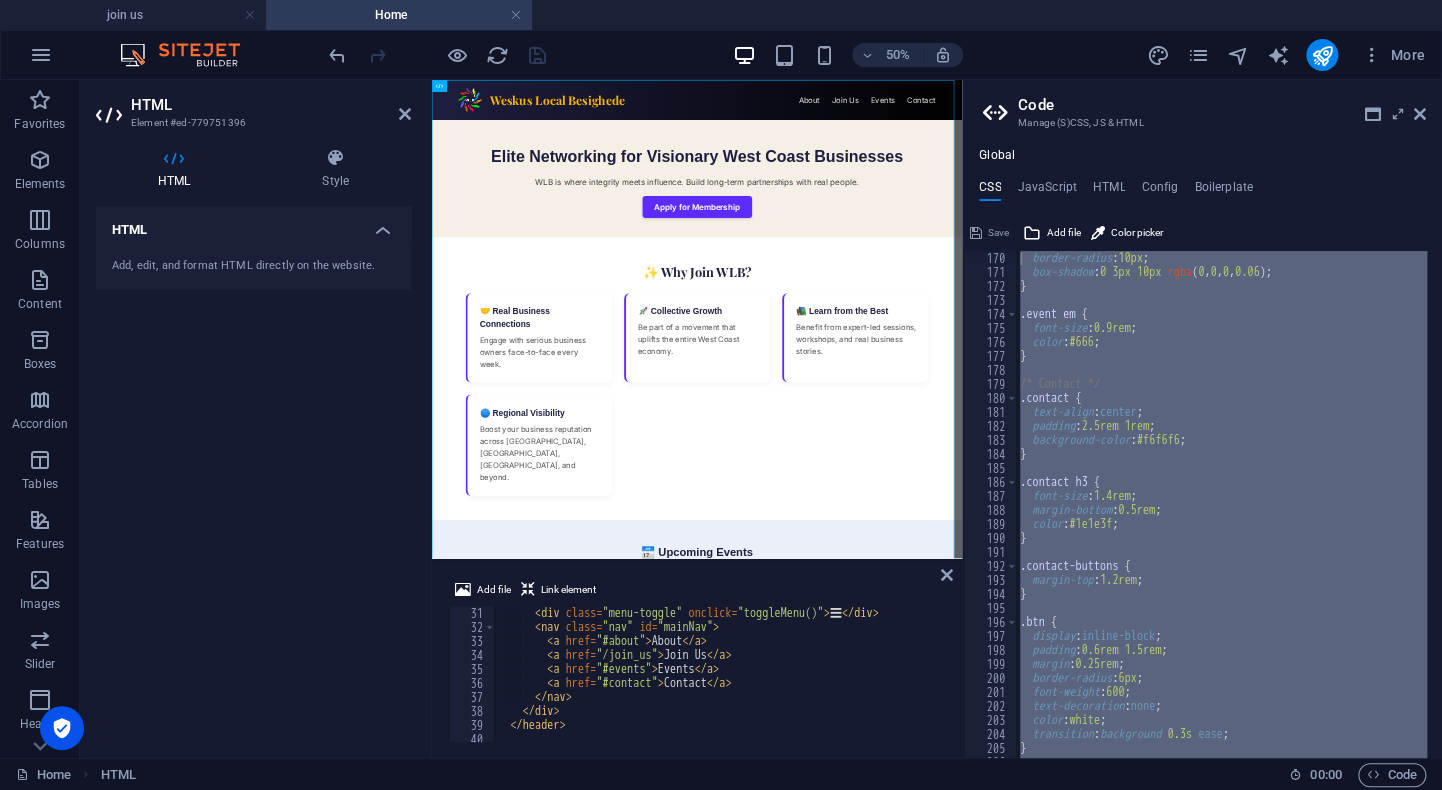 scroll, scrollTop: 1946, scrollLeft: 0, axis: vertical 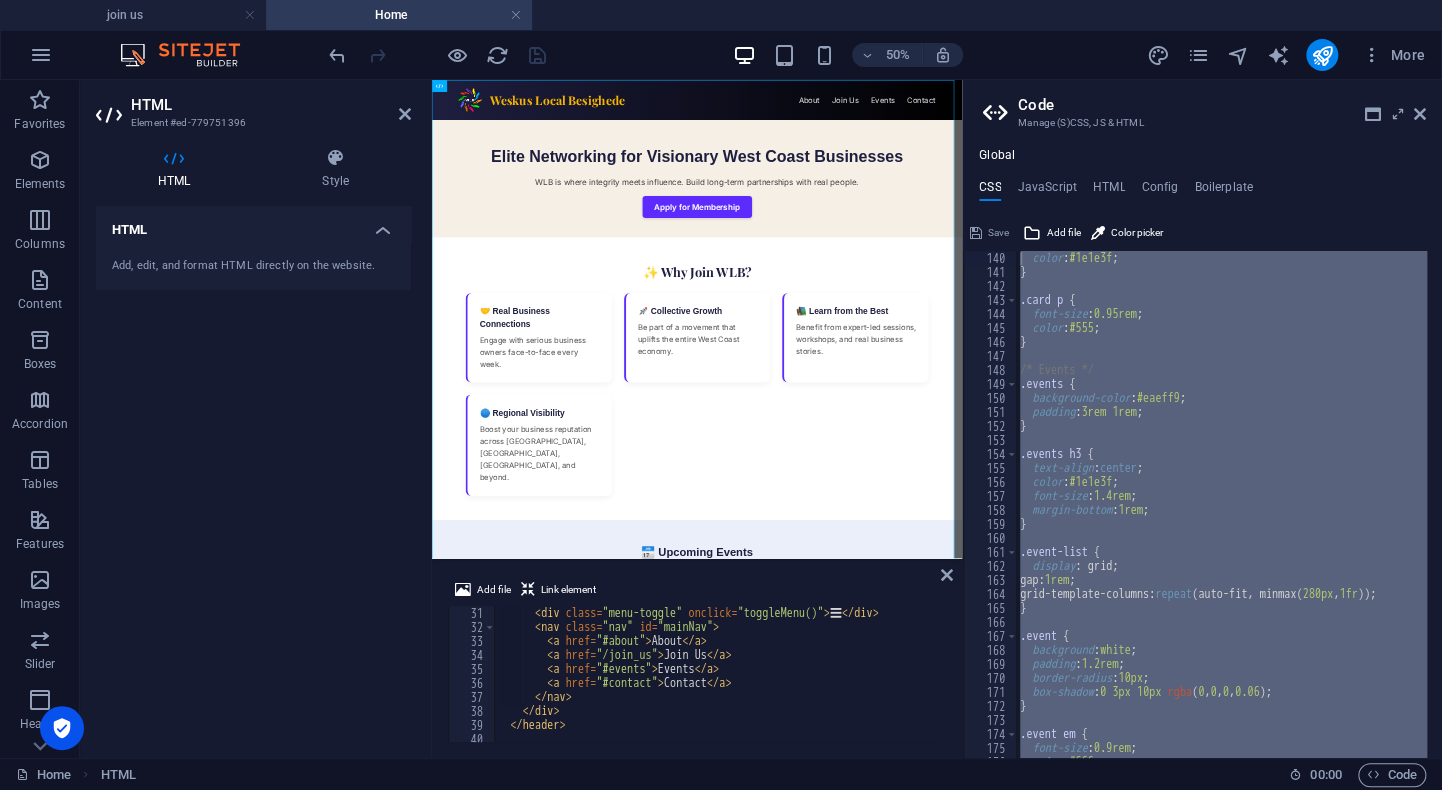 drag, startPoint x: 978, startPoint y: 217, endPoint x: 1392, endPoint y: 369, distance: 441.02155 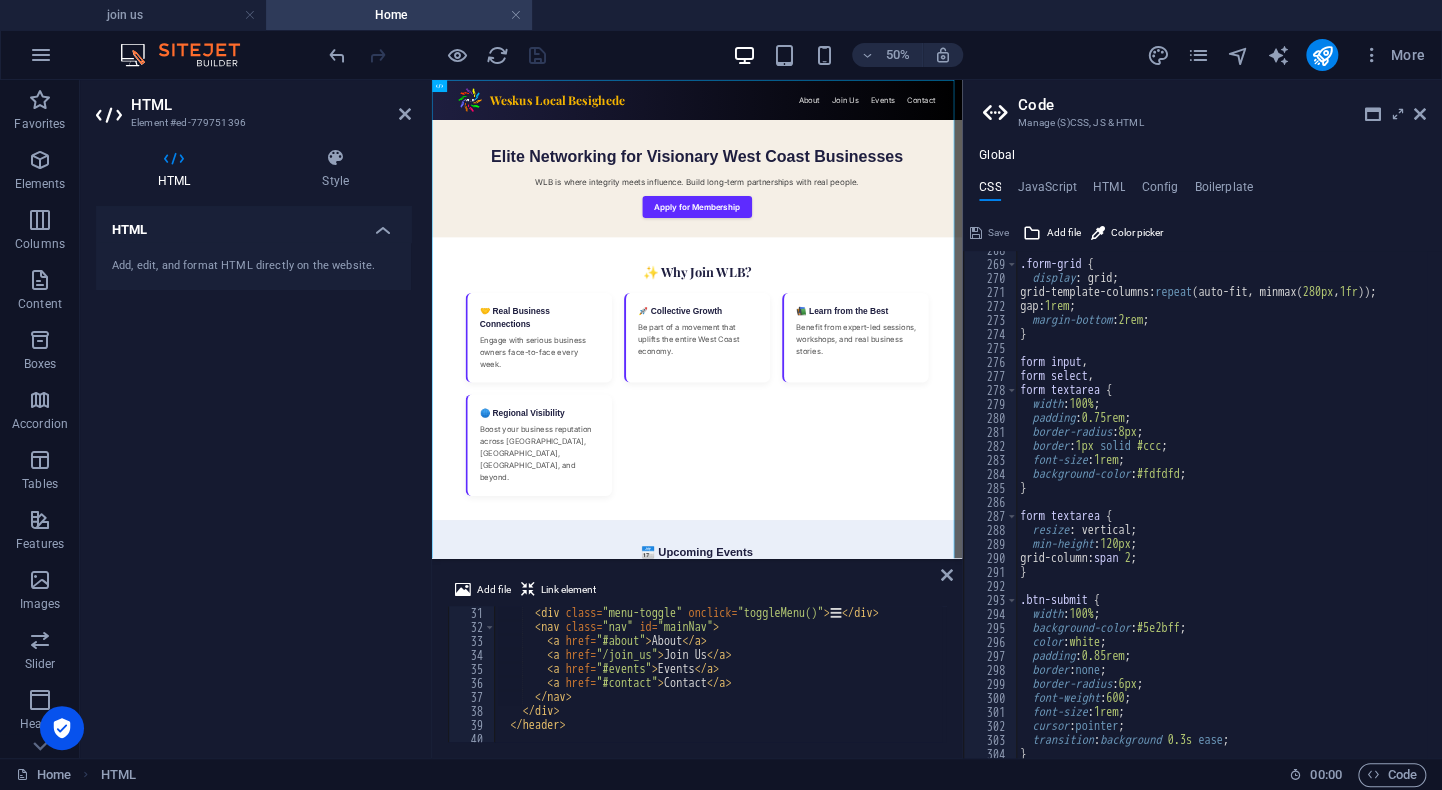 scroll, scrollTop: 3918, scrollLeft: 0, axis: vertical 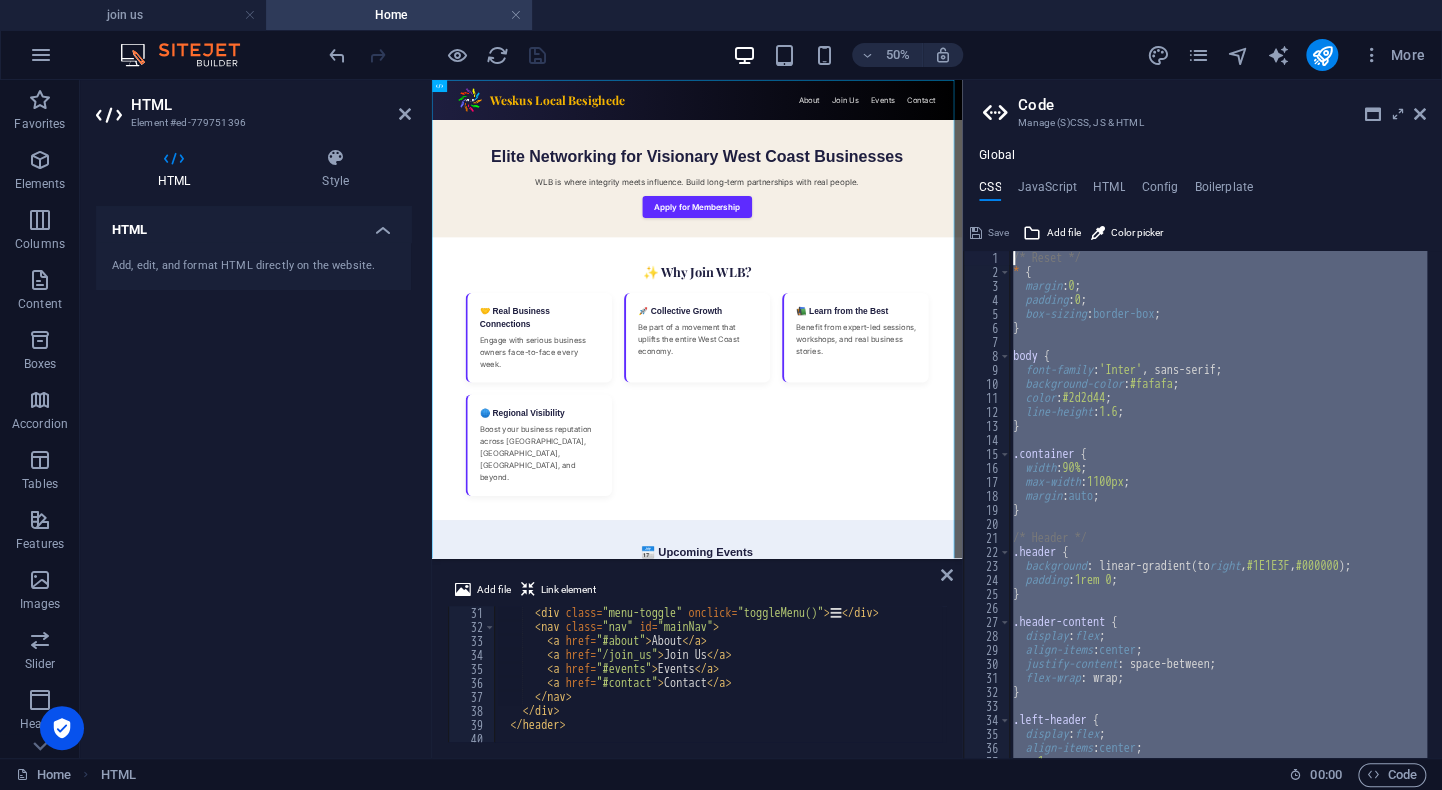 drag, startPoint x: 1045, startPoint y: 734, endPoint x: 1039, endPoint y: 148, distance: 586.0307 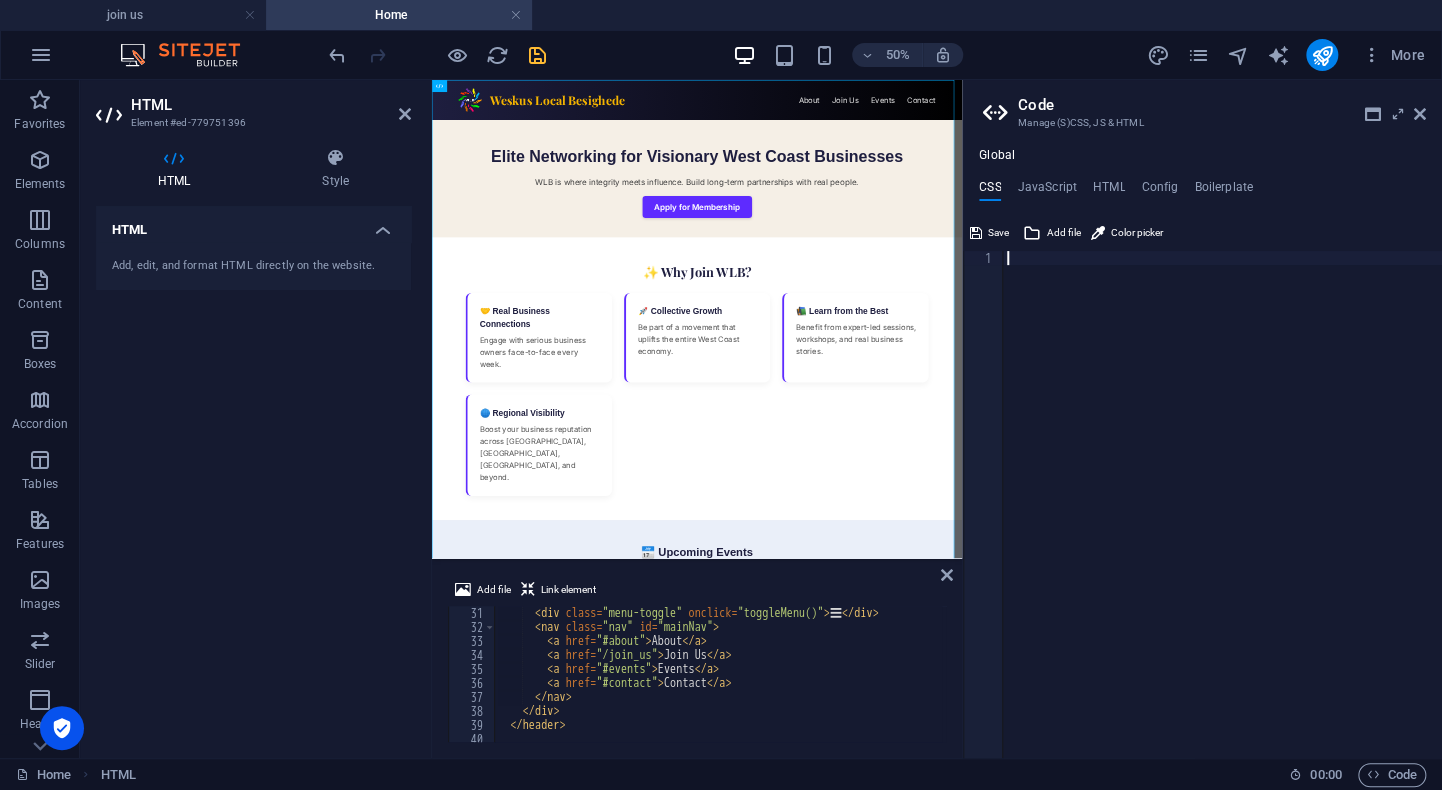 paste on "}" 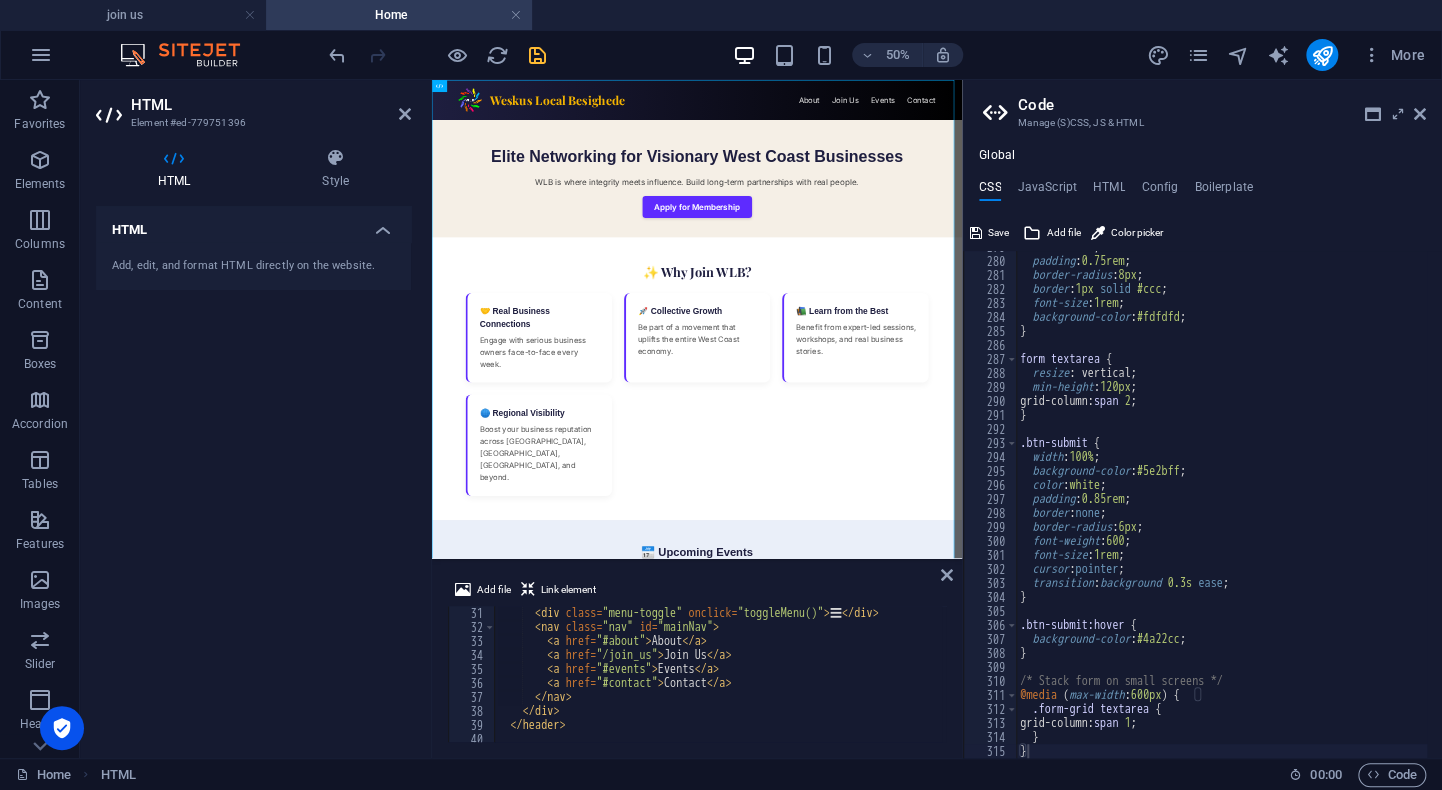 click on "50% More" at bounding box center [879, 55] 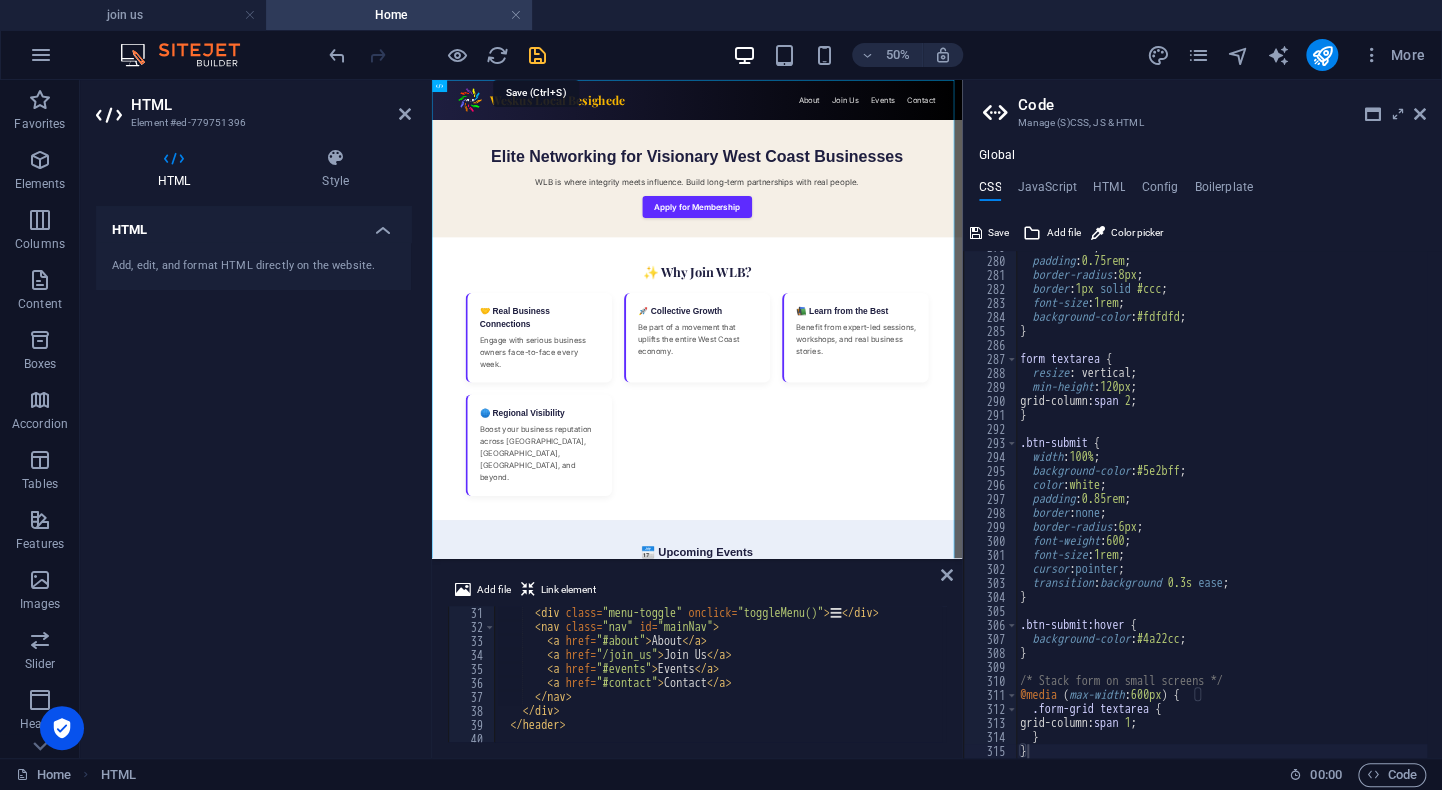 click at bounding box center (537, 55) 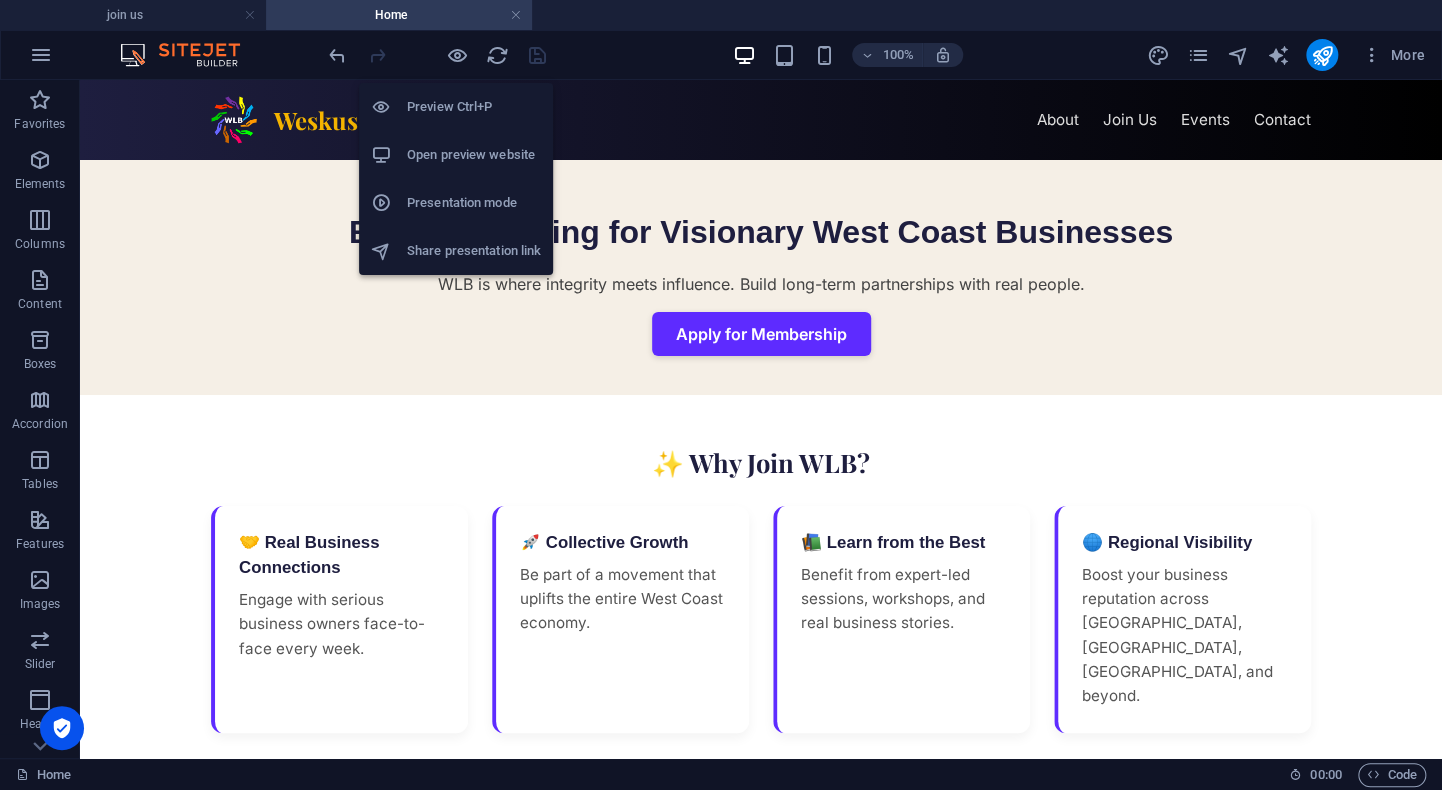 click on "Open preview website" at bounding box center (474, 155) 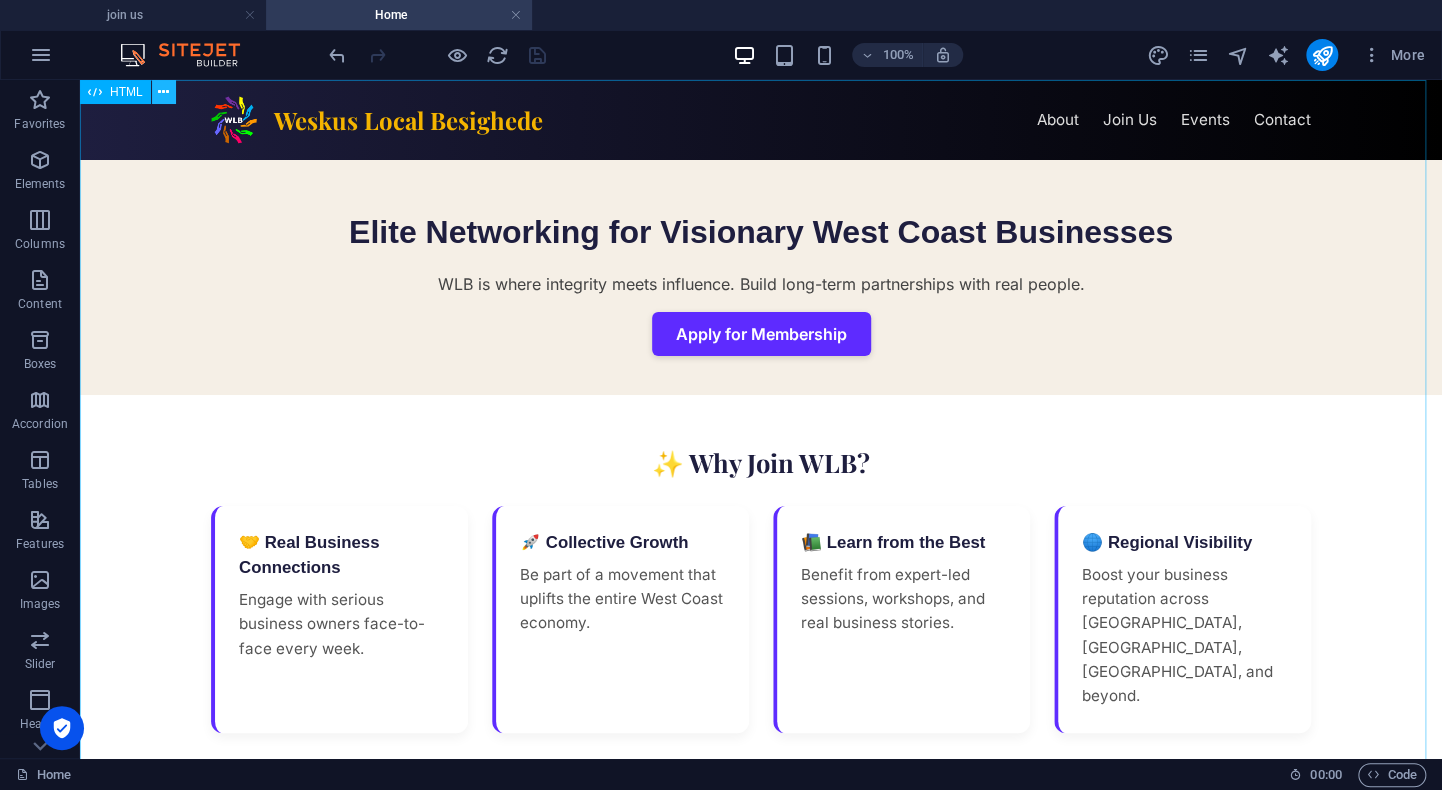 click at bounding box center (164, 92) 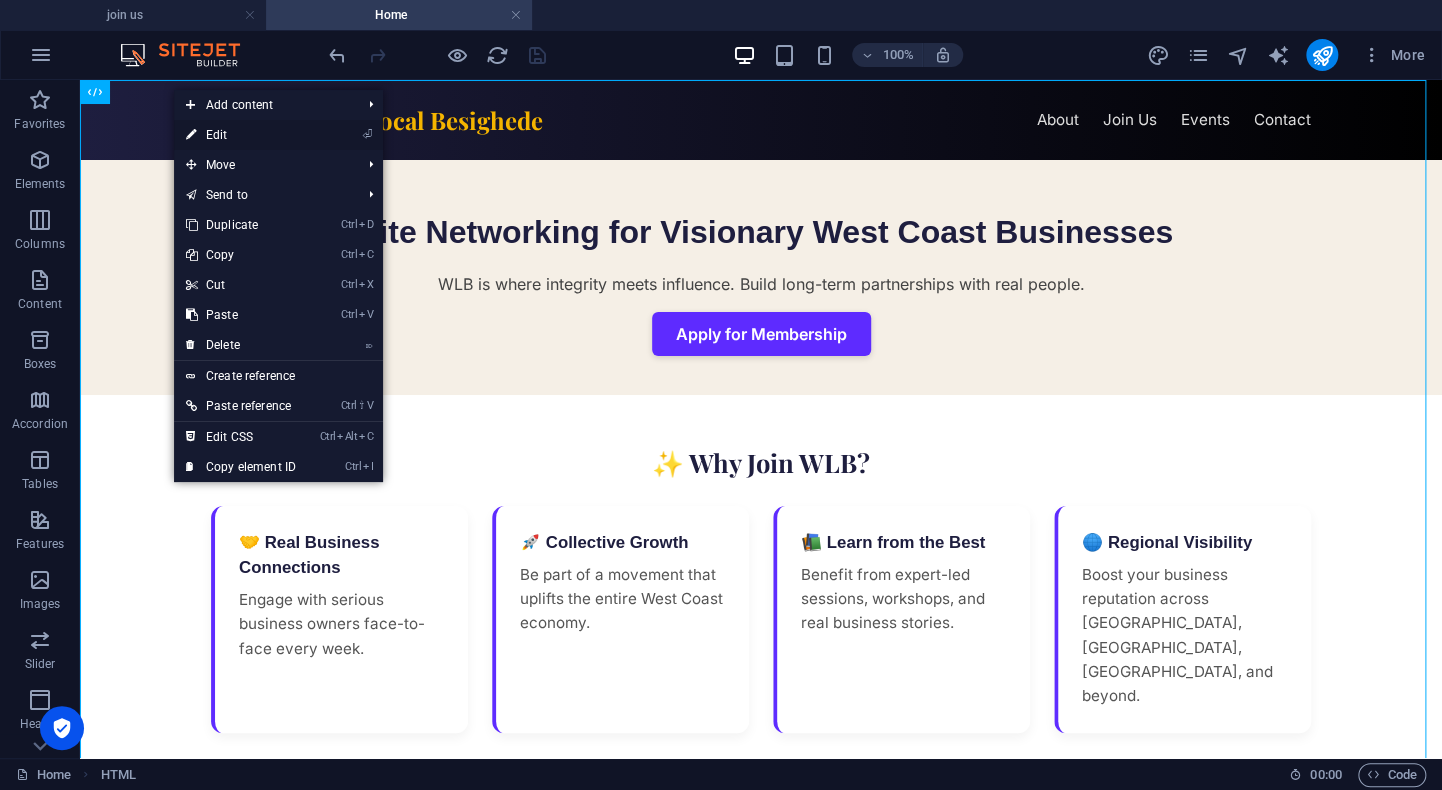 click on "⏎  Edit" at bounding box center (241, 135) 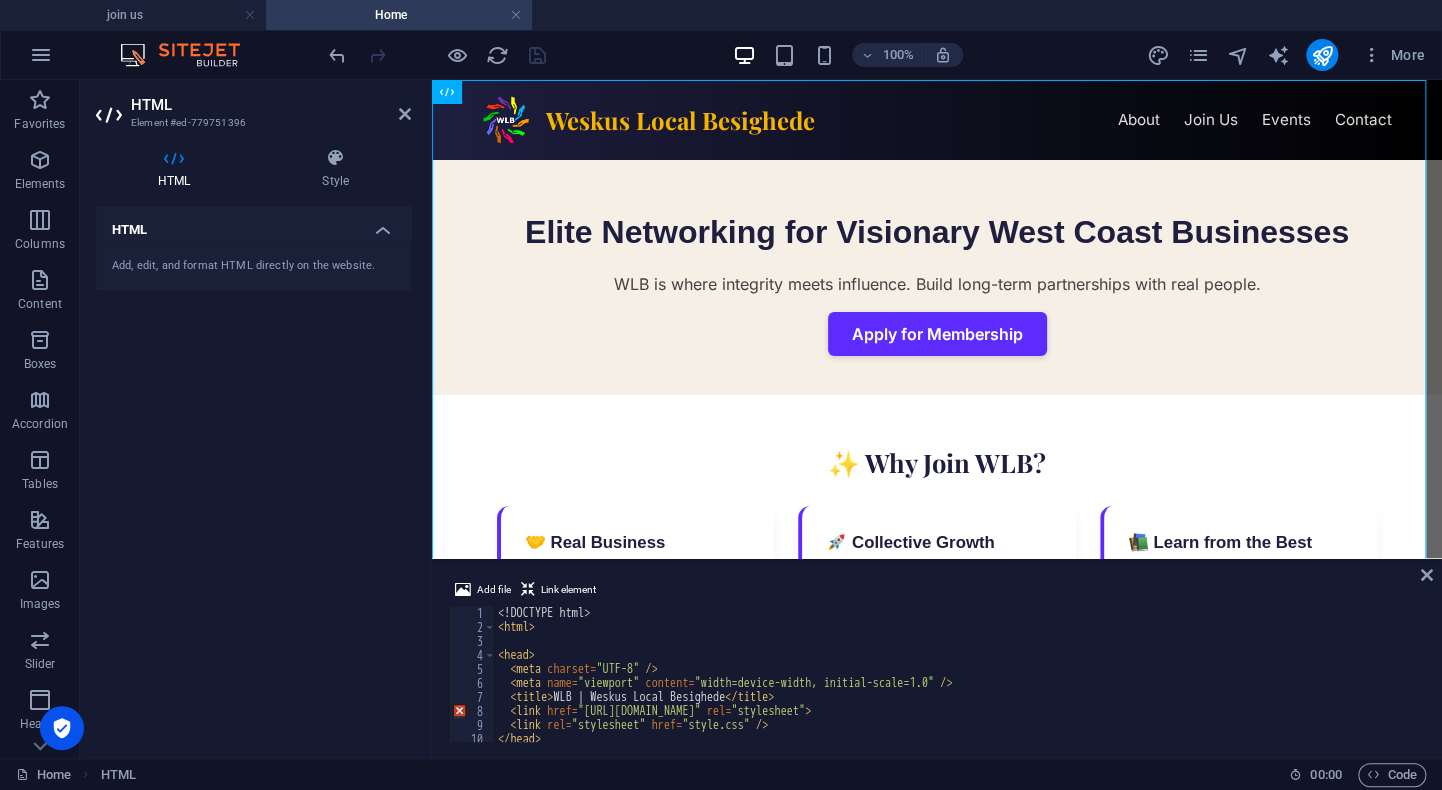 scroll, scrollTop: 0, scrollLeft: 0, axis: both 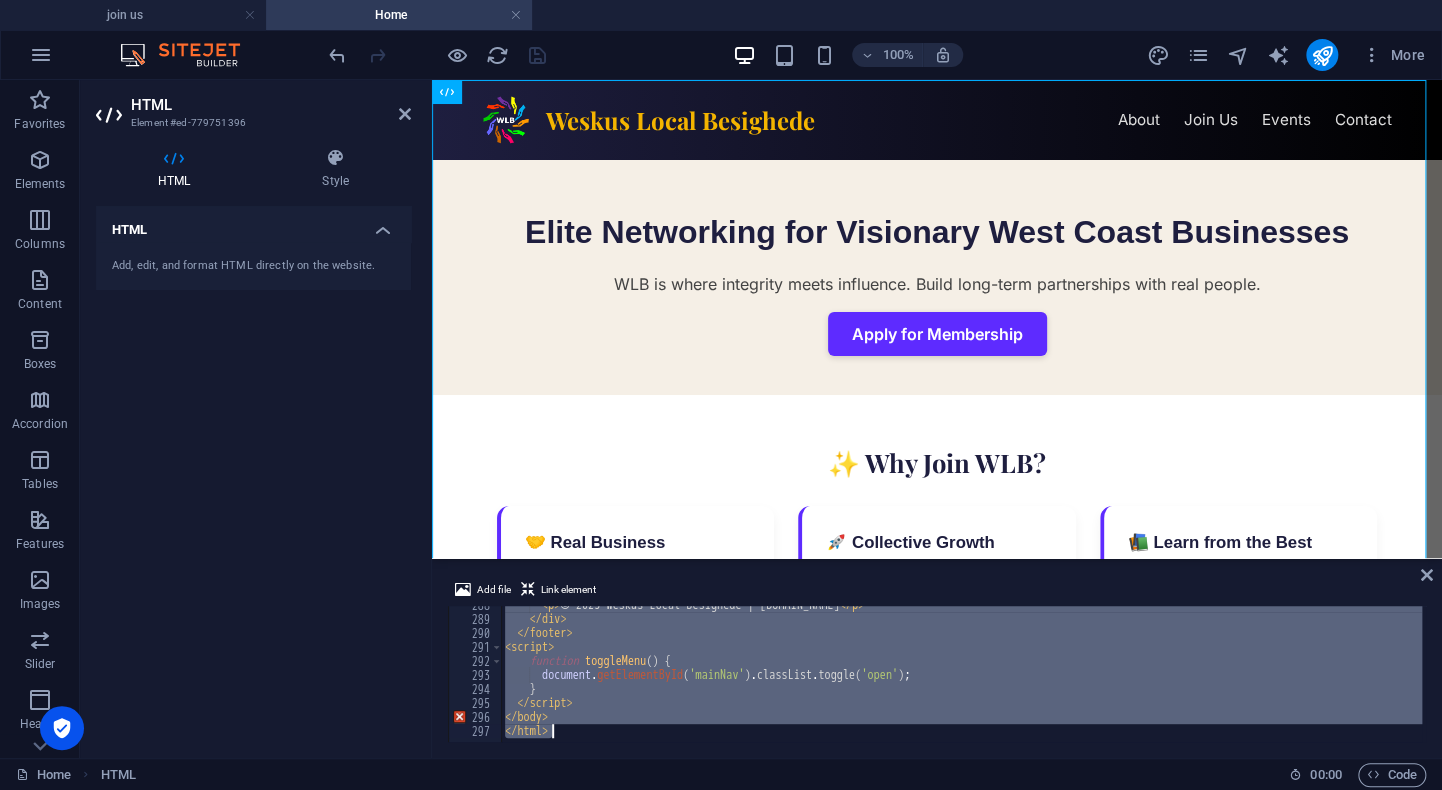 drag, startPoint x: 499, startPoint y: 614, endPoint x: 567, endPoint y: 793, distance: 191.48106 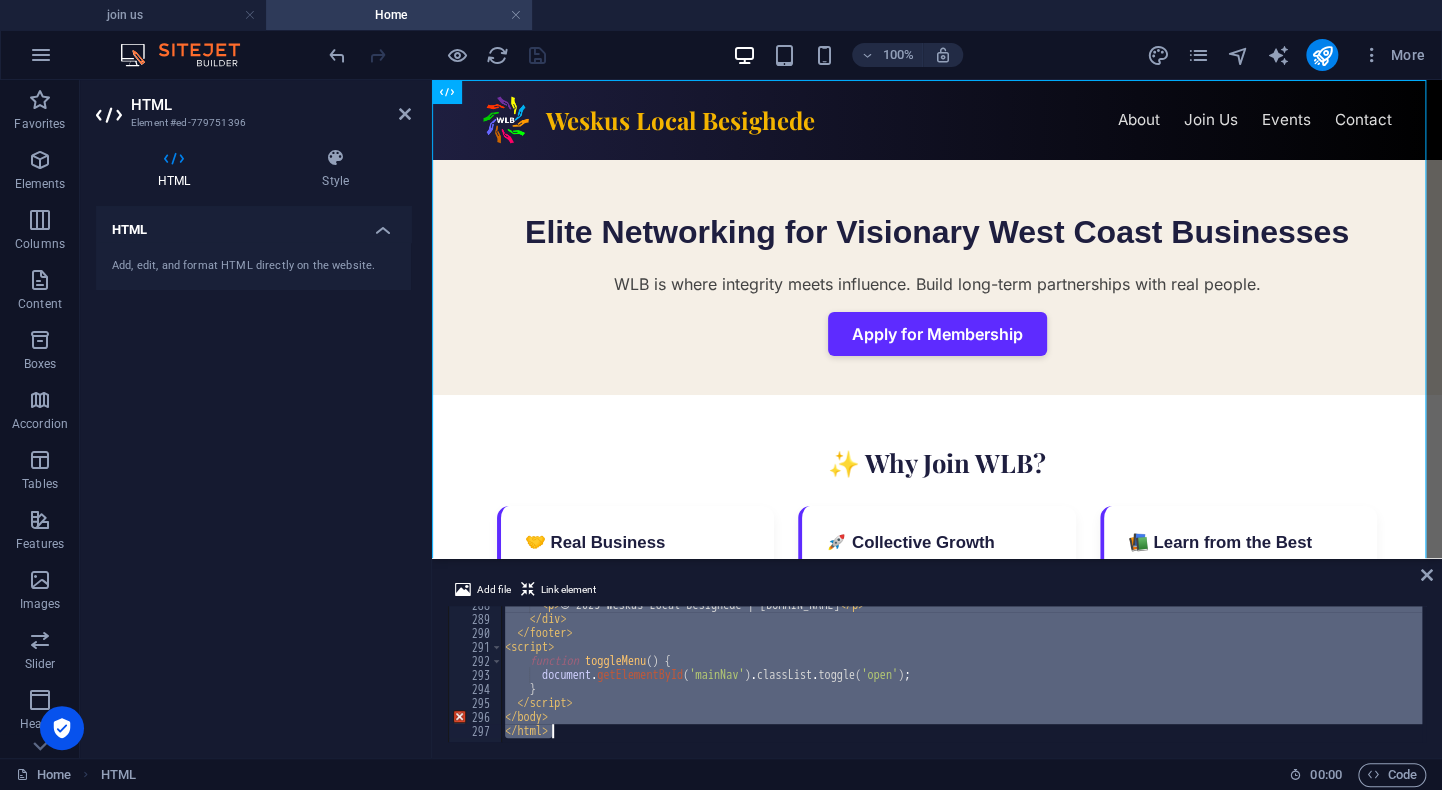 type on "</footer></body></ht" 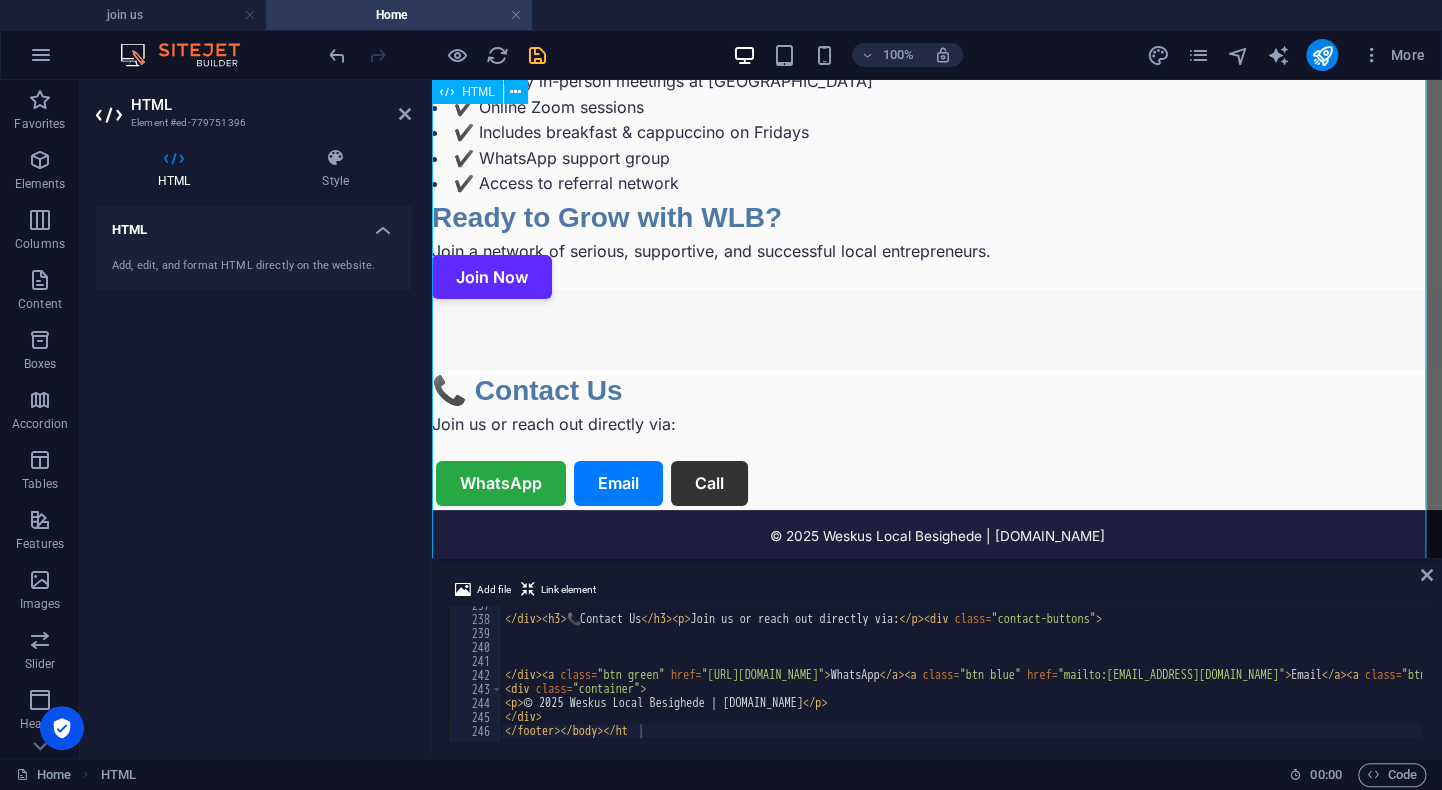 scroll, scrollTop: 3582, scrollLeft: 0, axis: vertical 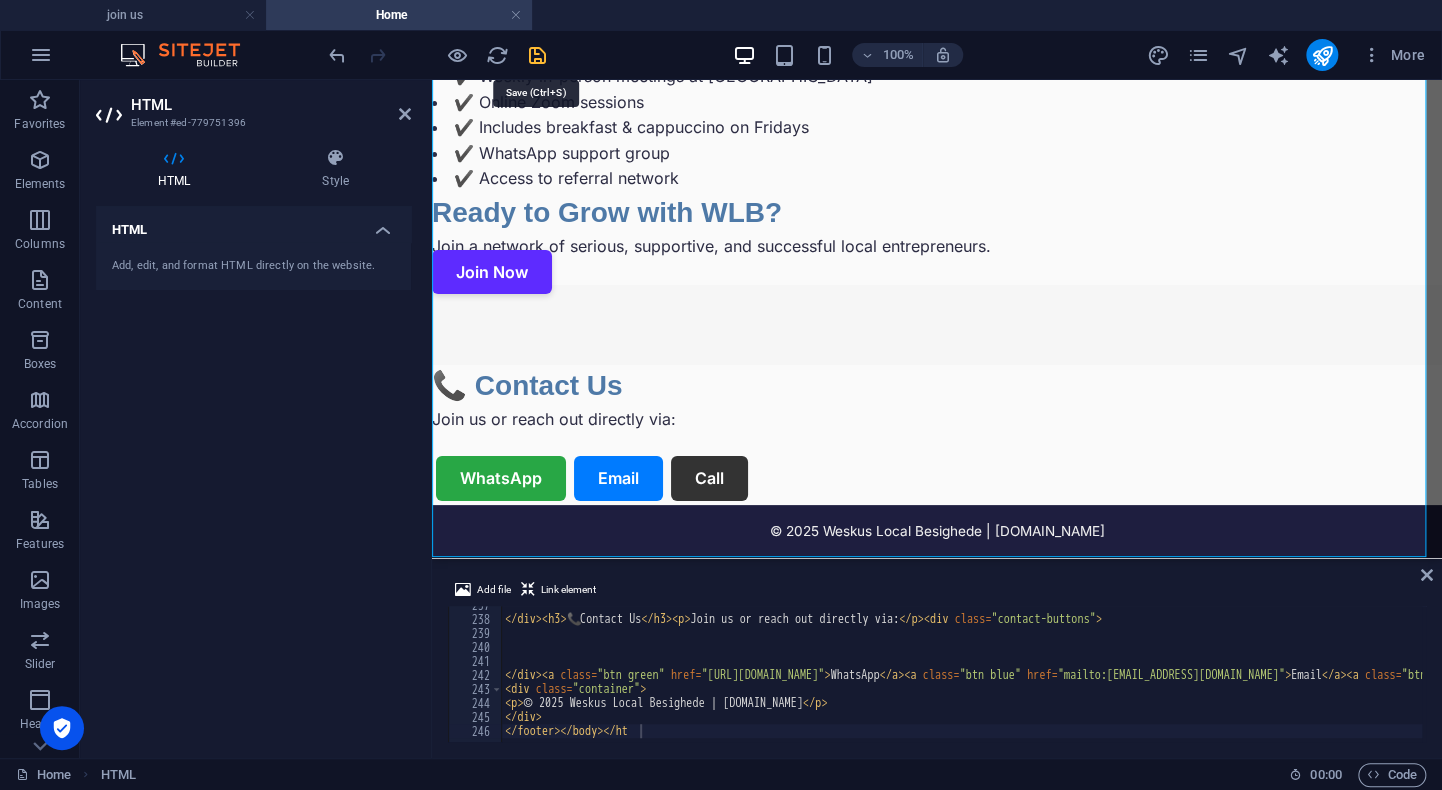 click at bounding box center [537, 55] 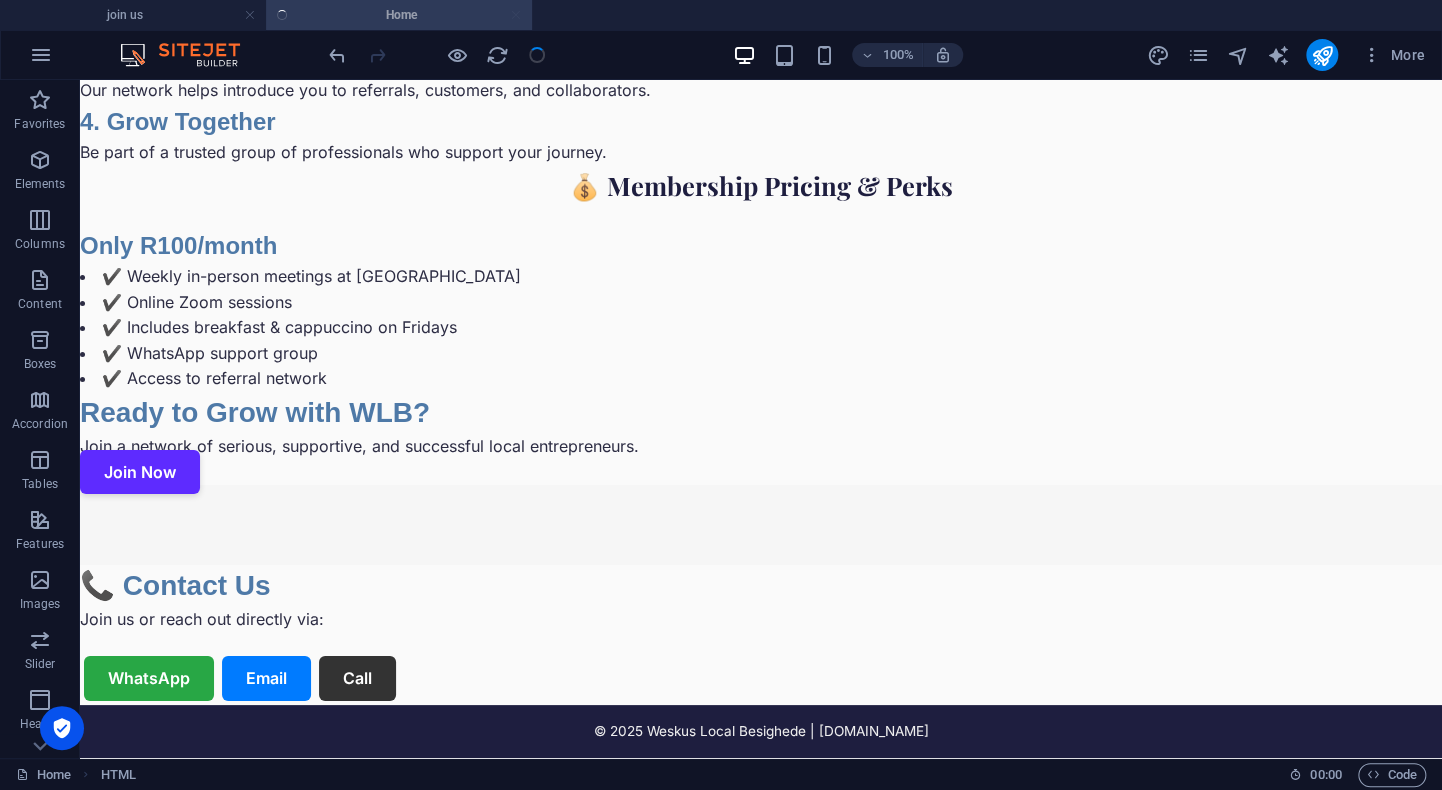 scroll, scrollTop: 3382, scrollLeft: 0, axis: vertical 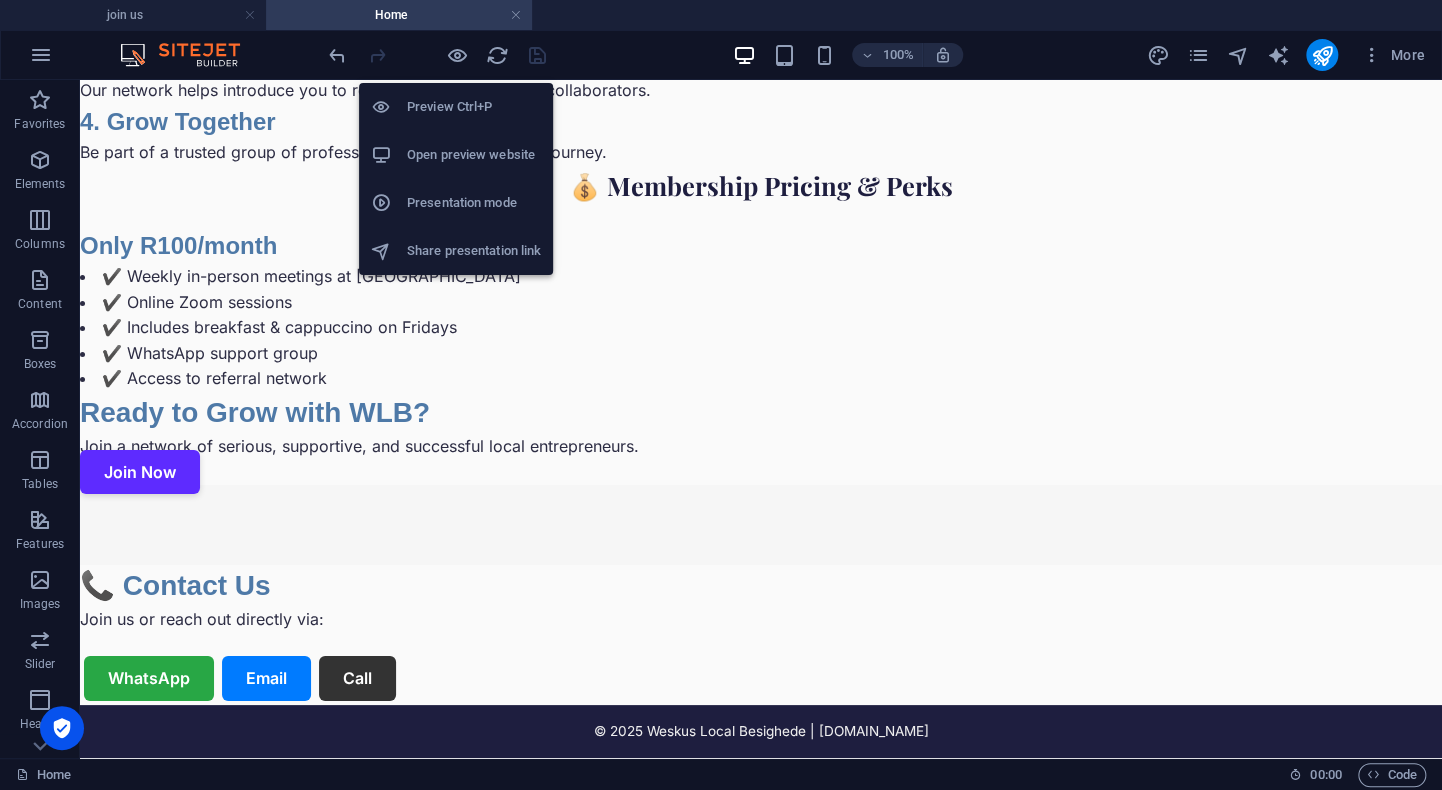 click on "Open preview website" at bounding box center [474, 155] 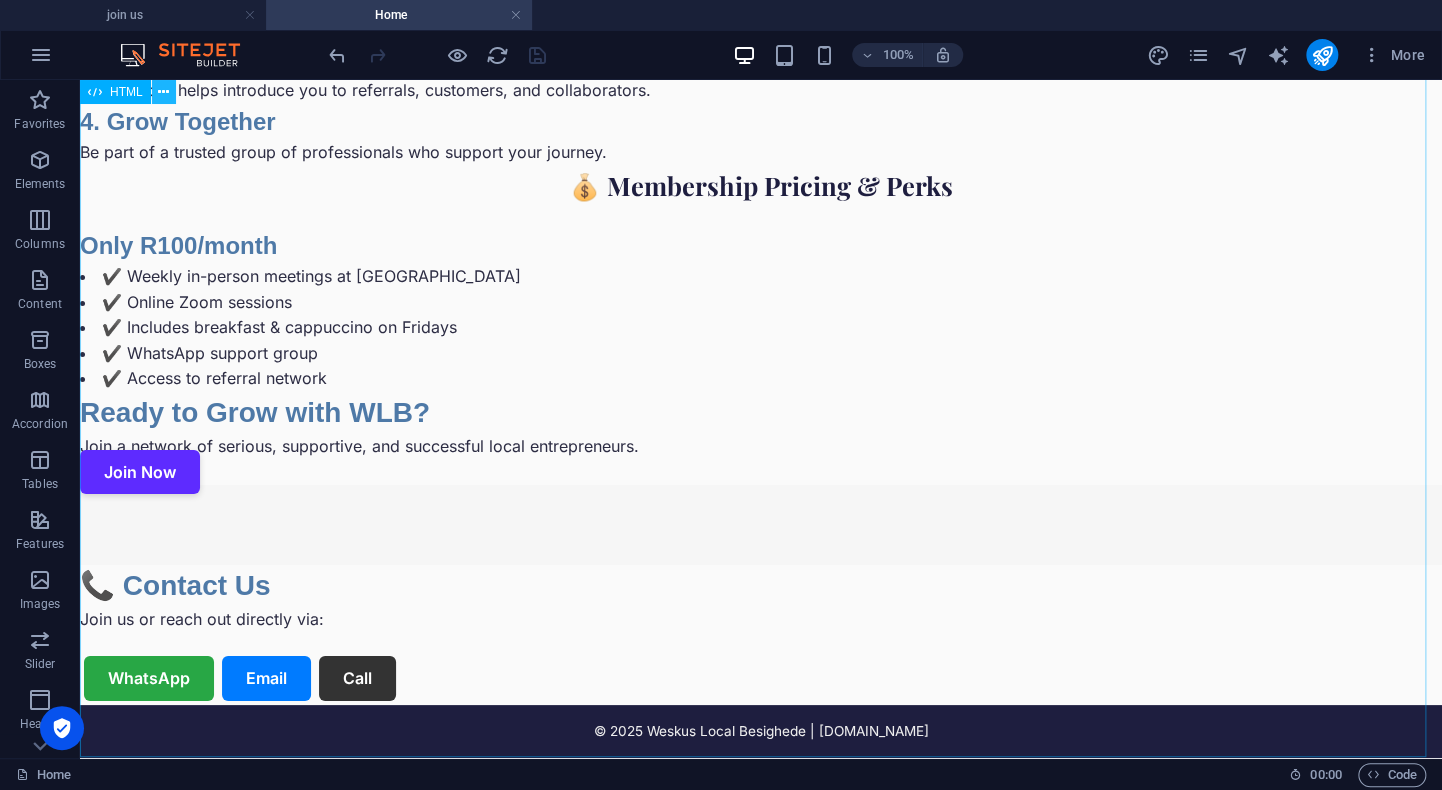 click at bounding box center [164, 92] 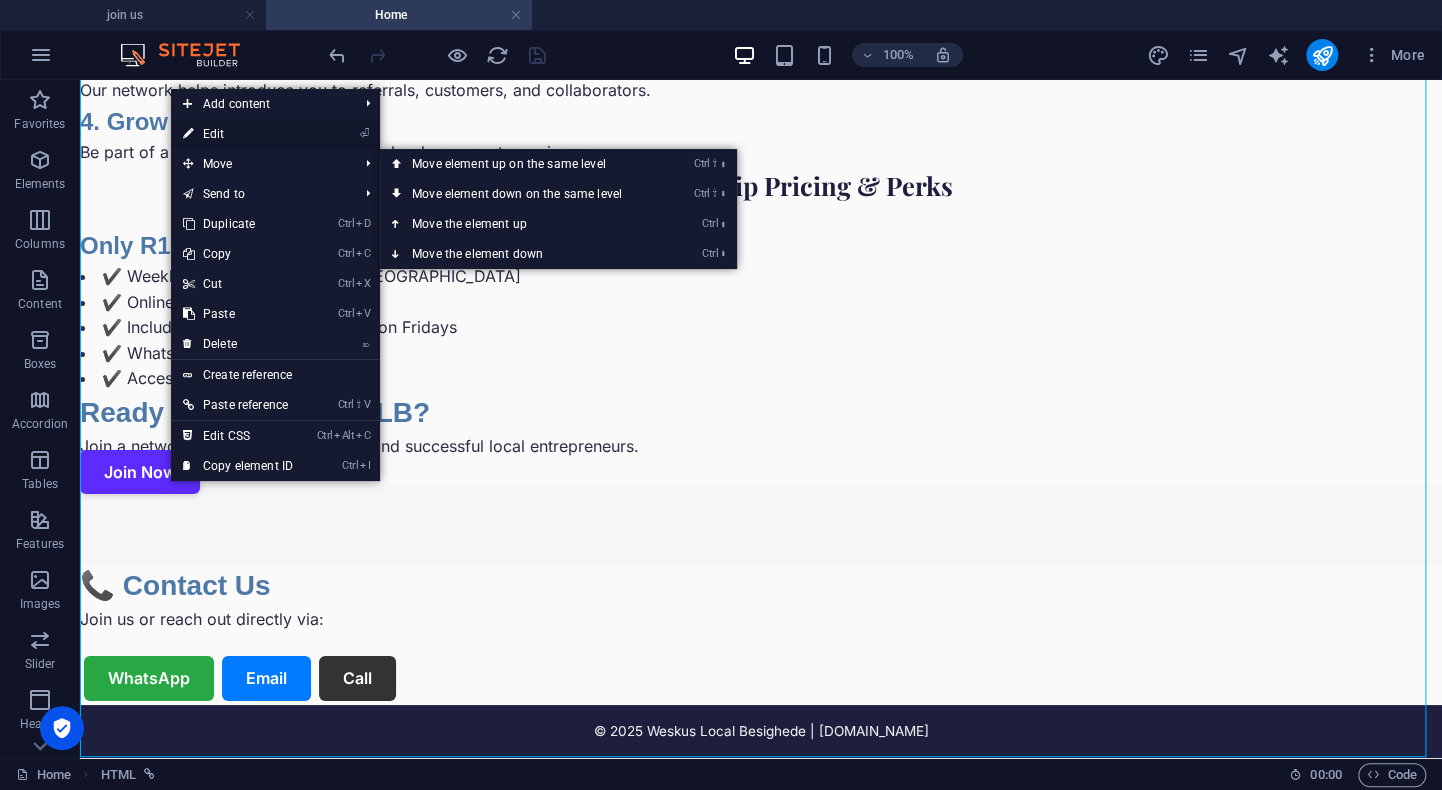 click on "⏎  Edit" at bounding box center (238, 134) 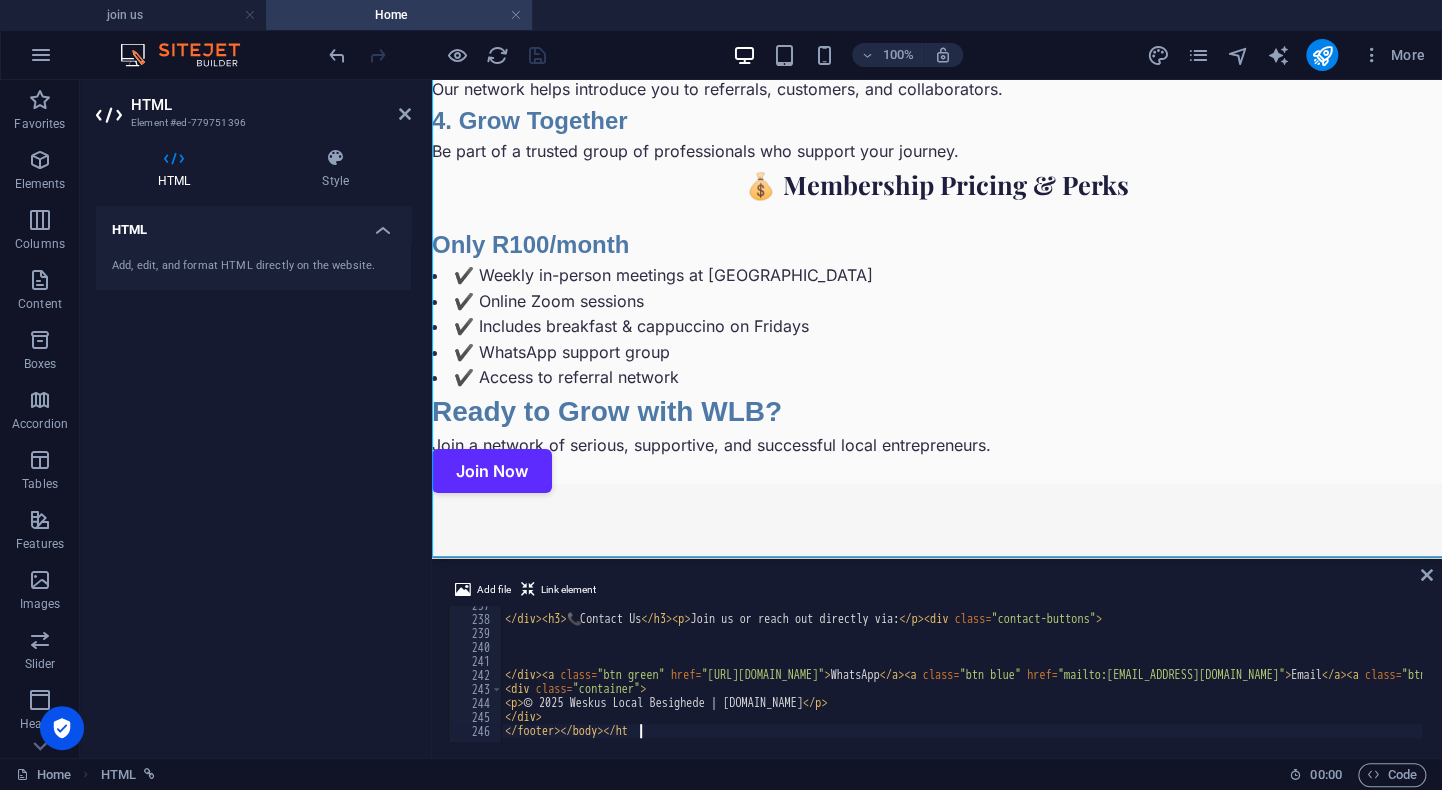 scroll, scrollTop: 3582, scrollLeft: 0, axis: vertical 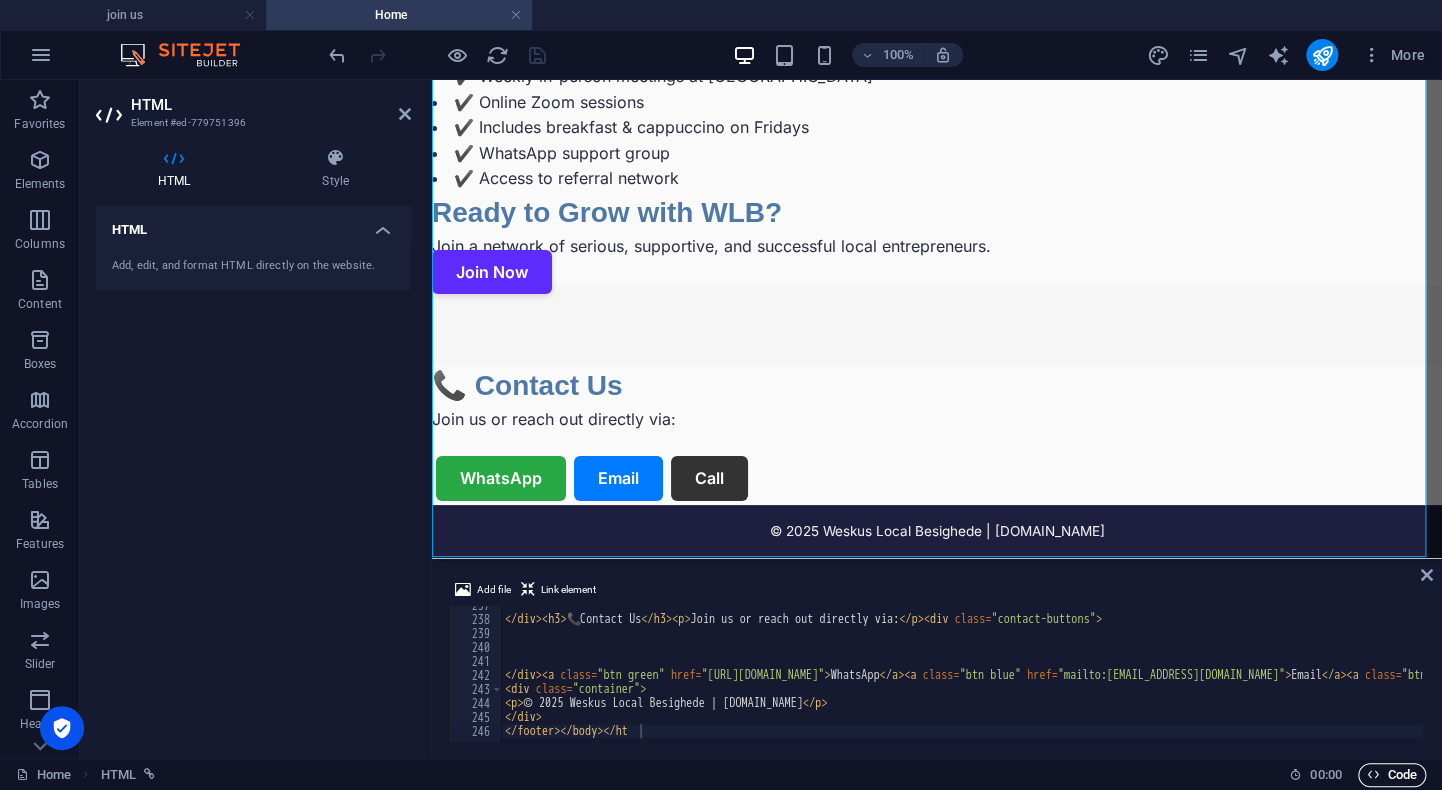 click on "Code" at bounding box center [1392, 775] 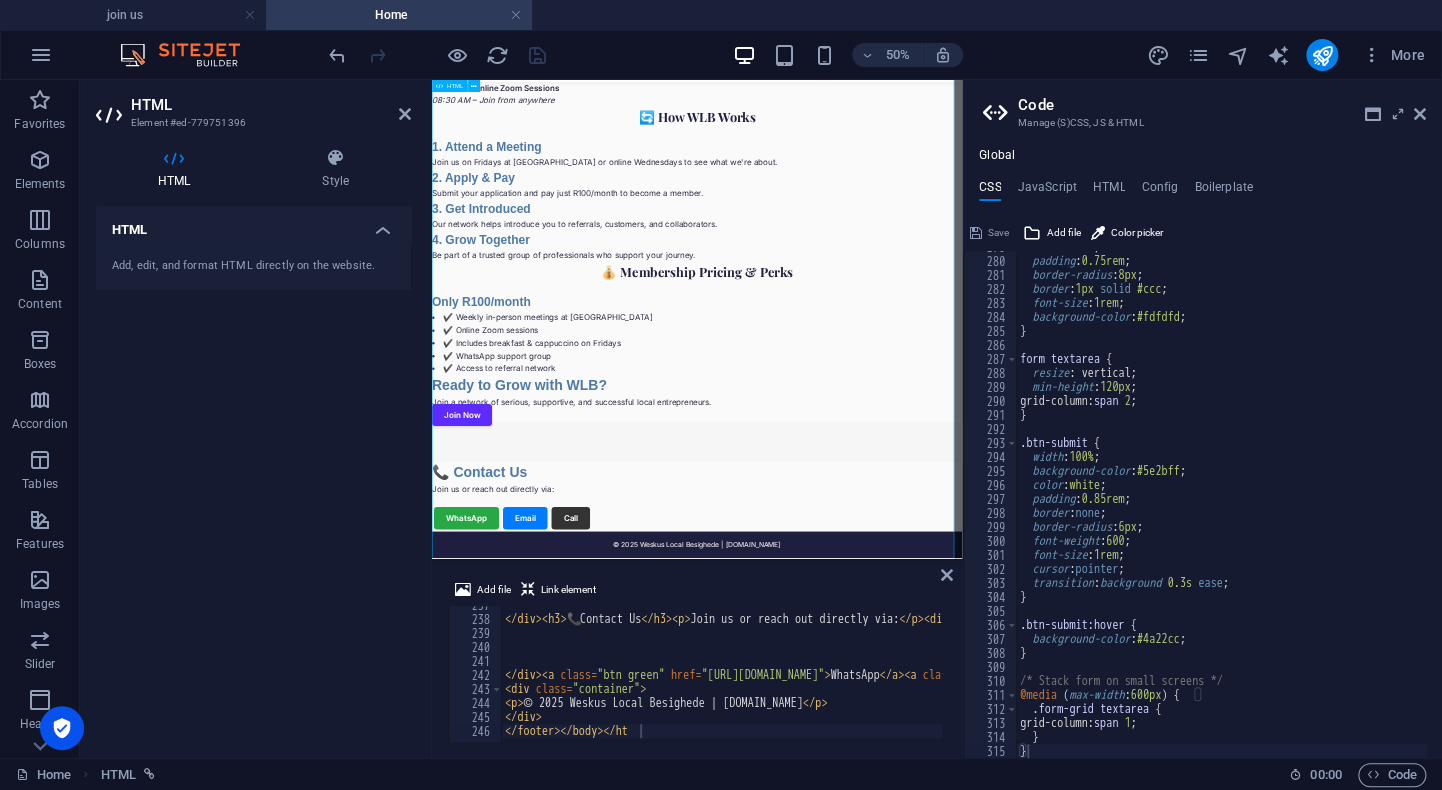 scroll, scrollTop: 2904, scrollLeft: 0, axis: vertical 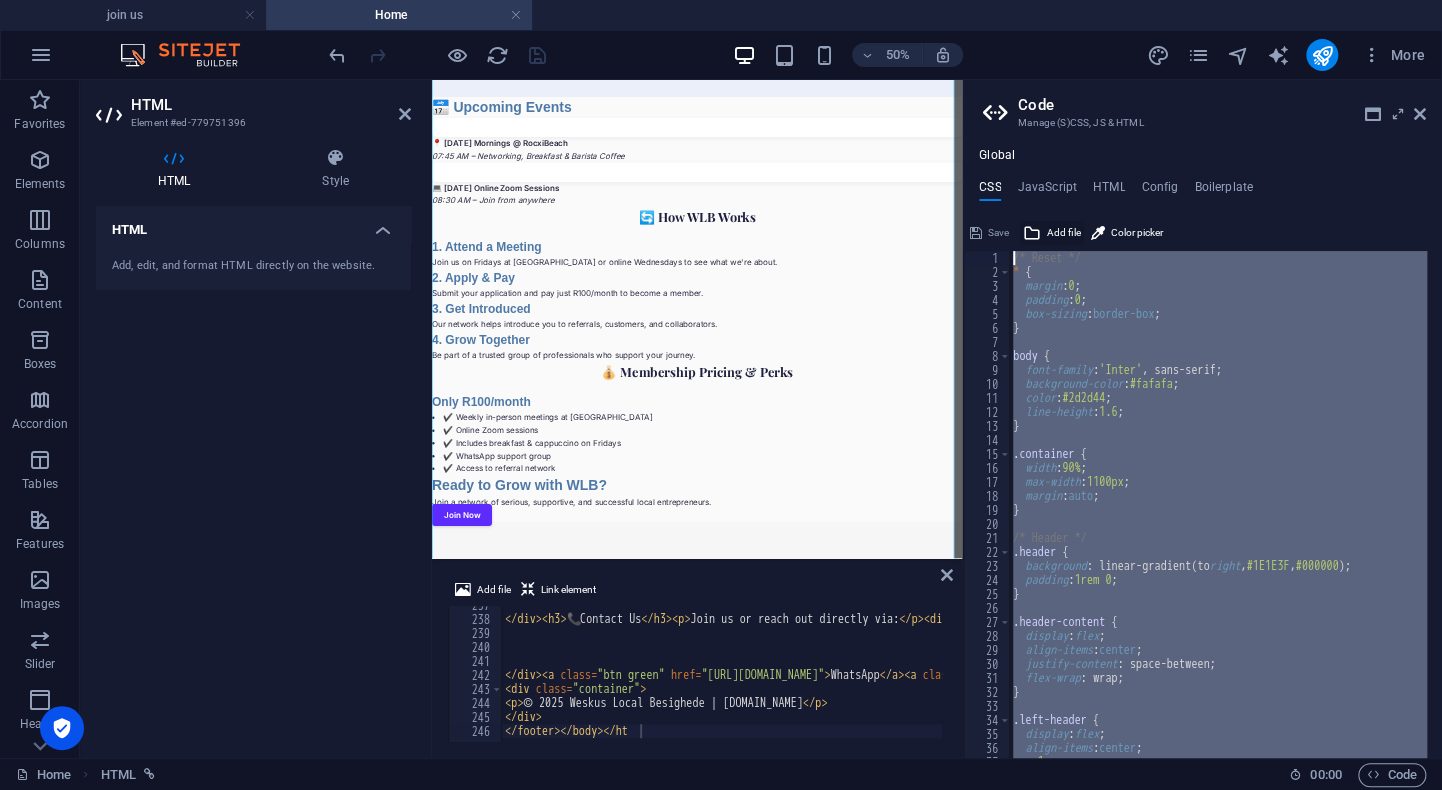 drag, startPoint x: 1030, startPoint y: 730, endPoint x: 1045, endPoint y: 238, distance: 492.2286 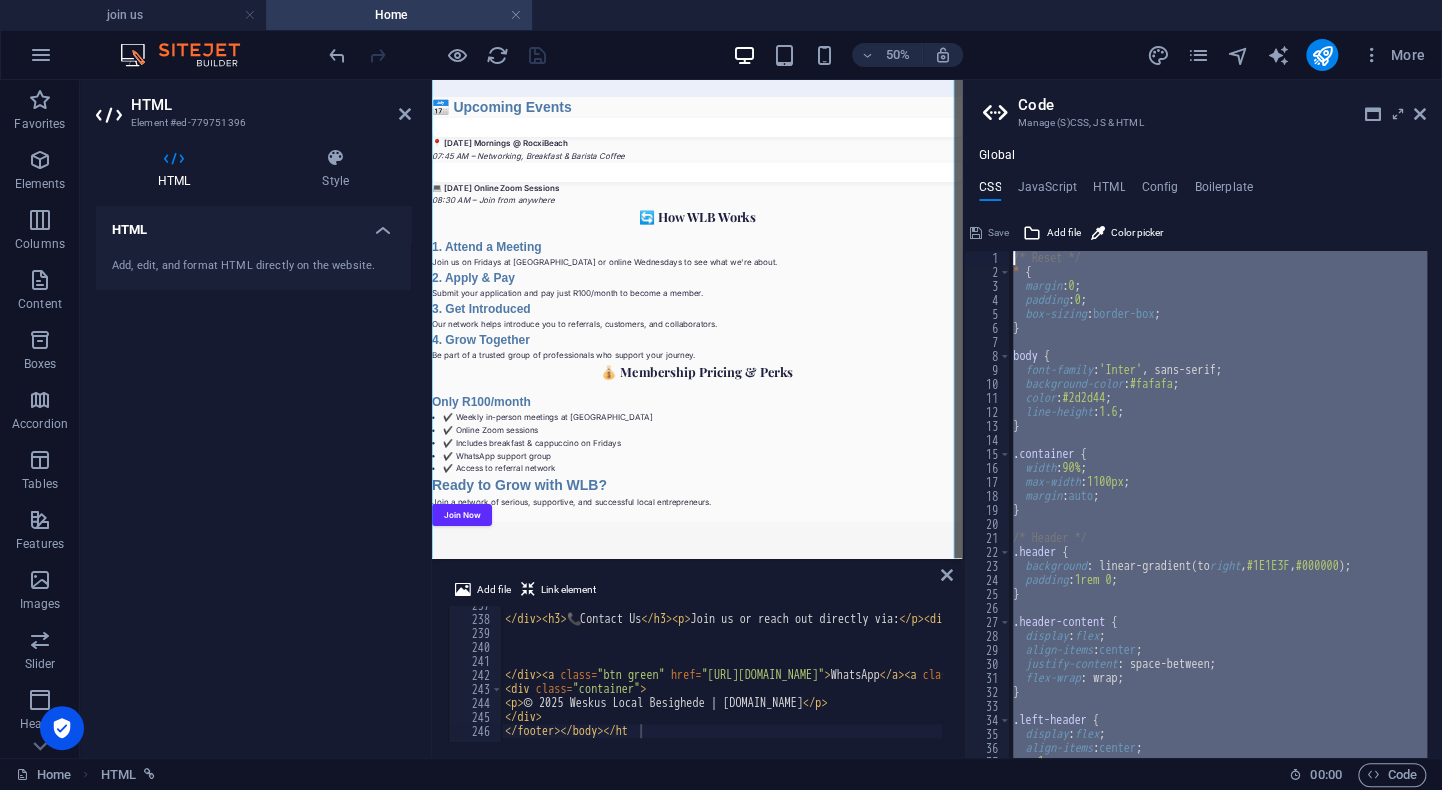 paste on "}" 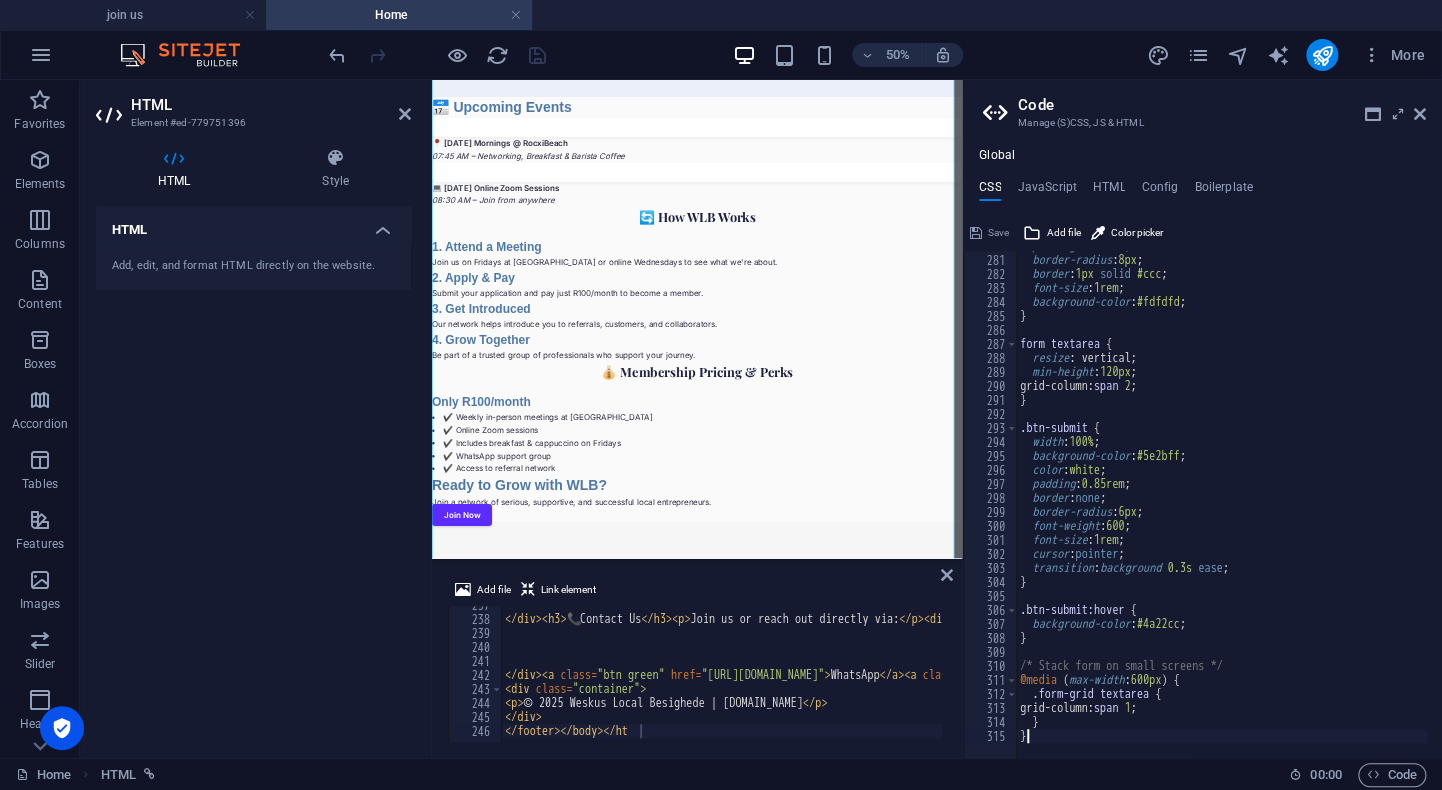 scroll, scrollTop: 3918, scrollLeft: 0, axis: vertical 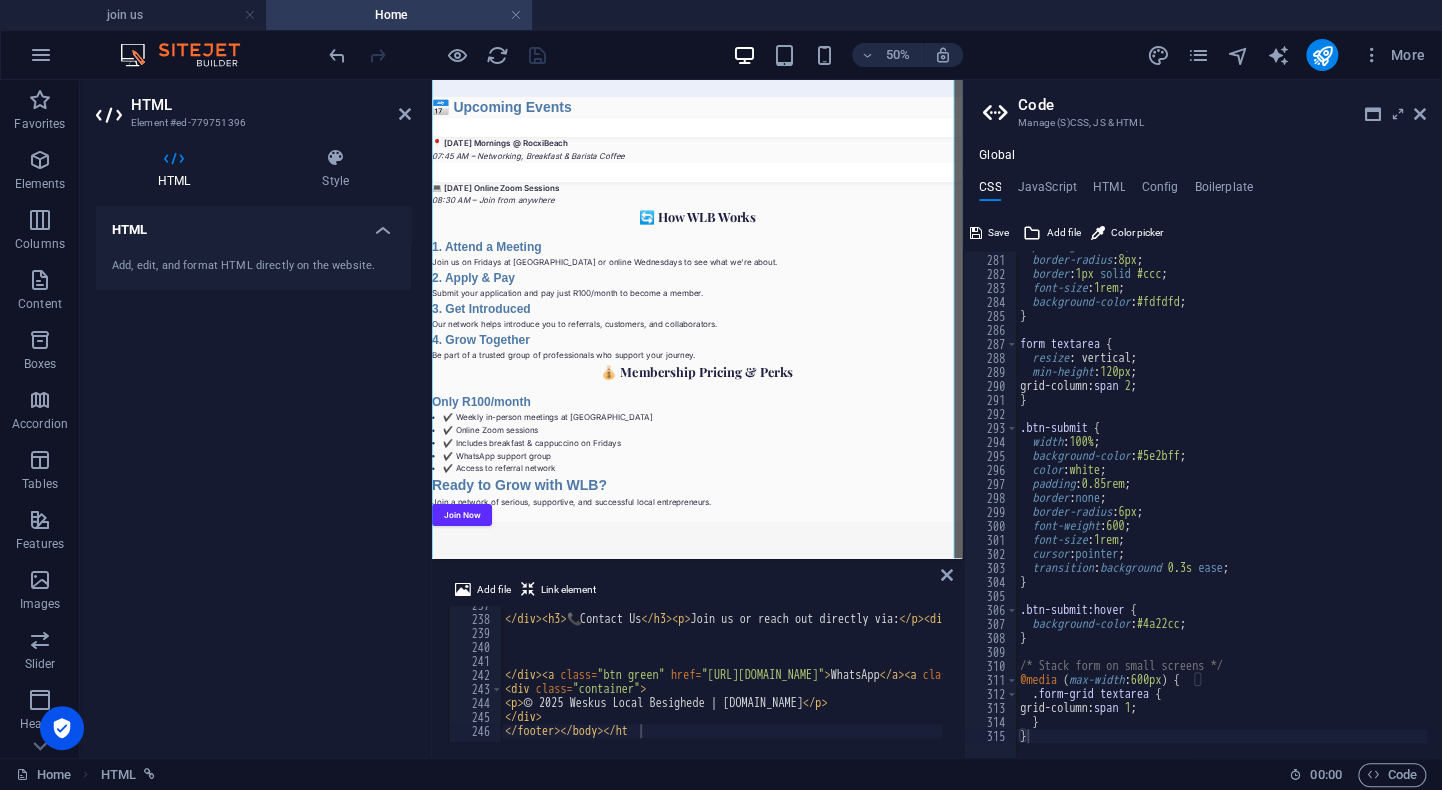 click on "50% More" at bounding box center (879, 55) 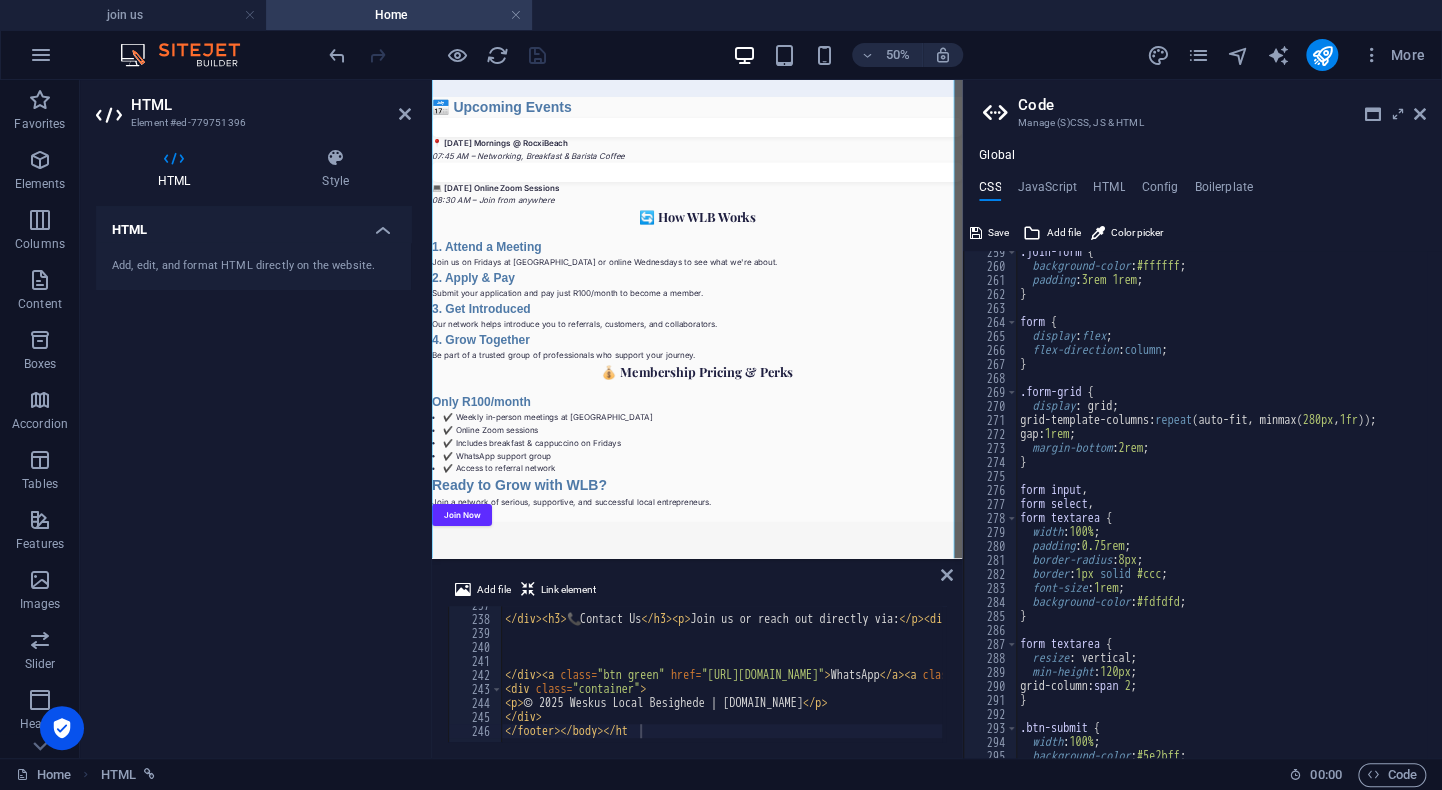 click on "50% More" at bounding box center [879, 55] 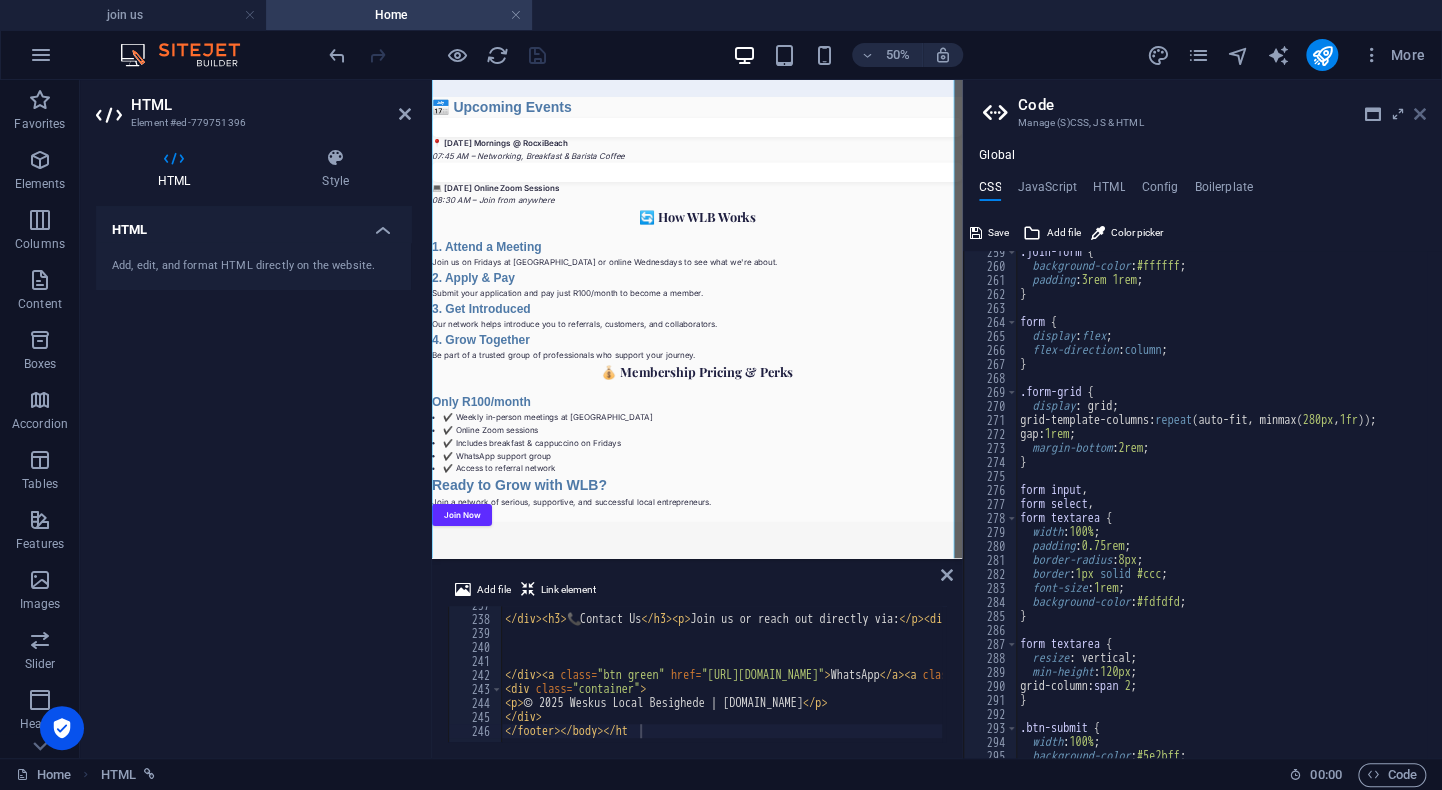 click at bounding box center (1420, 114) 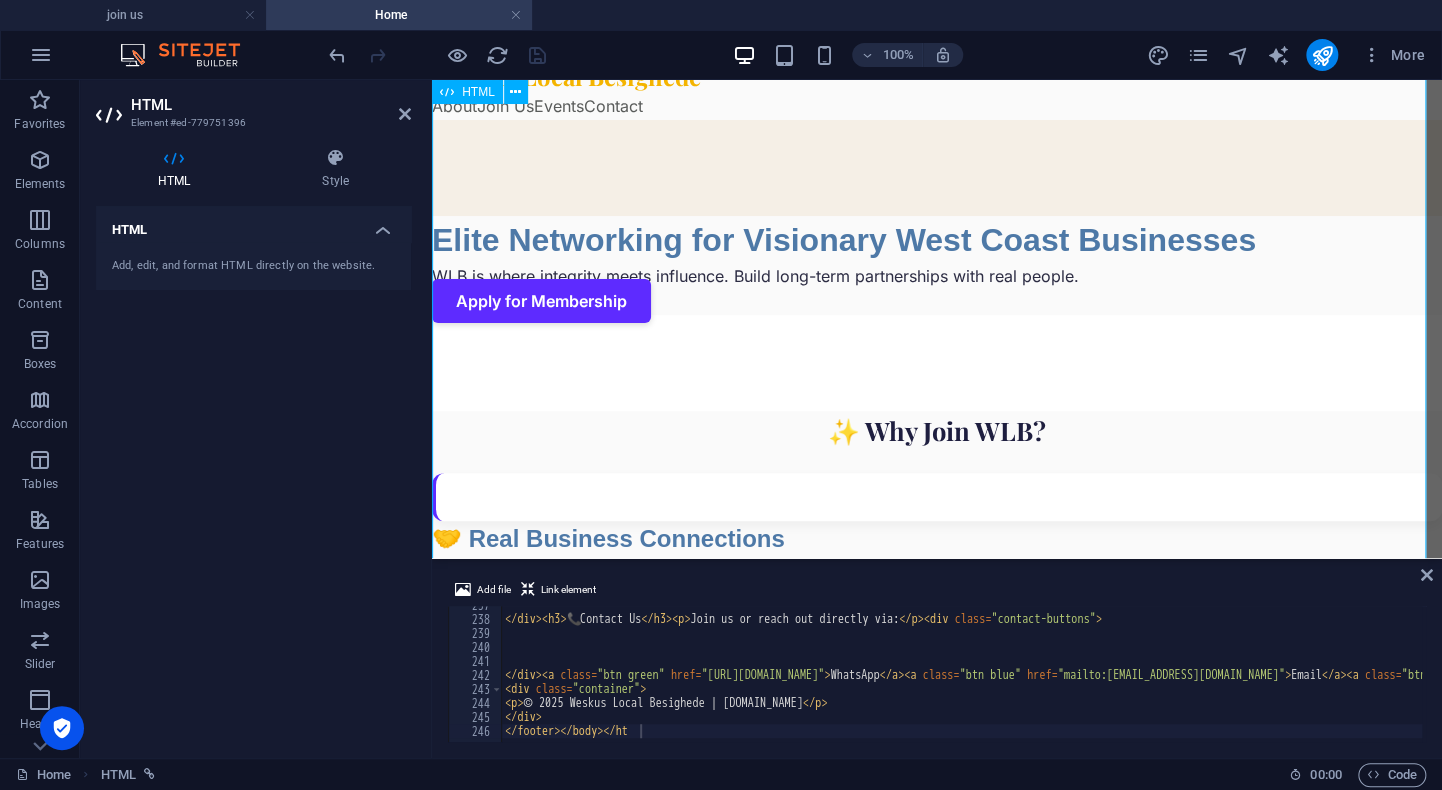 scroll, scrollTop: 0, scrollLeft: 0, axis: both 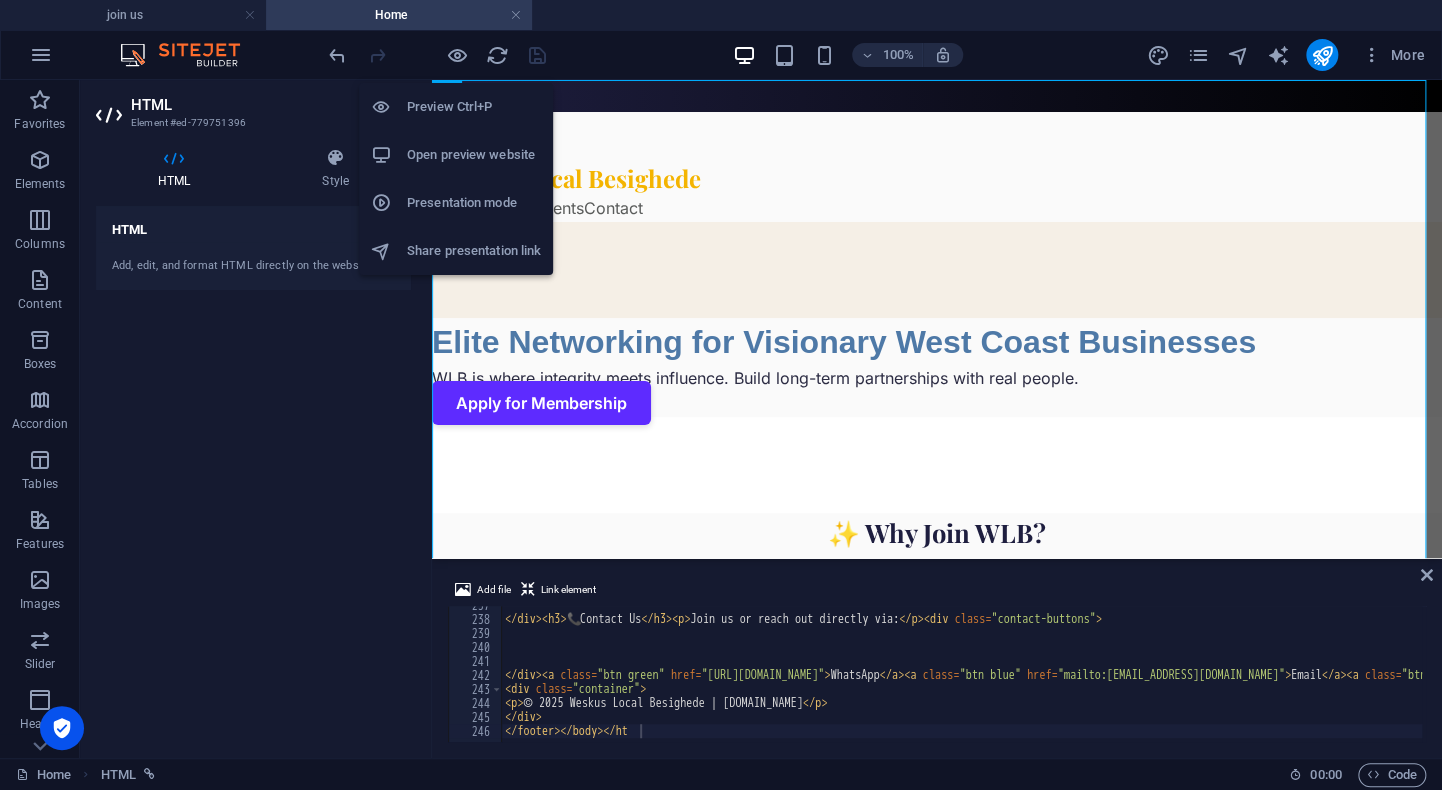 click on "Open preview website" at bounding box center [474, 155] 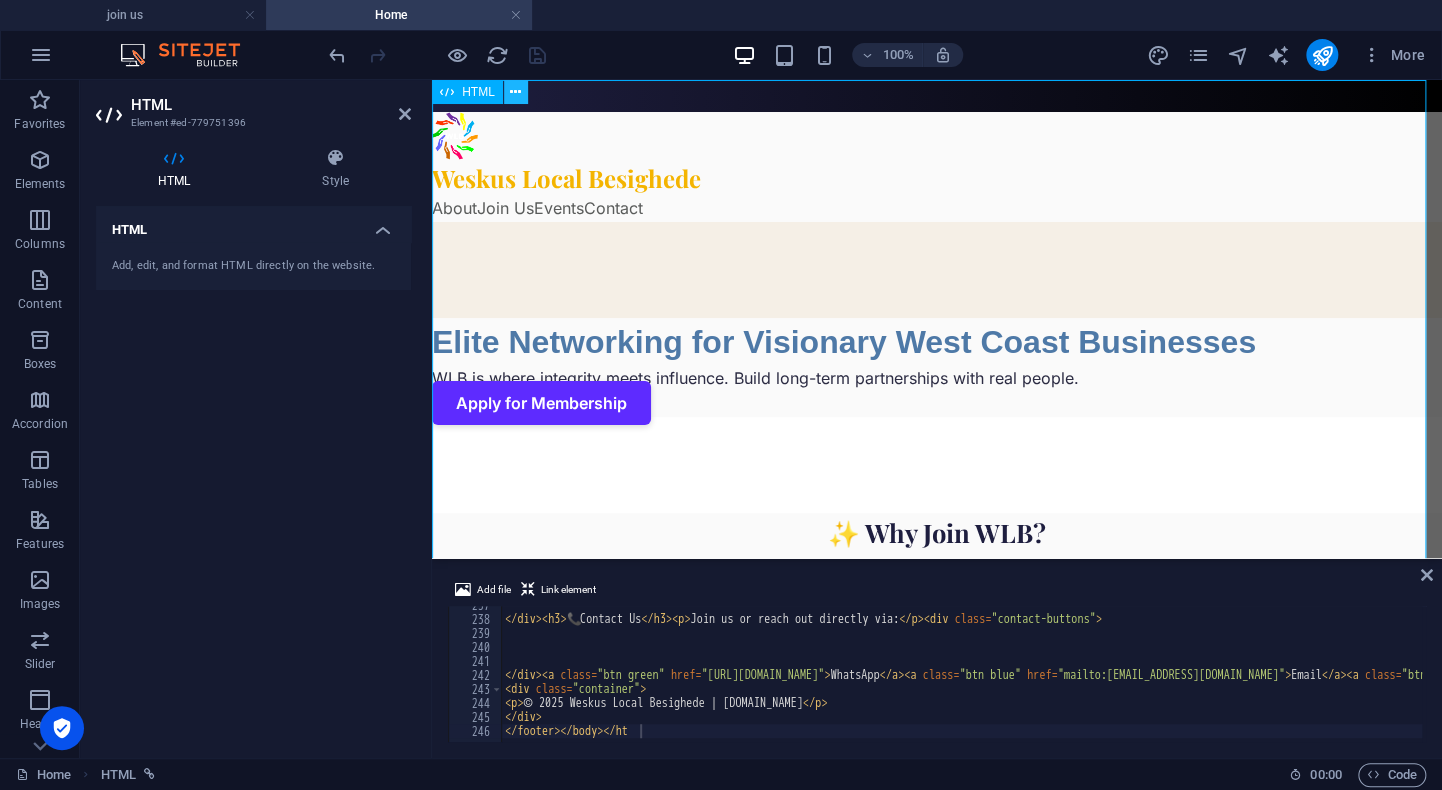 click at bounding box center (515, 92) 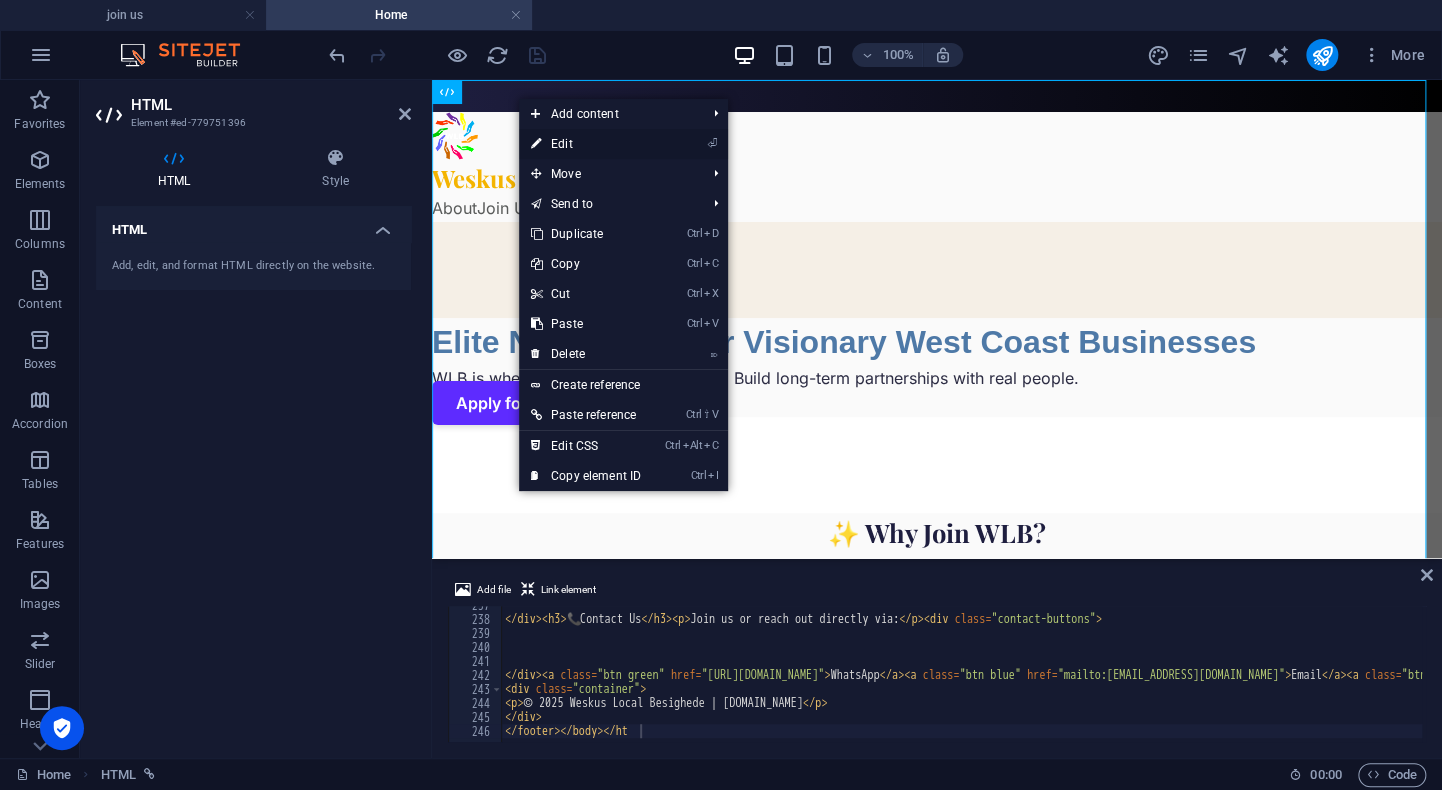 click on "⏎  Edit" at bounding box center [586, 144] 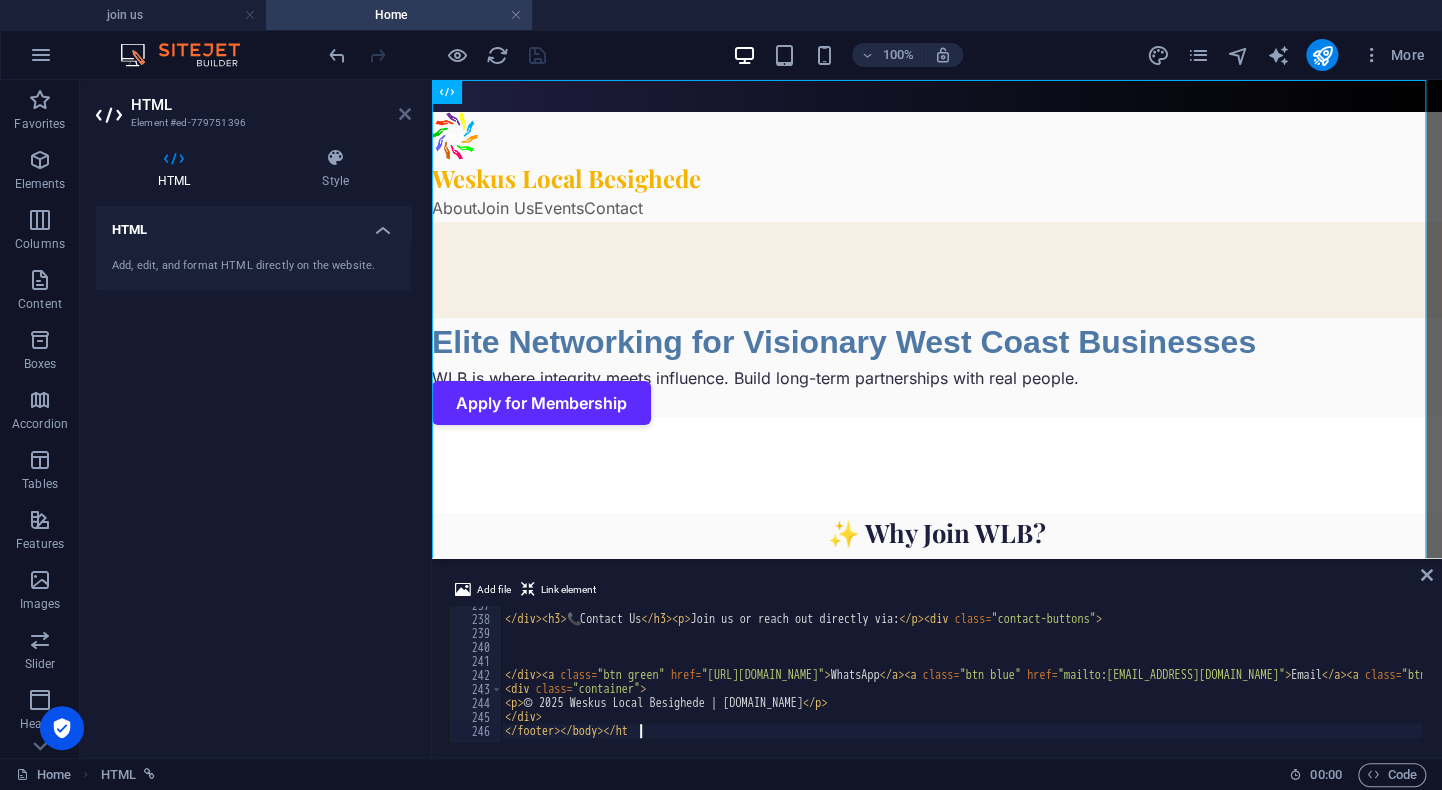 click at bounding box center (405, 114) 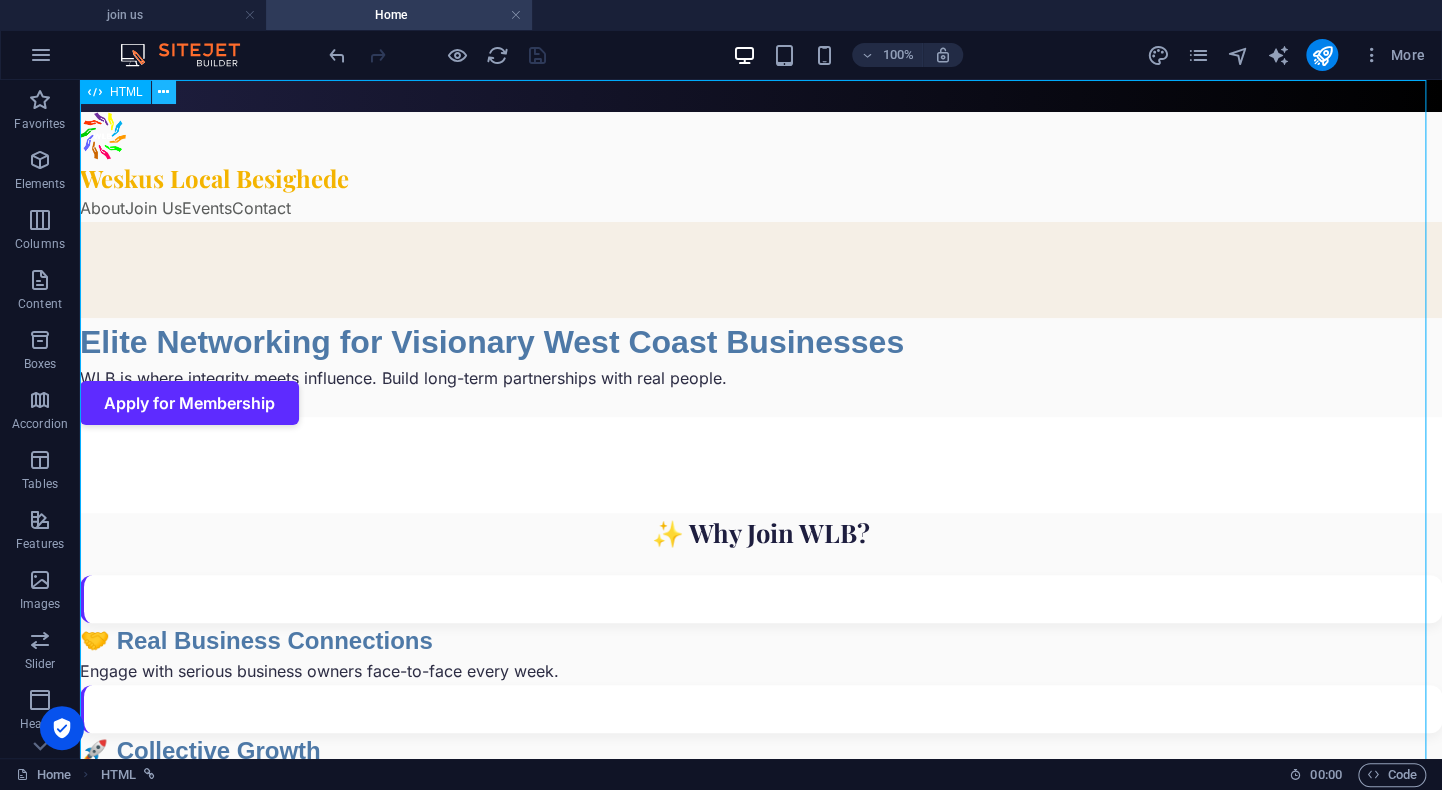 click at bounding box center (163, 92) 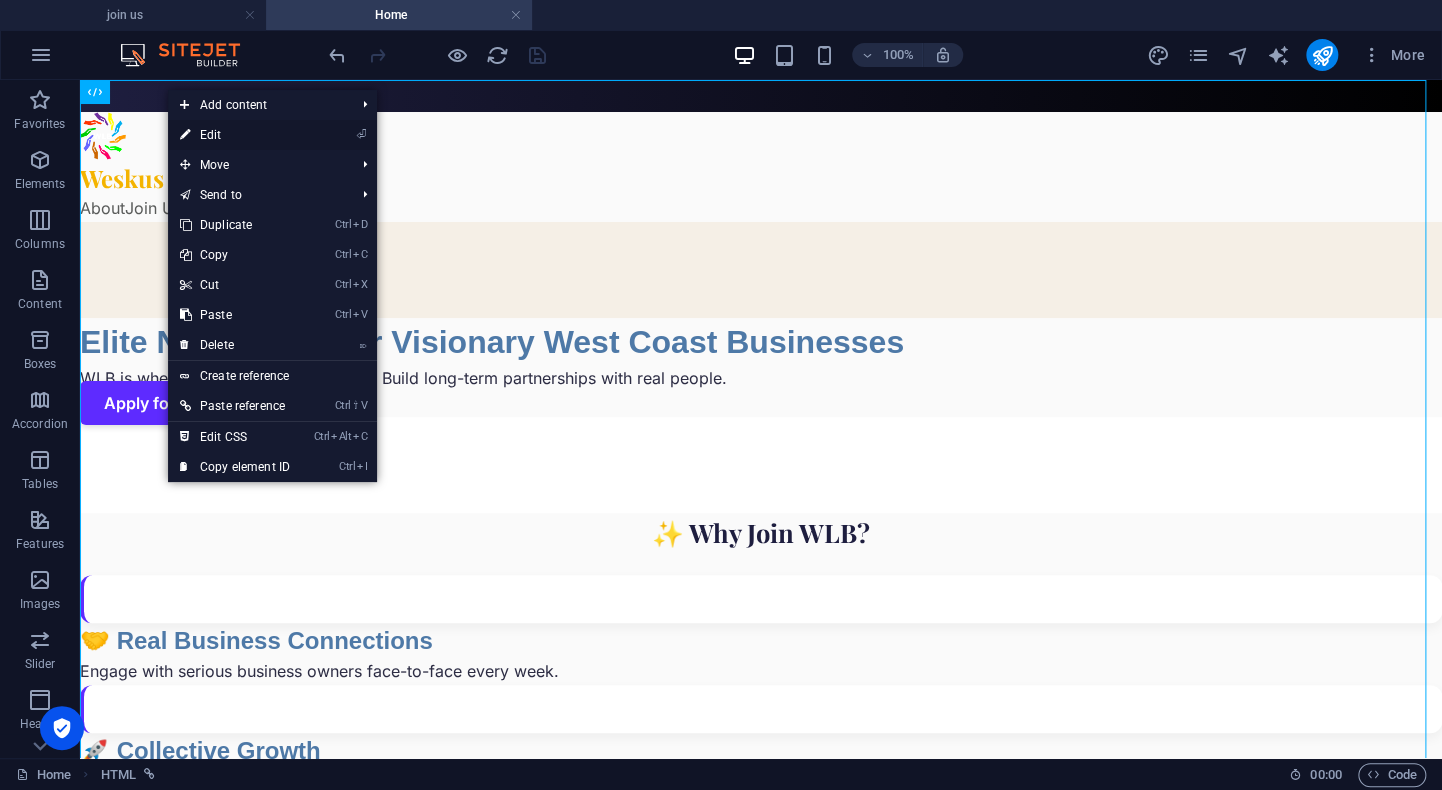 click on "⏎  Edit" at bounding box center (235, 135) 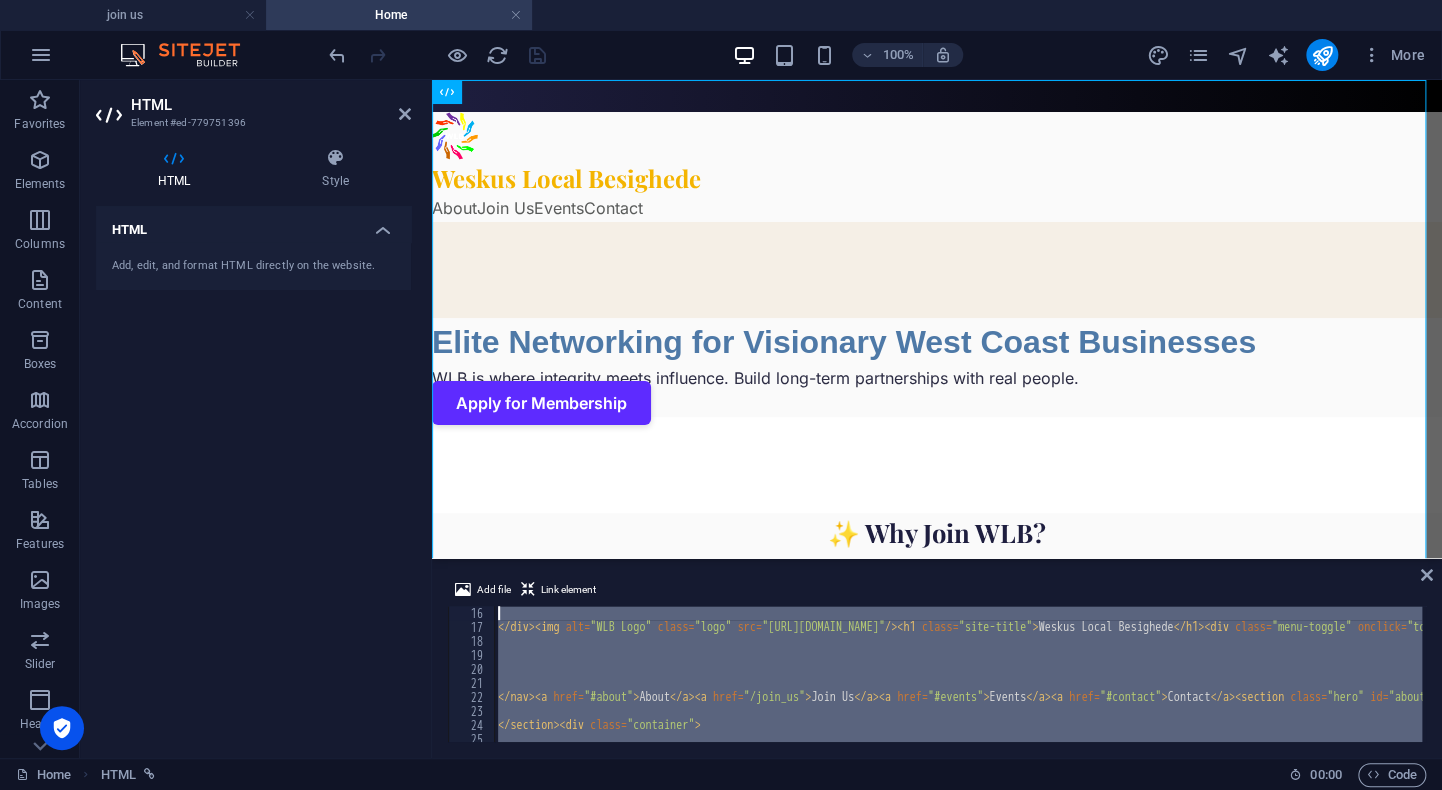 scroll, scrollTop: 0, scrollLeft: 0, axis: both 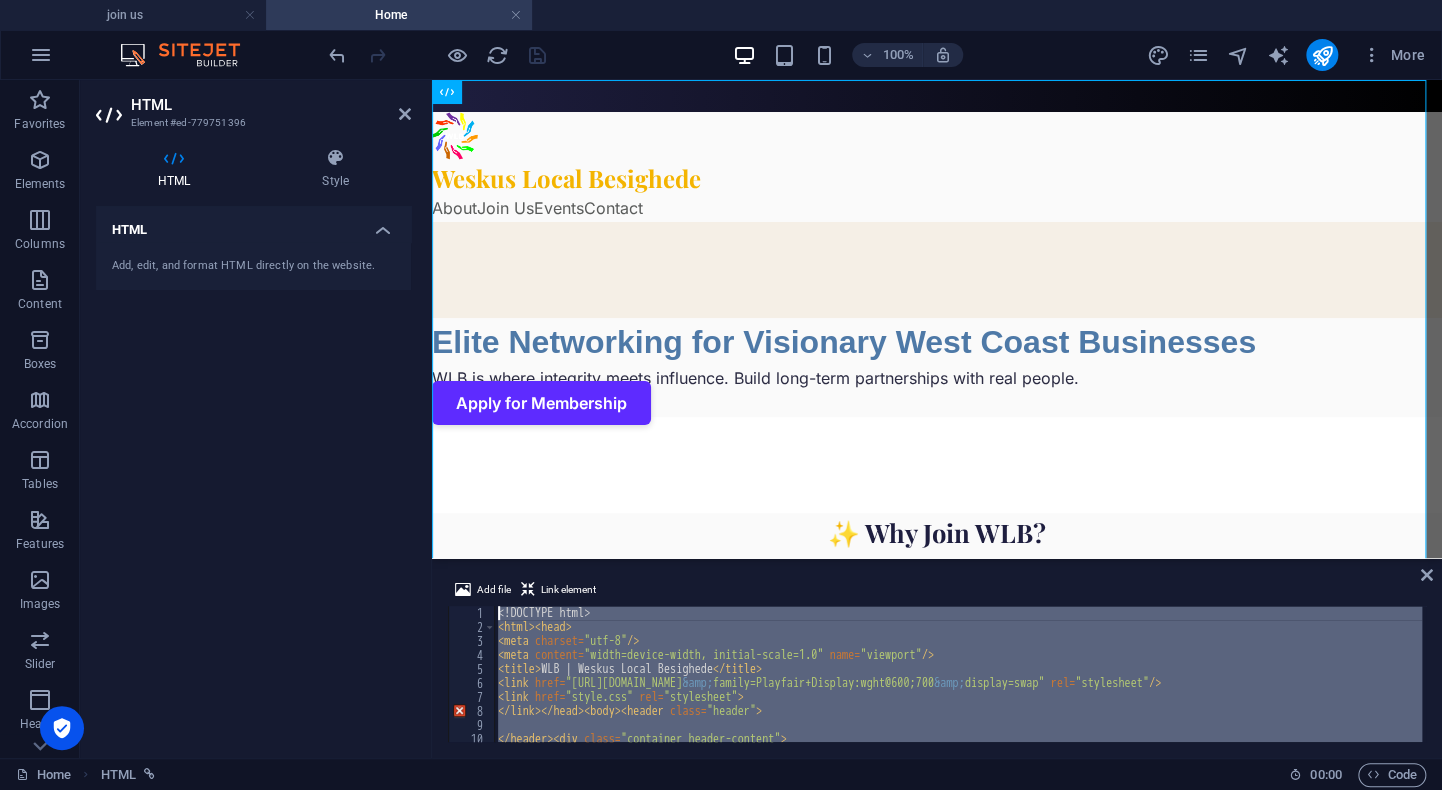 drag, startPoint x: 646, startPoint y: 720, endPoint x: 510, endPoint y: 565, distance: 206.2062 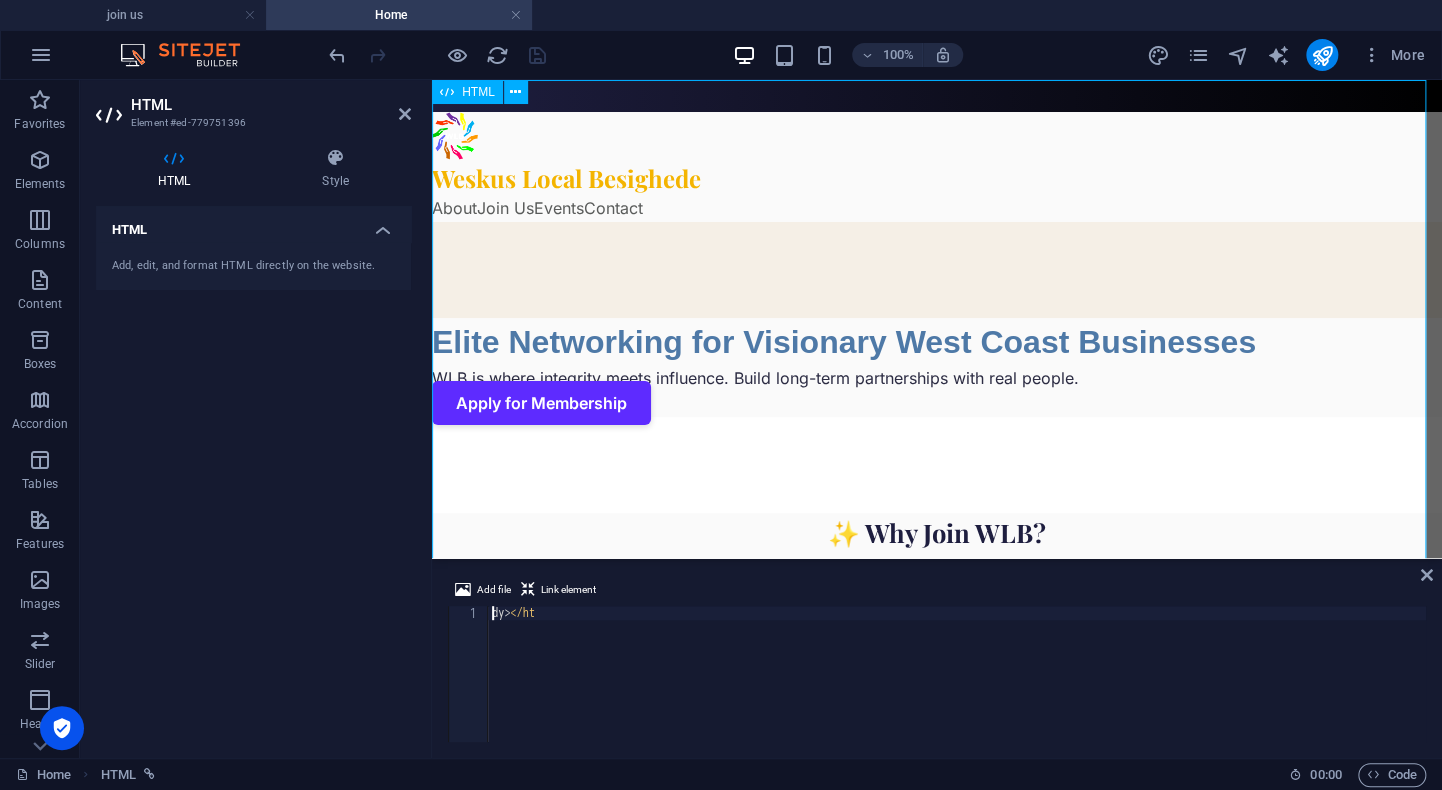 type on "t" 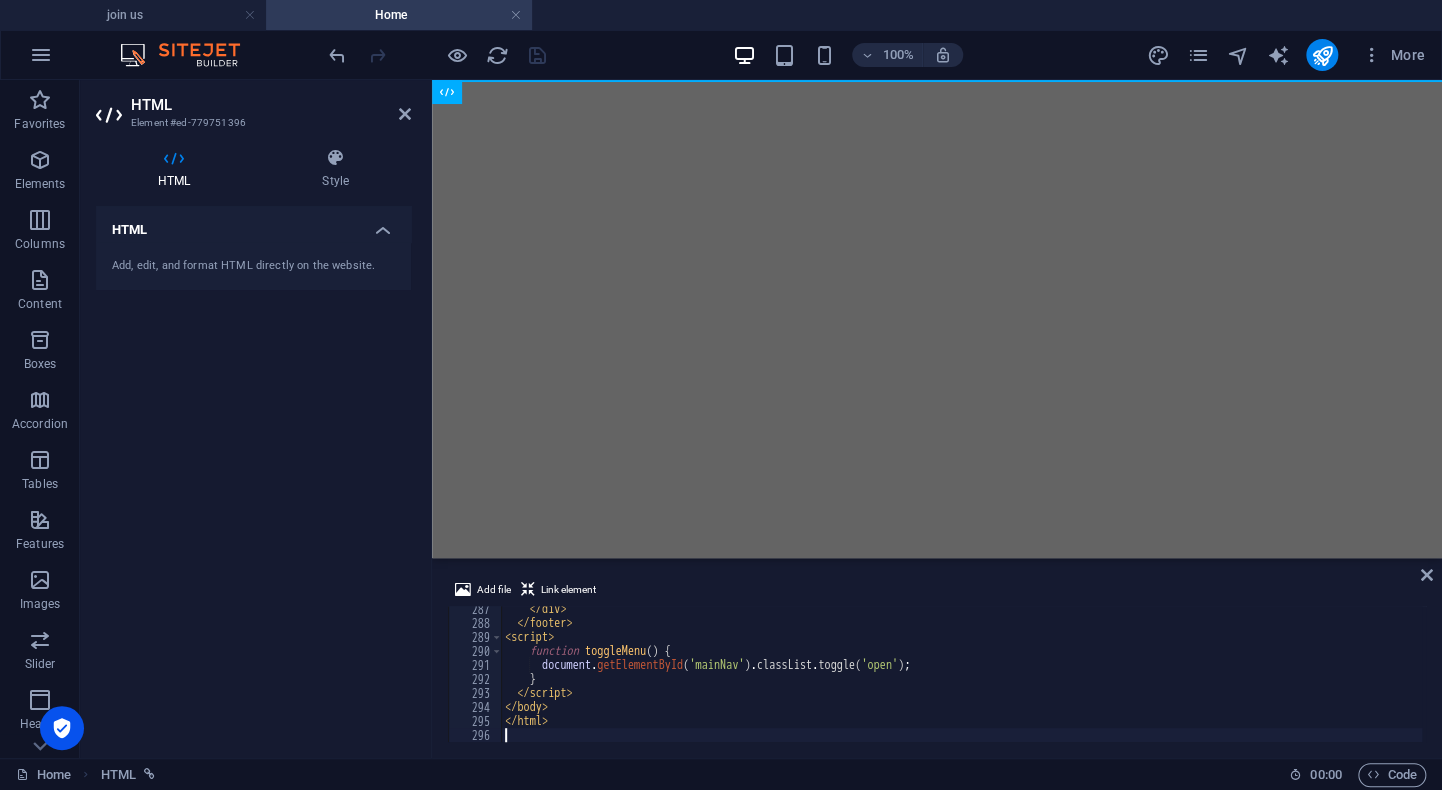 scroll, scrollTop: 4008, scrollLeft: 0, axis: vertical 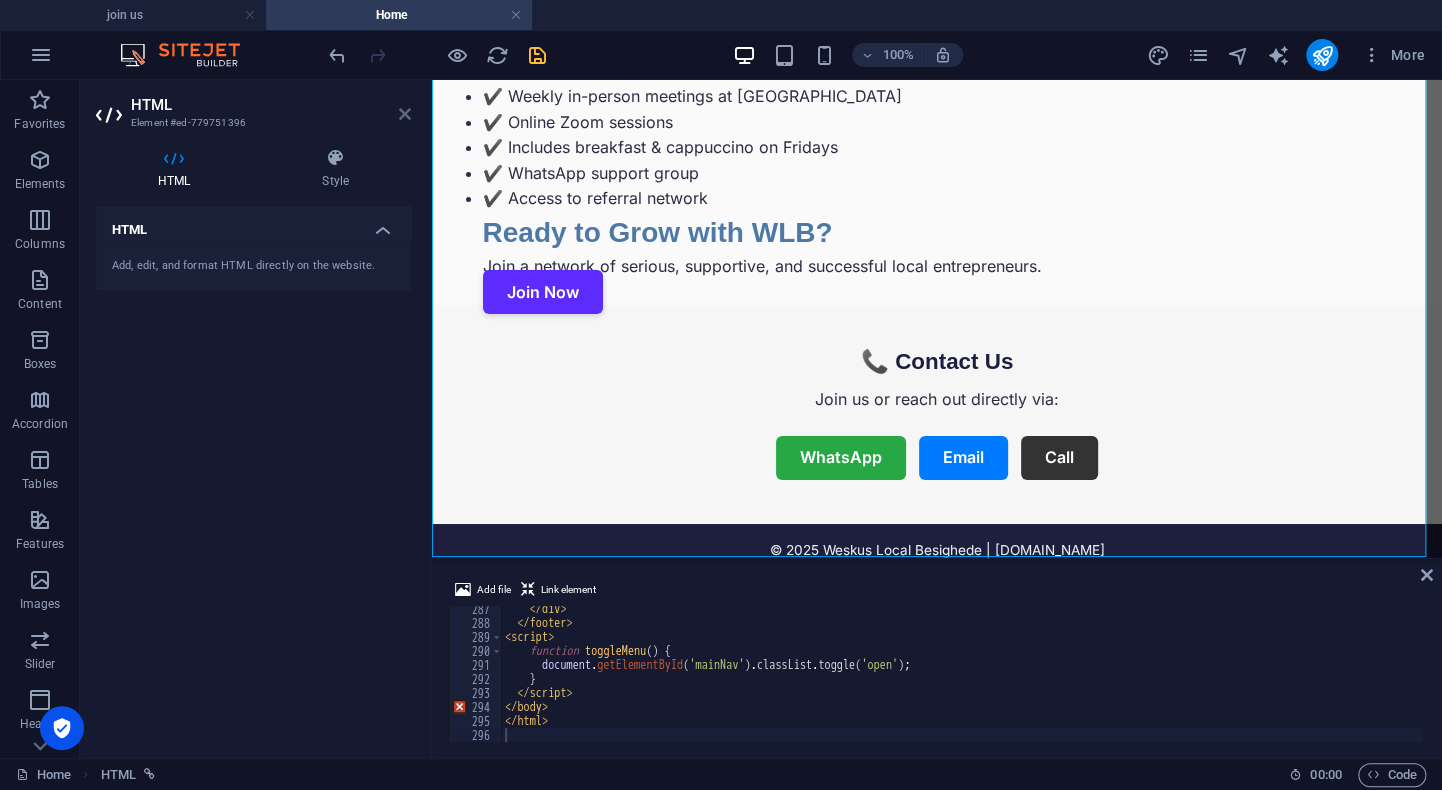 click at bounding box center (405, 114) 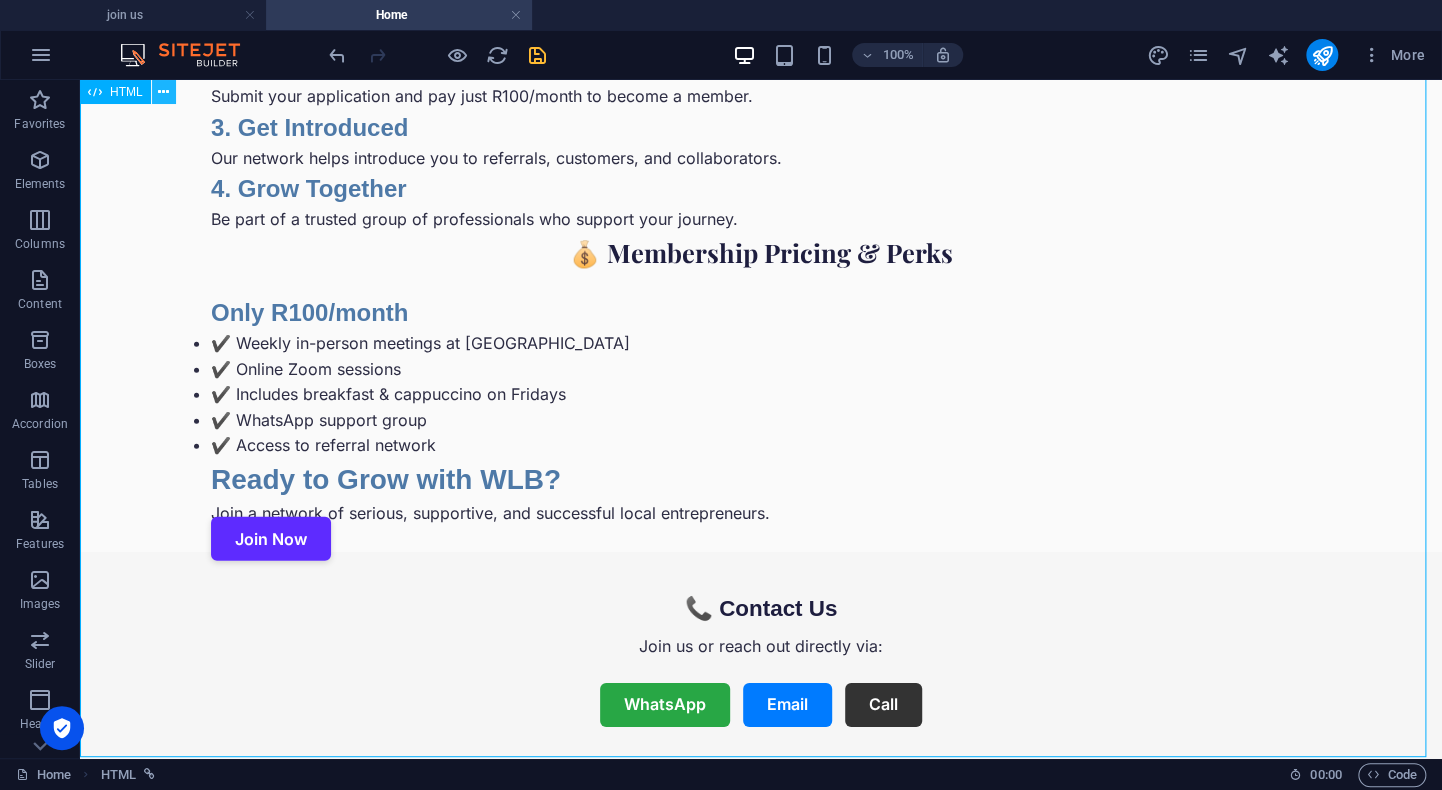 click at bounding box center (163, 92) 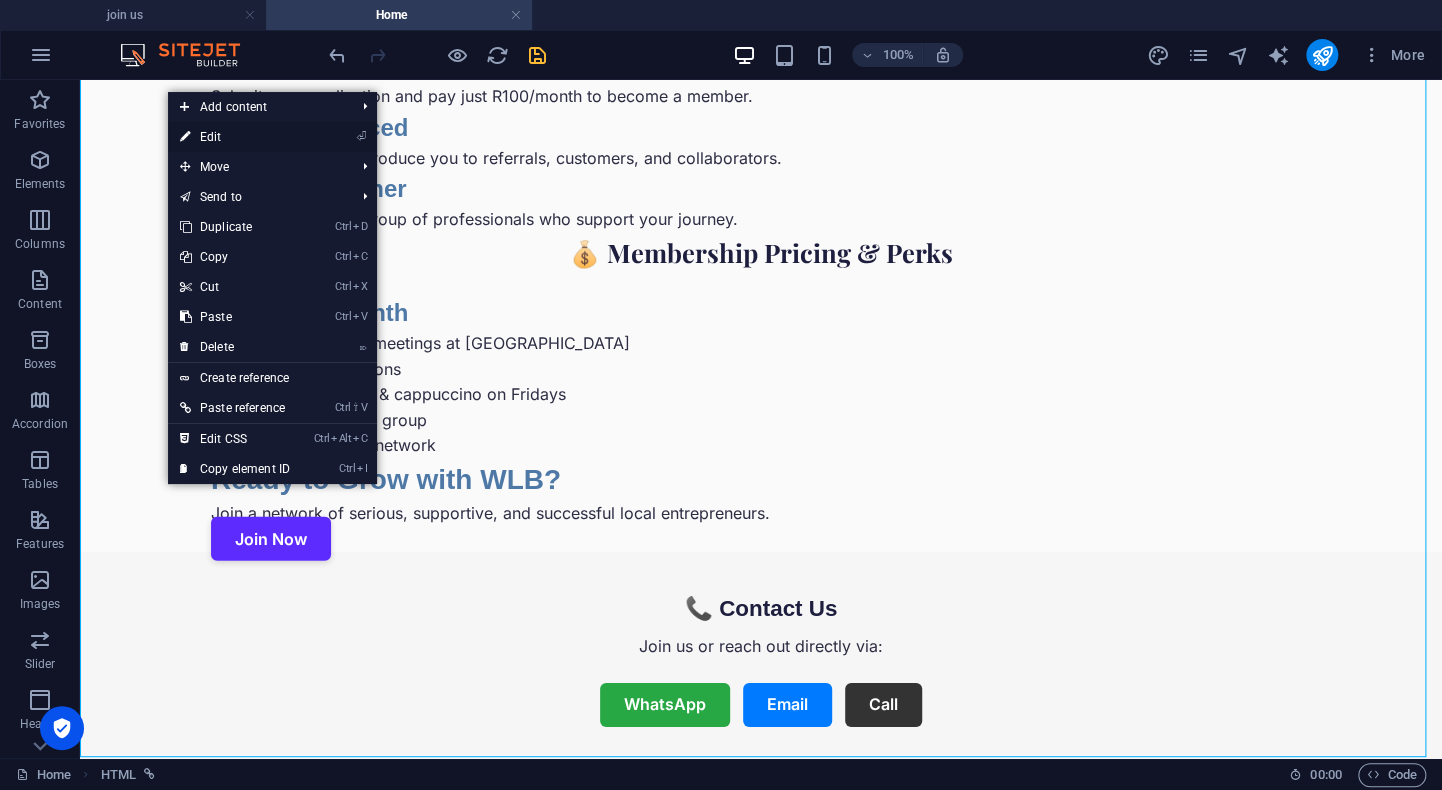 click on "⏎  Edit" at bounding box center (235, 137) 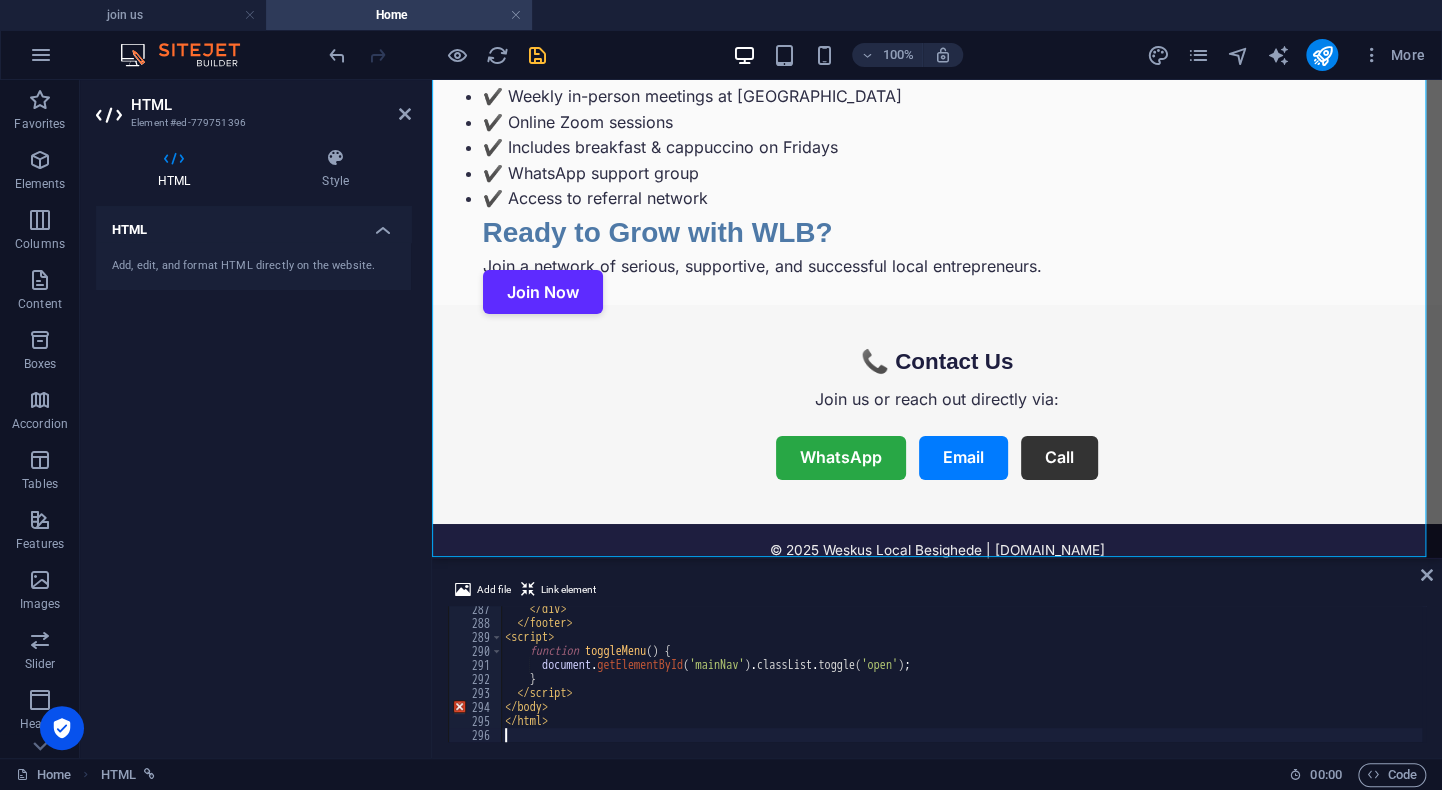 scroll, scrollTop: 4012, scrollLeft: 0, axis: vertical 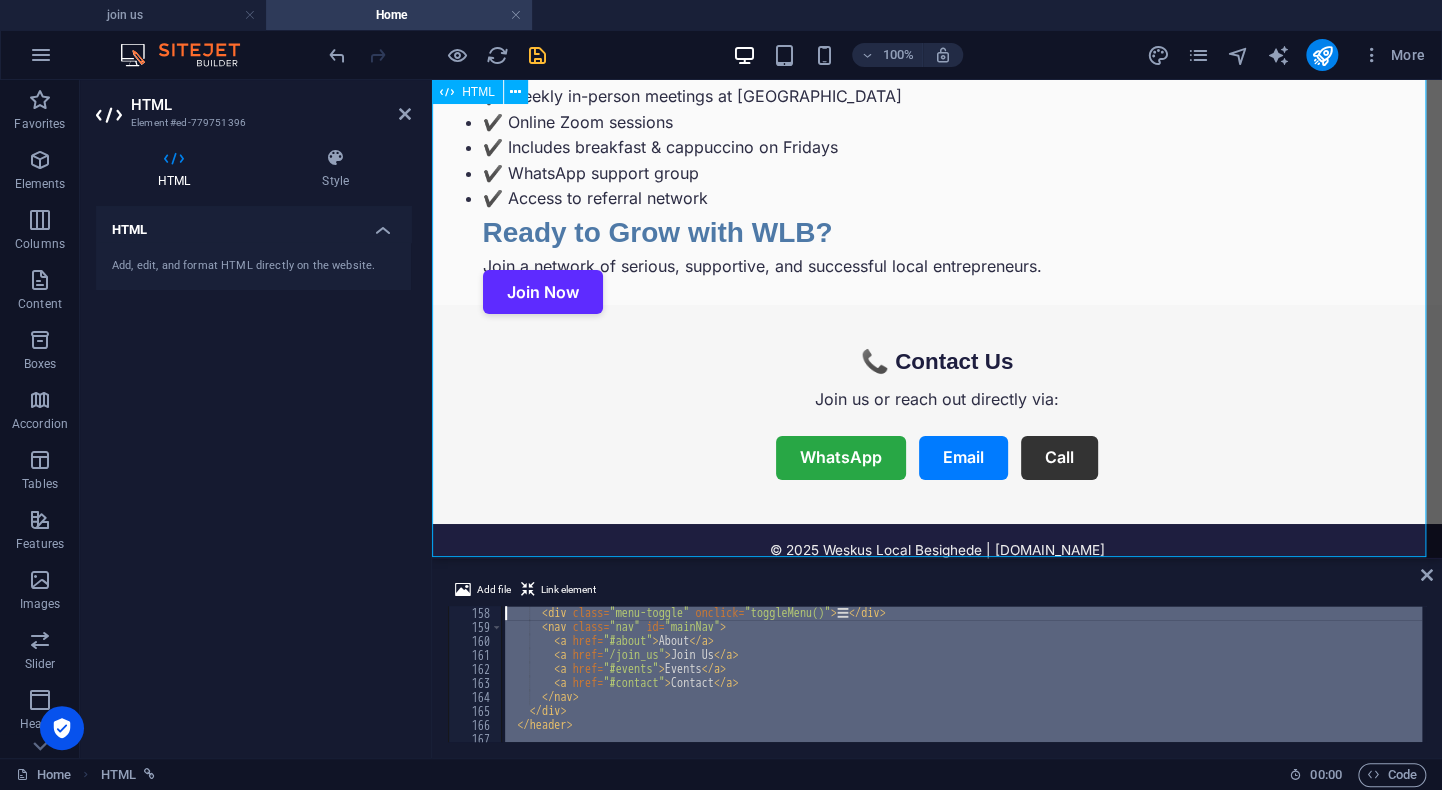 drag, startPoint x: 959, startPoint y: 798, endPoint x: 494, endPoint y: 494, distance: 555.5547 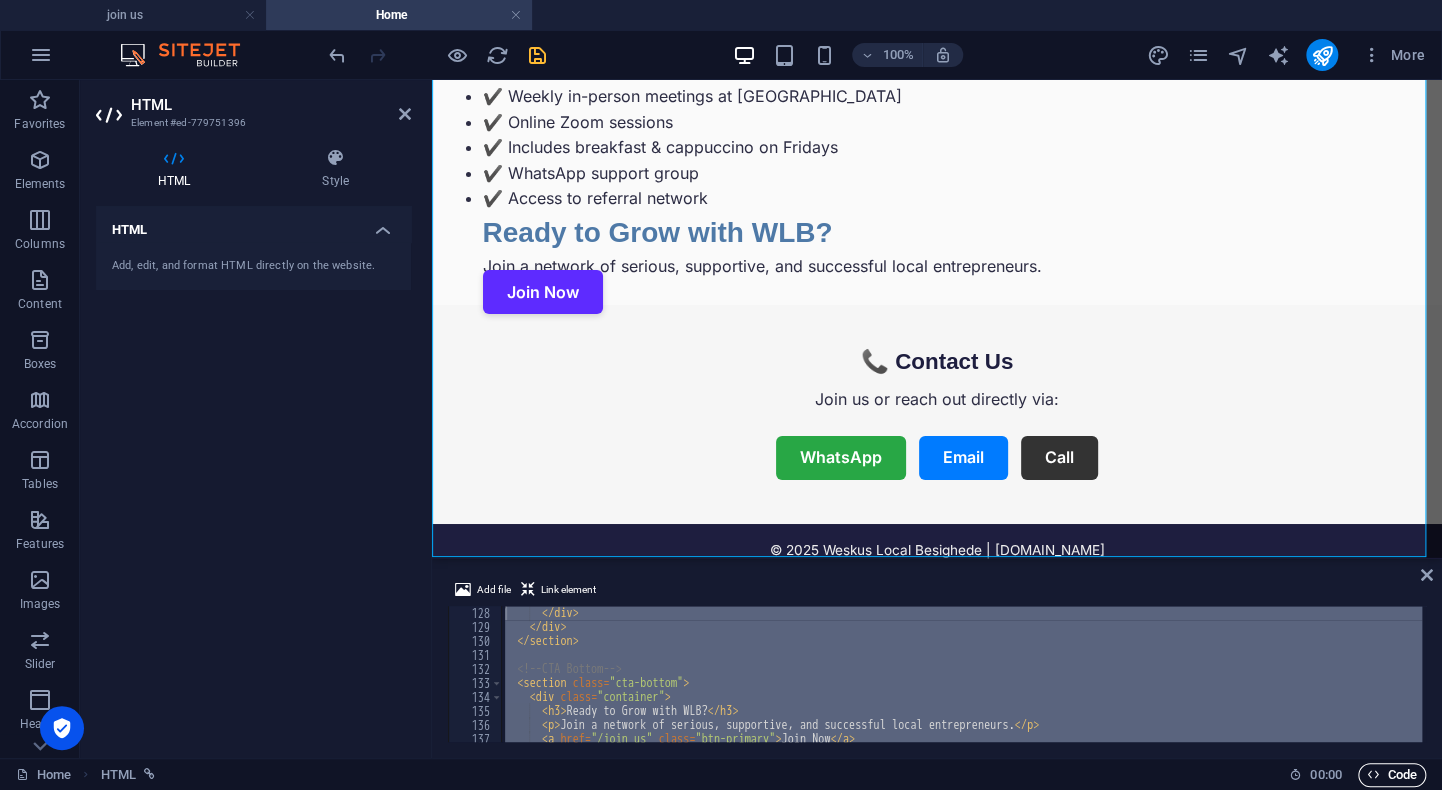 click on "Code" at bounding box center (1392, 775) 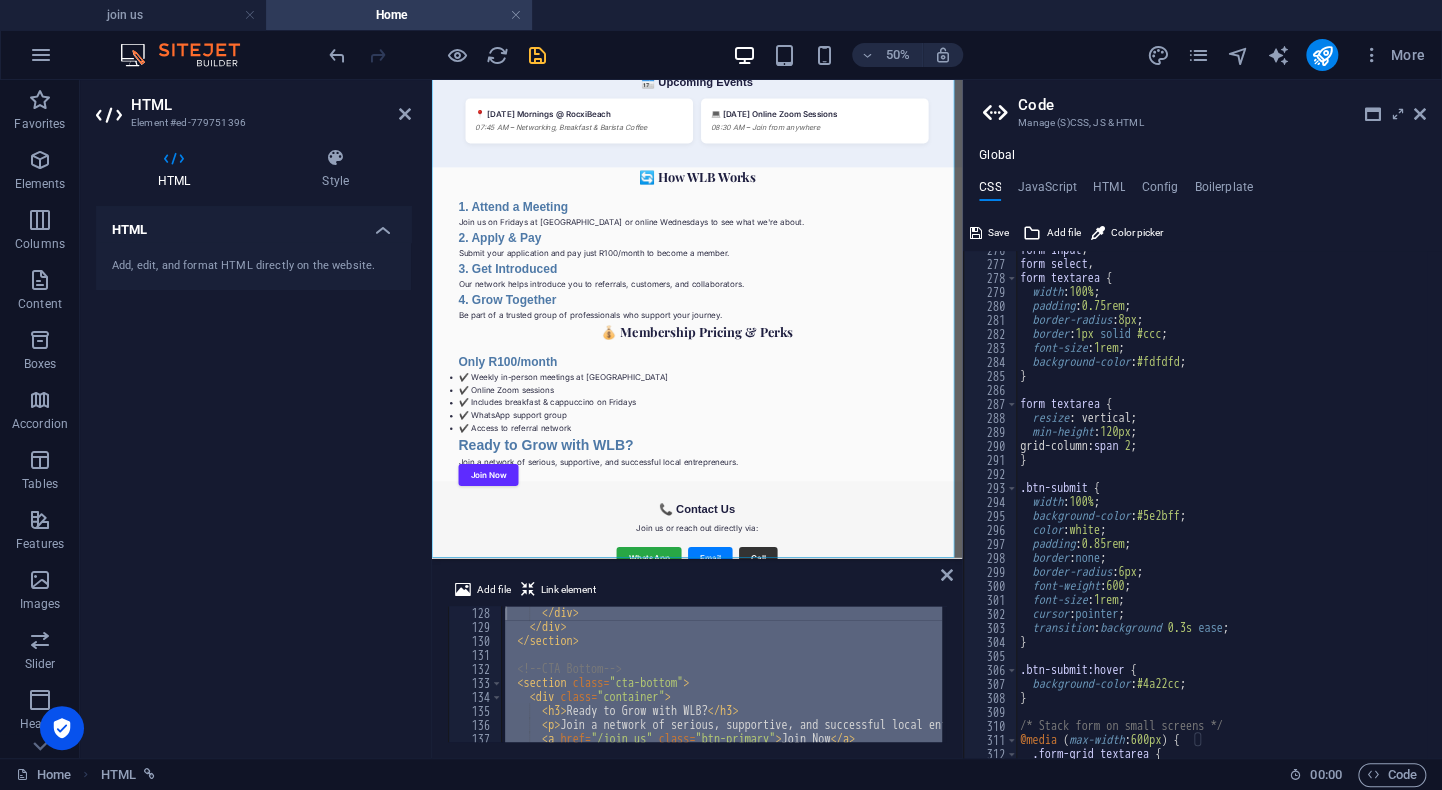 scroll, scrollTop: 3918, scrollLeft: 0, axis: vertical 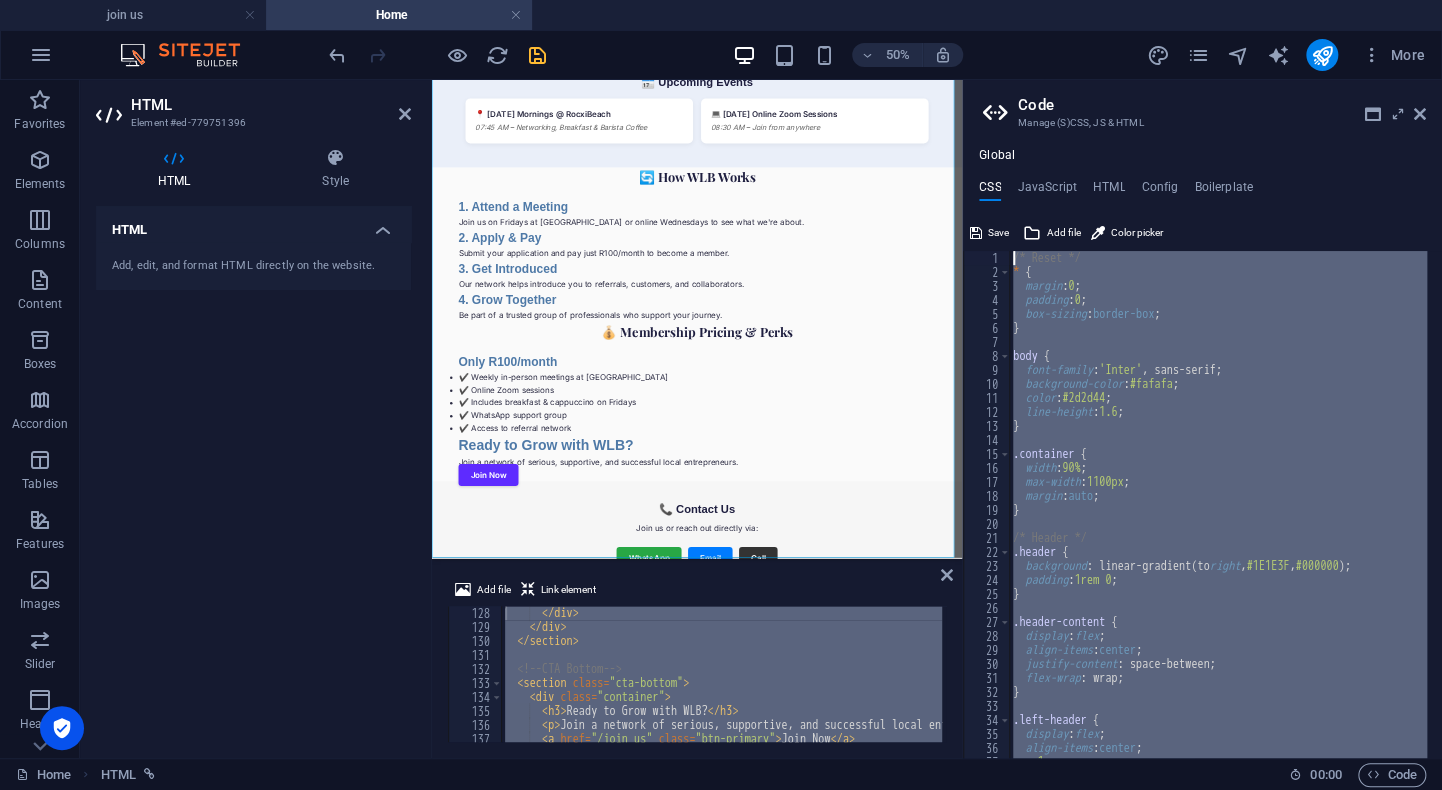 drag, startPoint x: 1044, startPoint y: 732, endPoint x: 1014, endPoint y: 208, distance: 524.8581 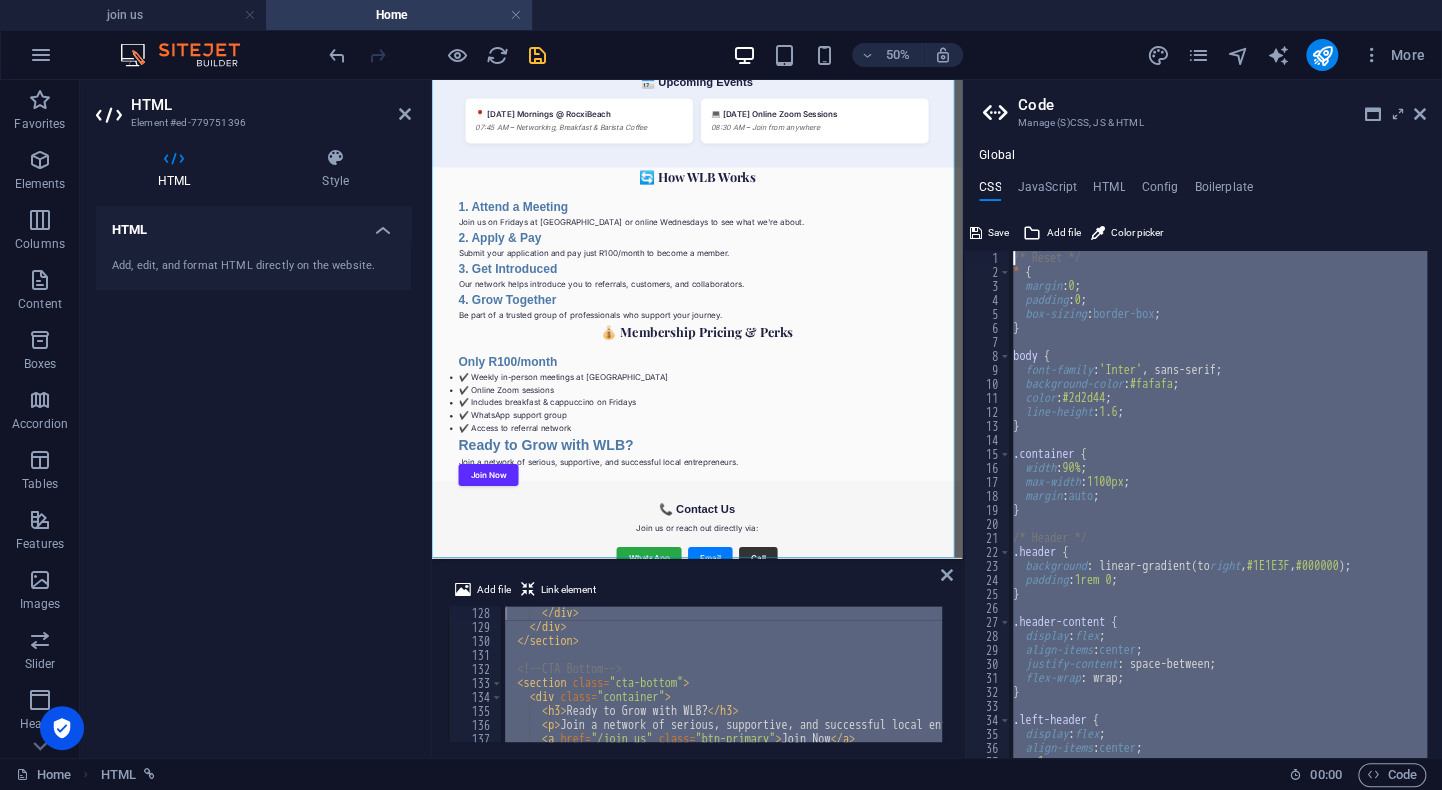type on "}" 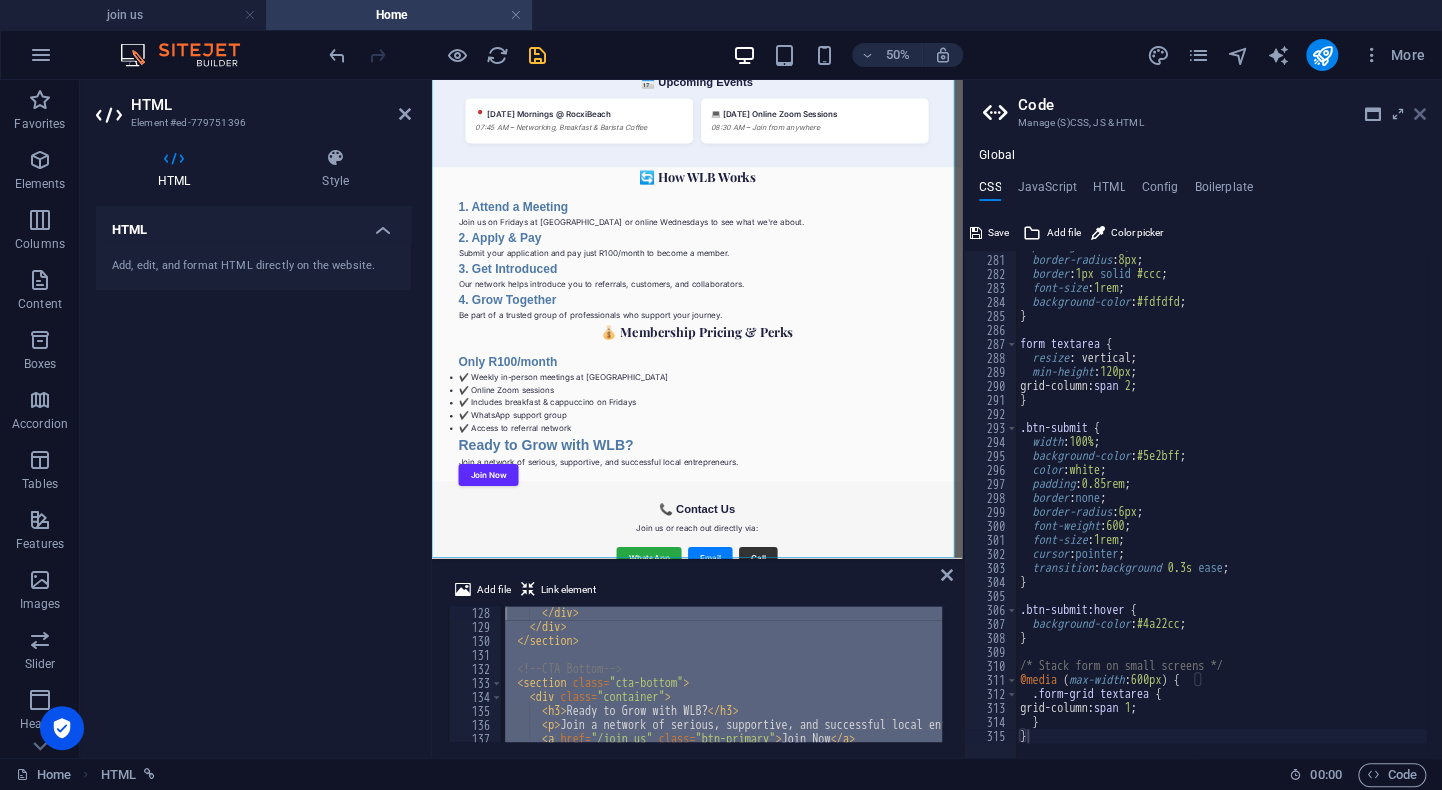 click at bounding box center [1420, 114] 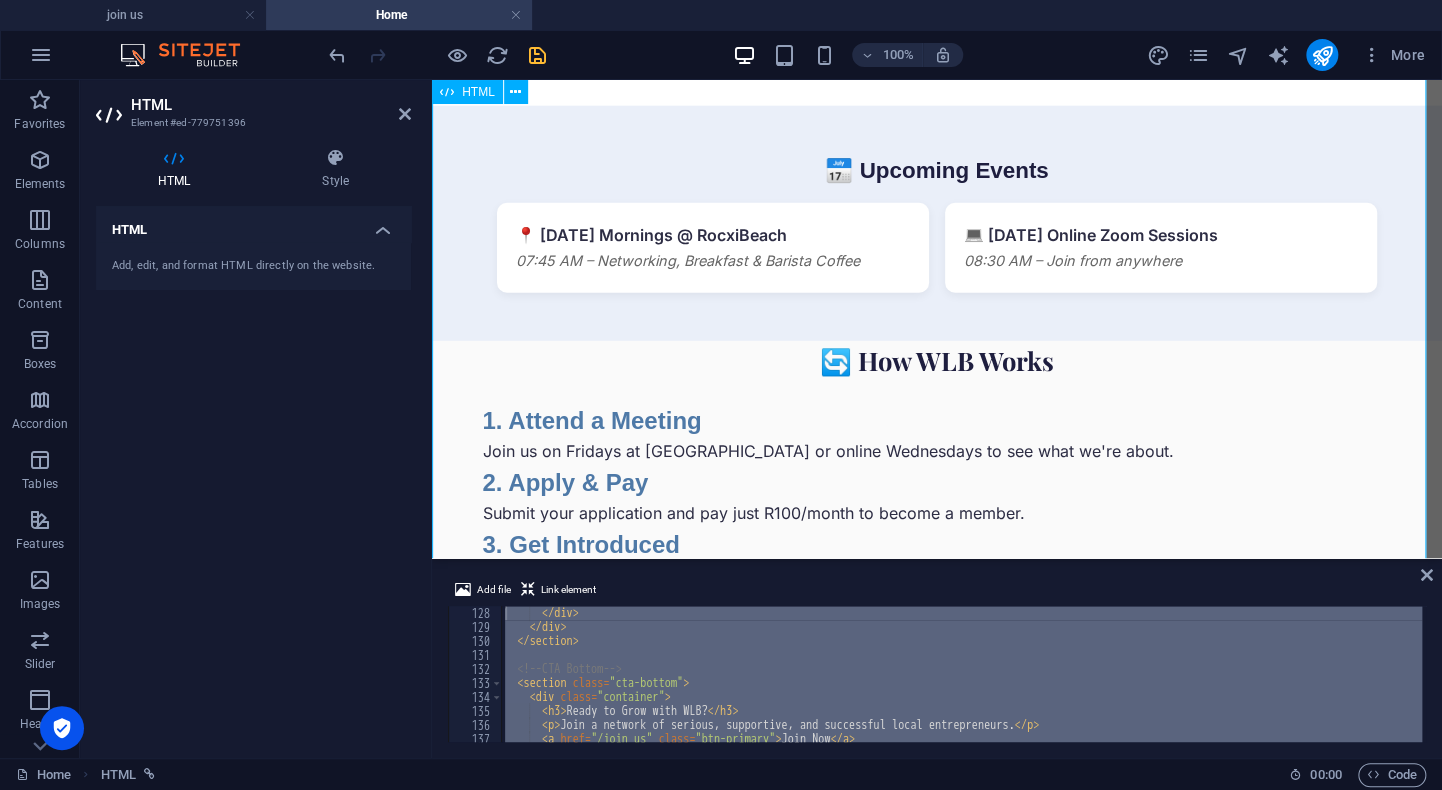 scroll, scrollTop: 2461, scrollLeft: 0, axis: vertical 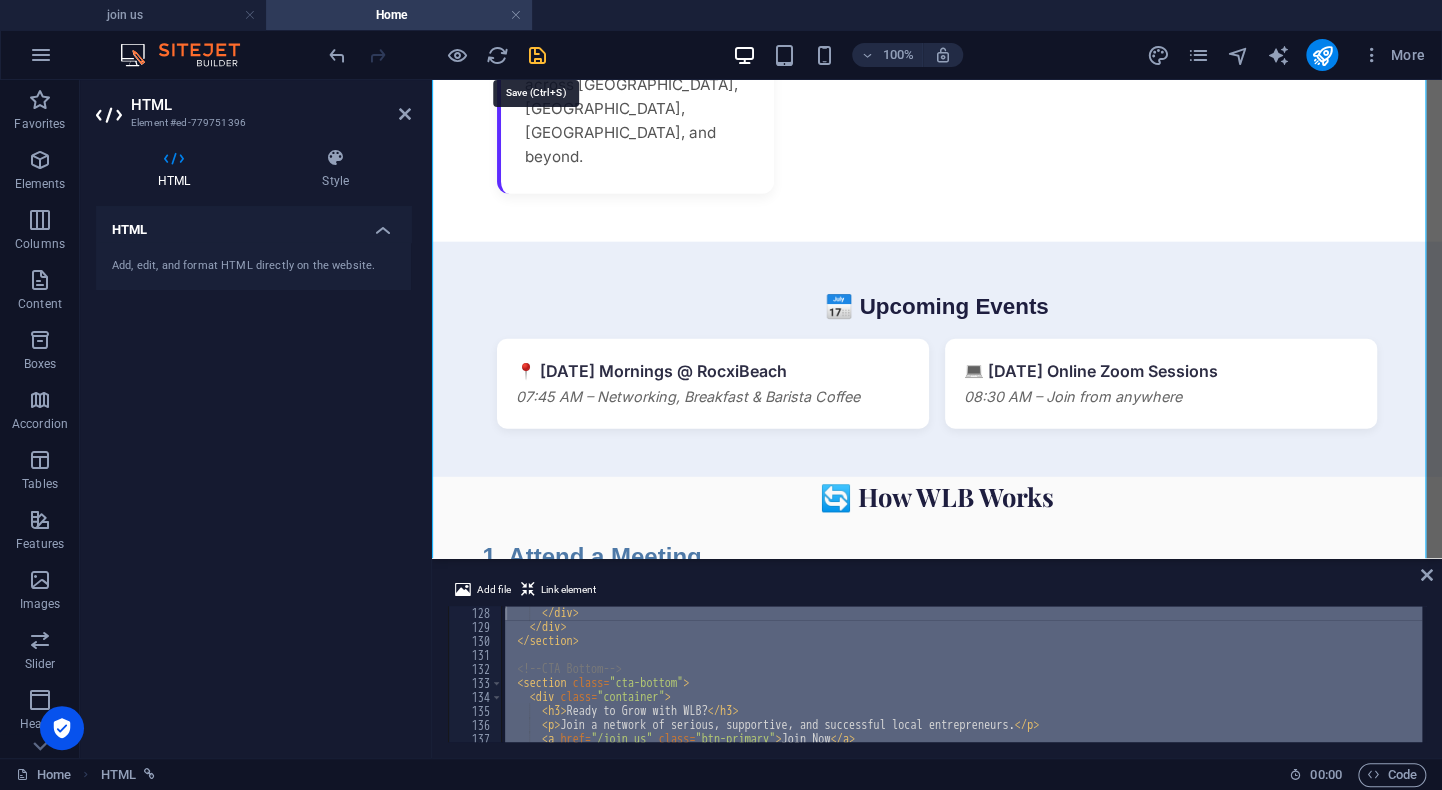click at bounding box center (537, 55) 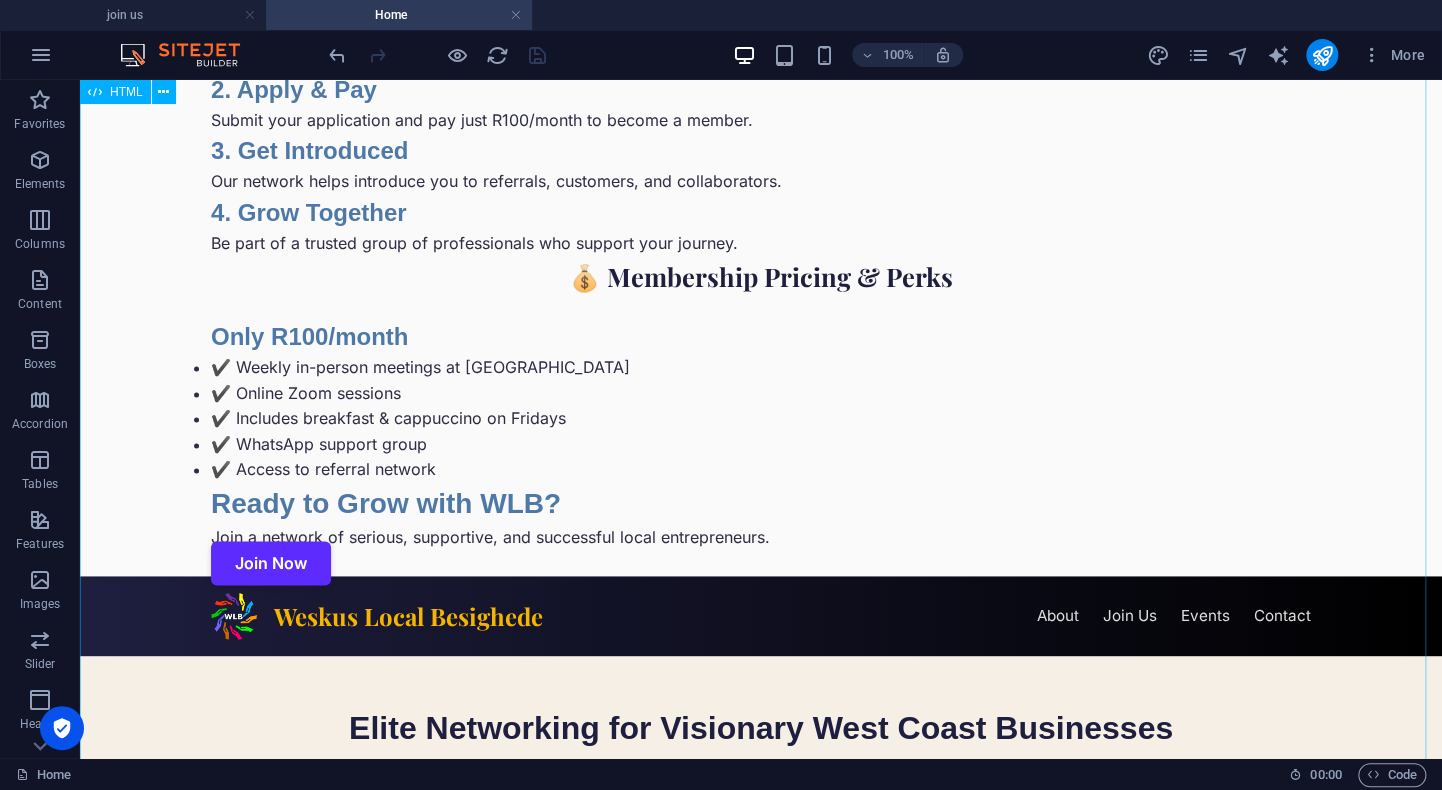scroll, scrollTop: 1056, scrollLeft: 0, axis: vertical 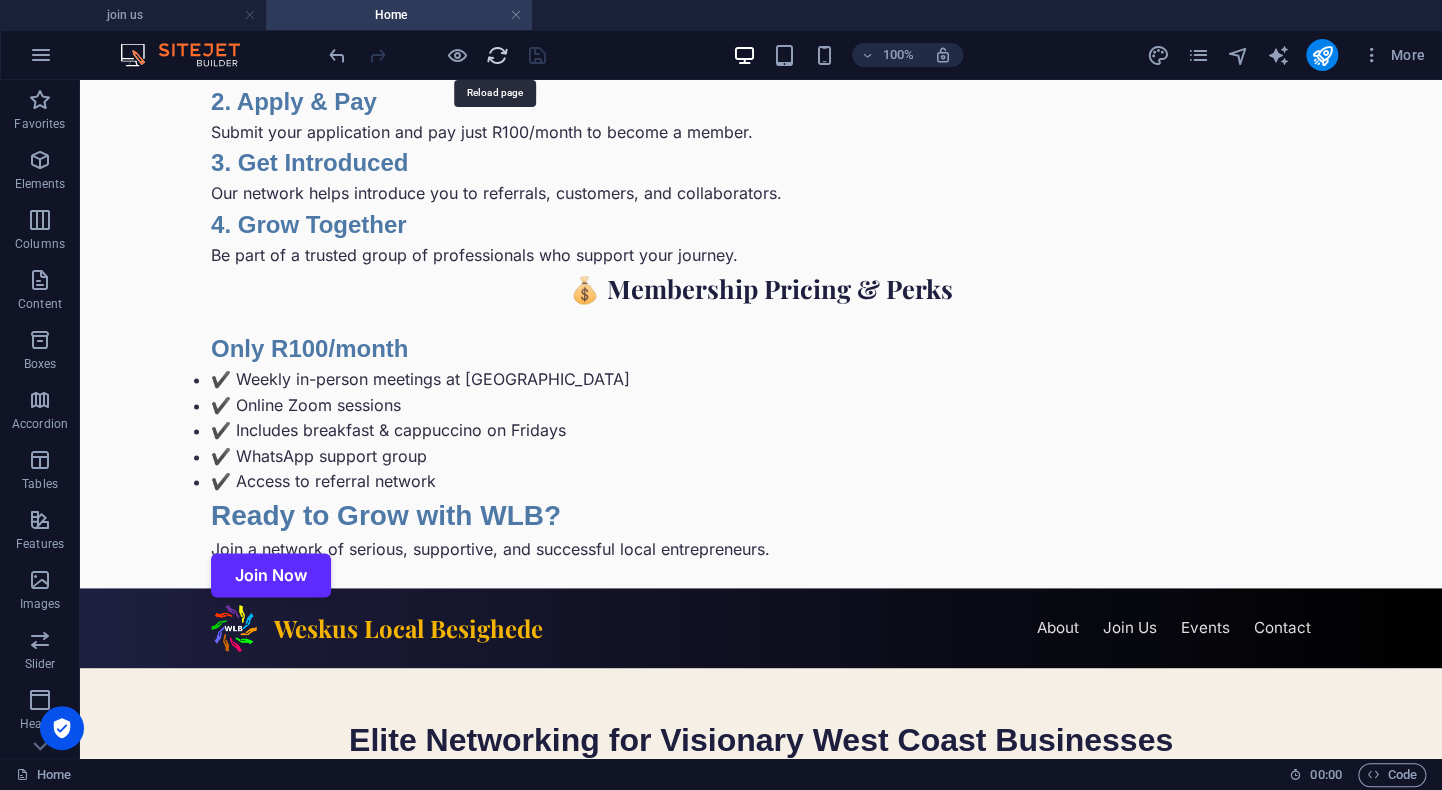 click at bounding box center (497, 55) 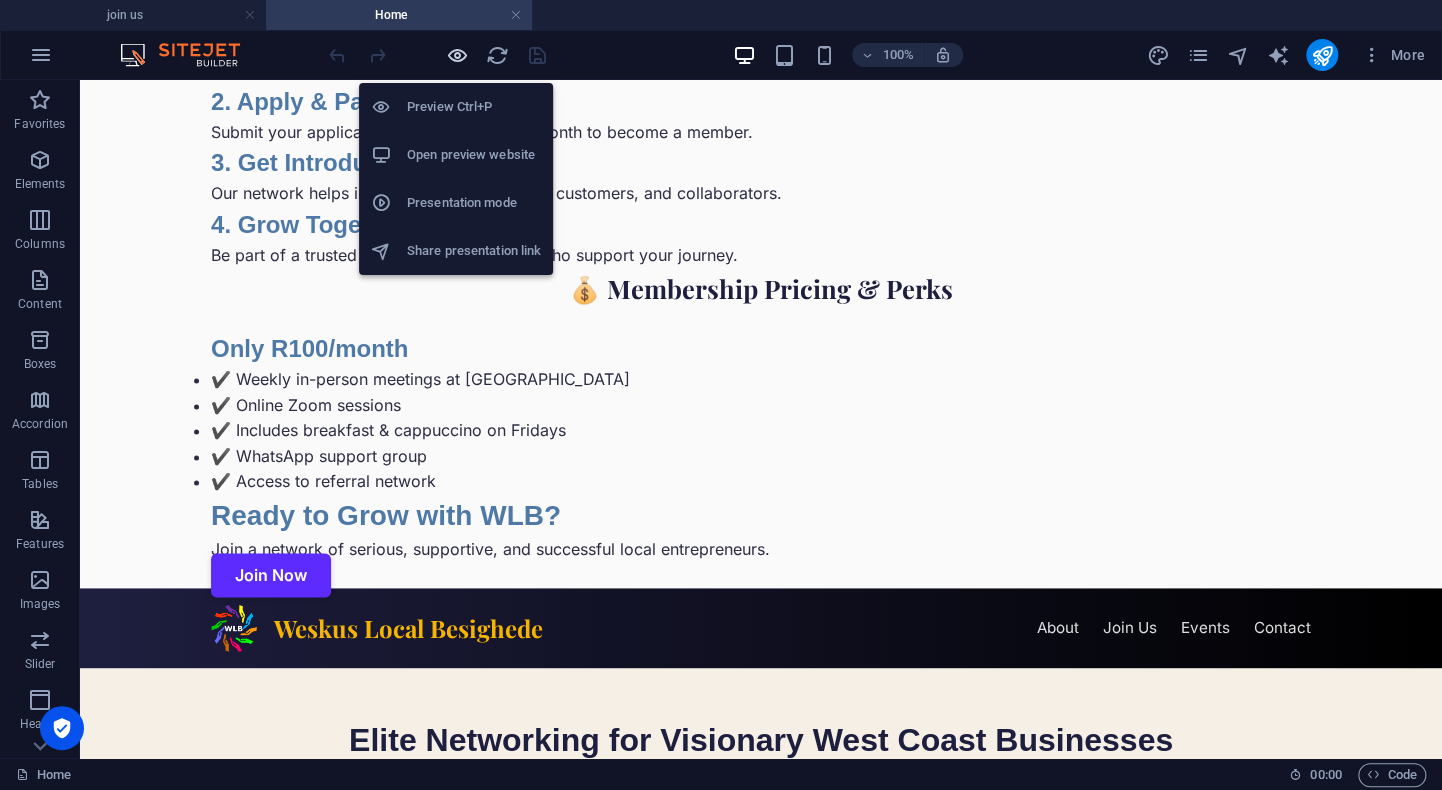 click at bounding box center (457, 55) 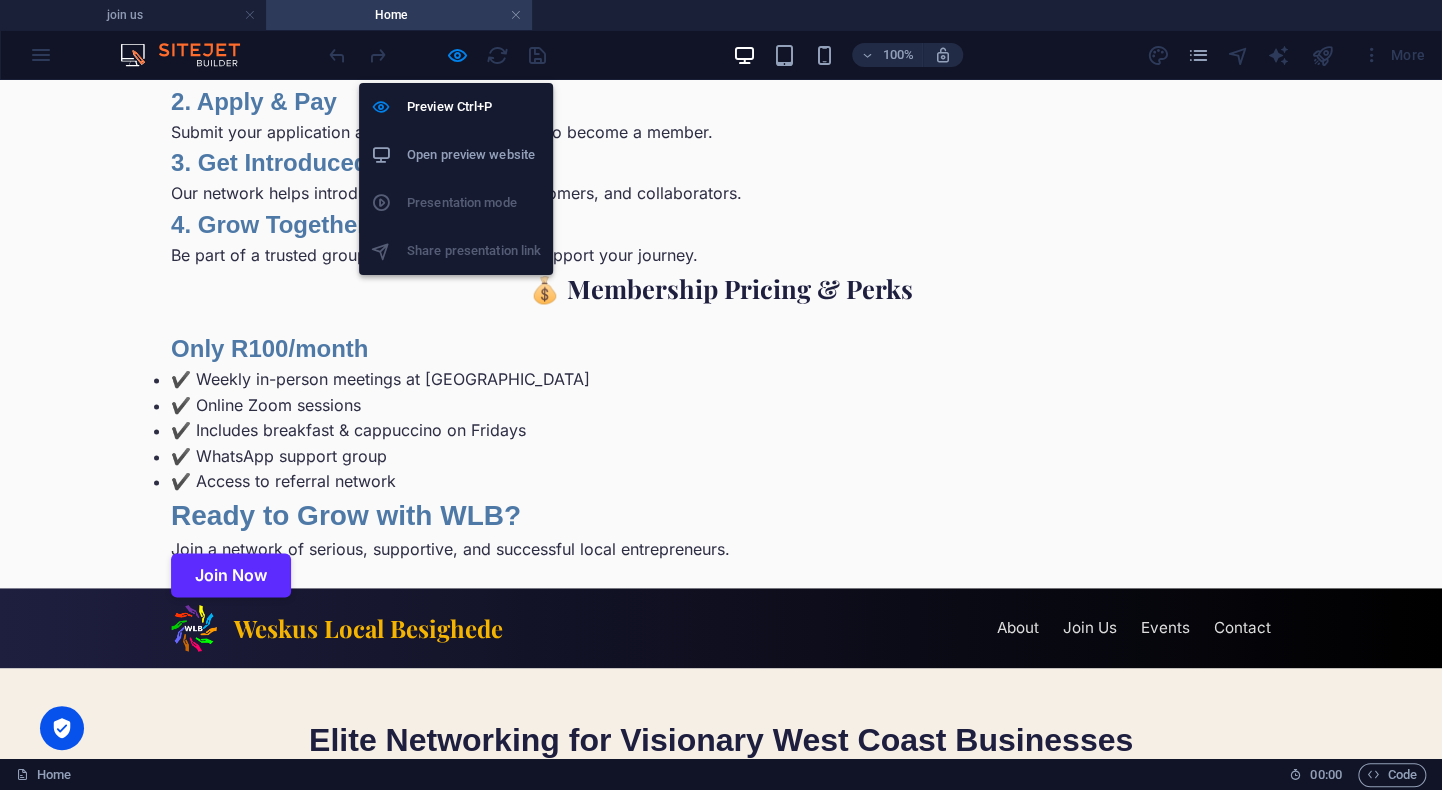 click on "Open preview website" at bounding box center (474, 155) 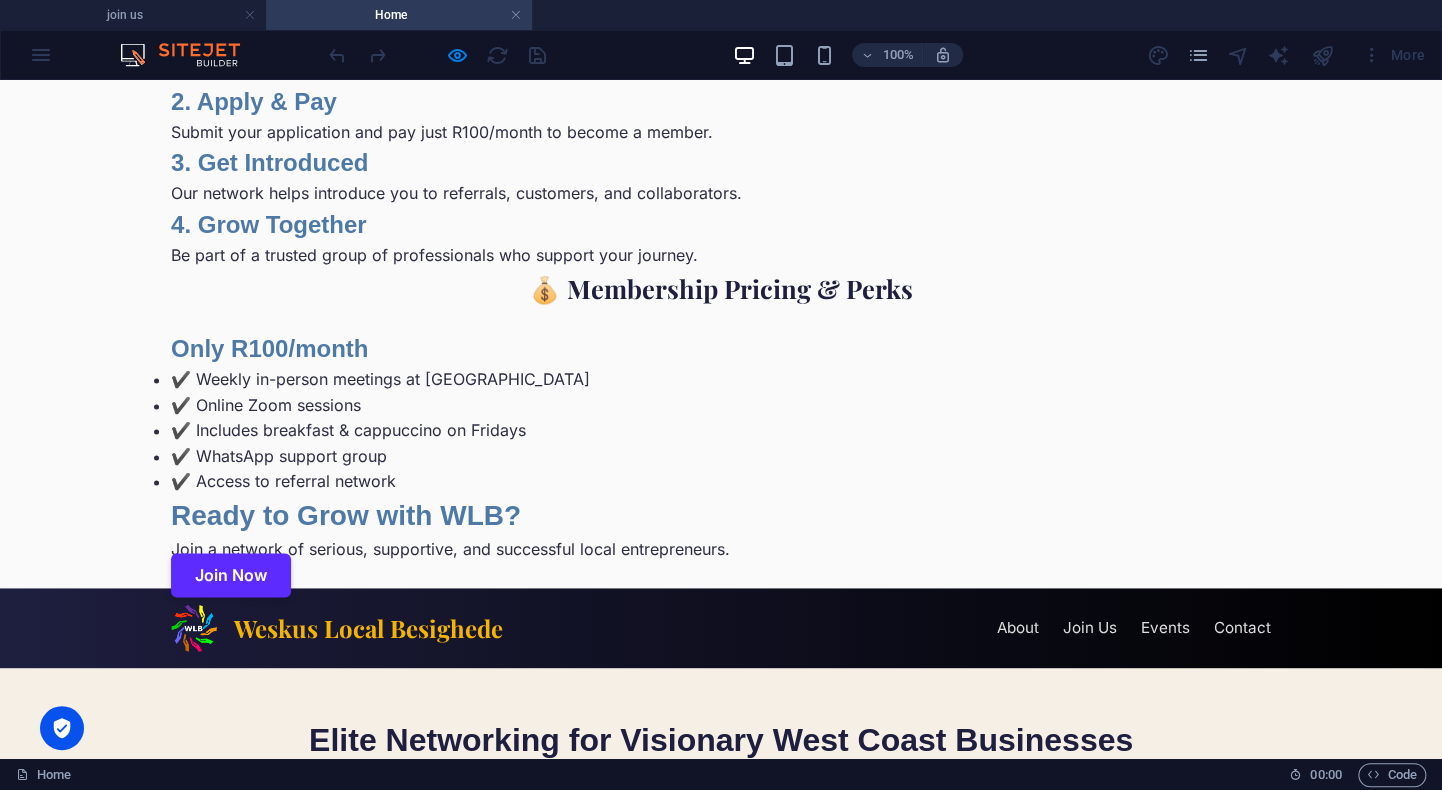 click on "Home" at bounding box center (399, 15) 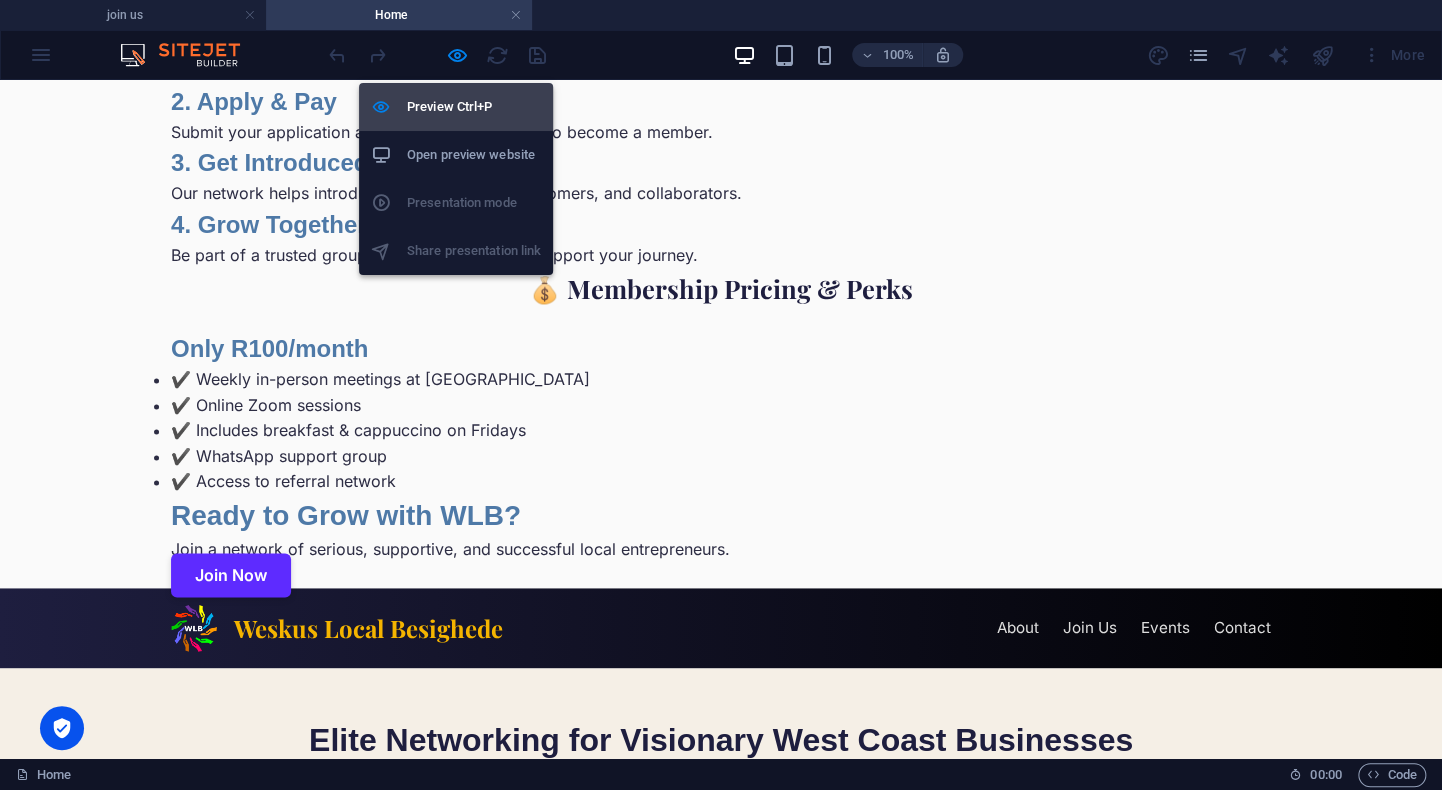click on "Preview Ctrl+P" at bounding box center [474, 107] 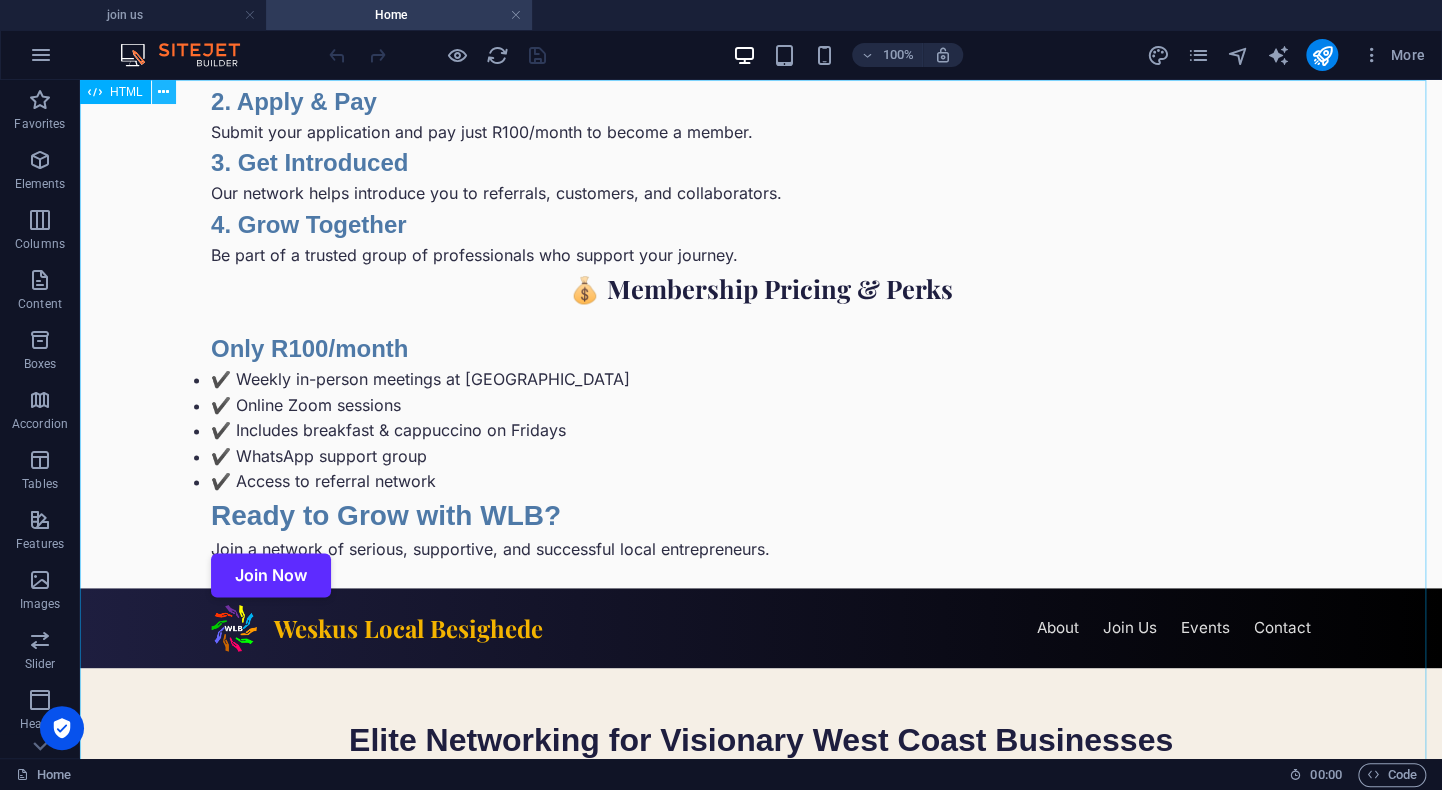 click at bounding box center (164, 92) 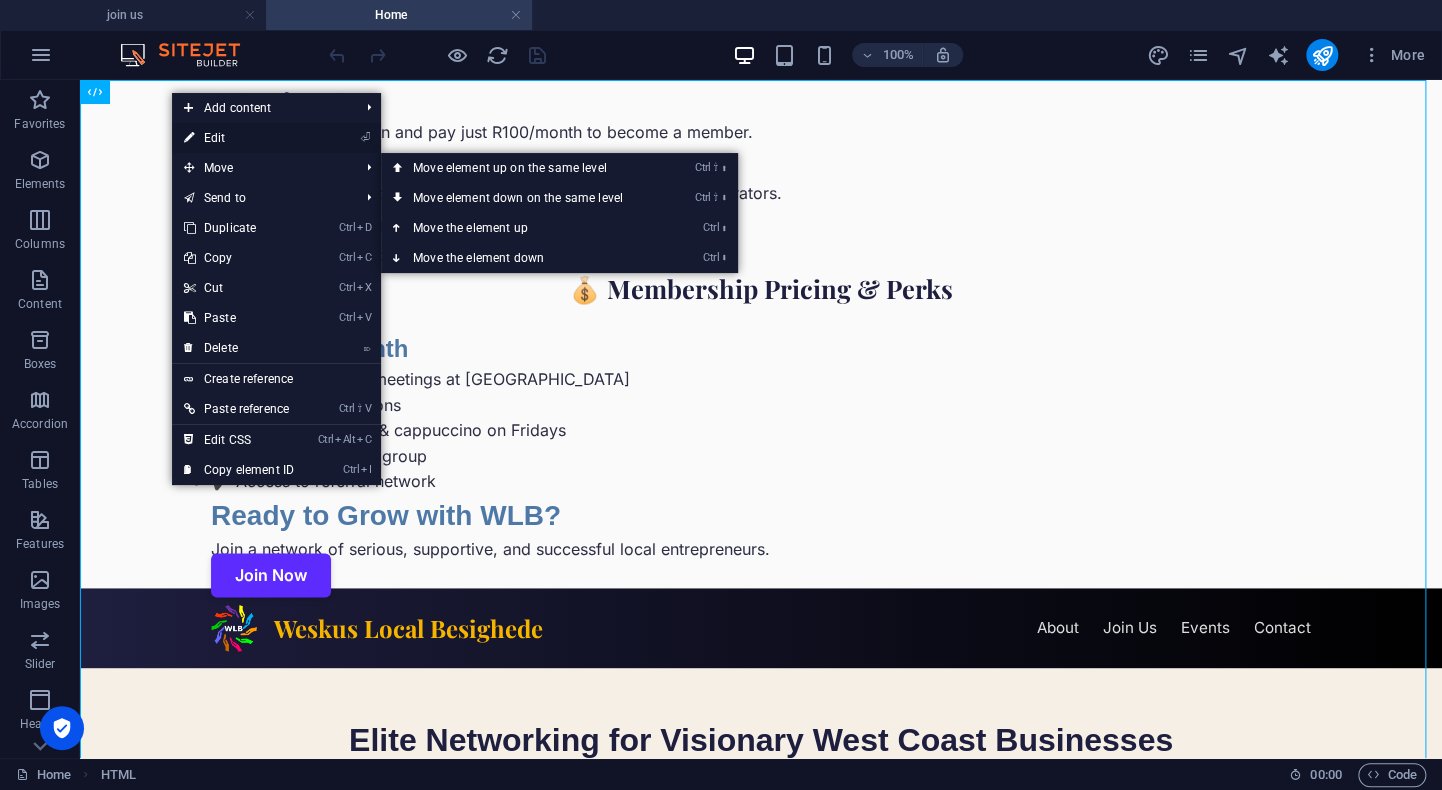 click on "⏎  Edit" at bounding box center [239, 138] 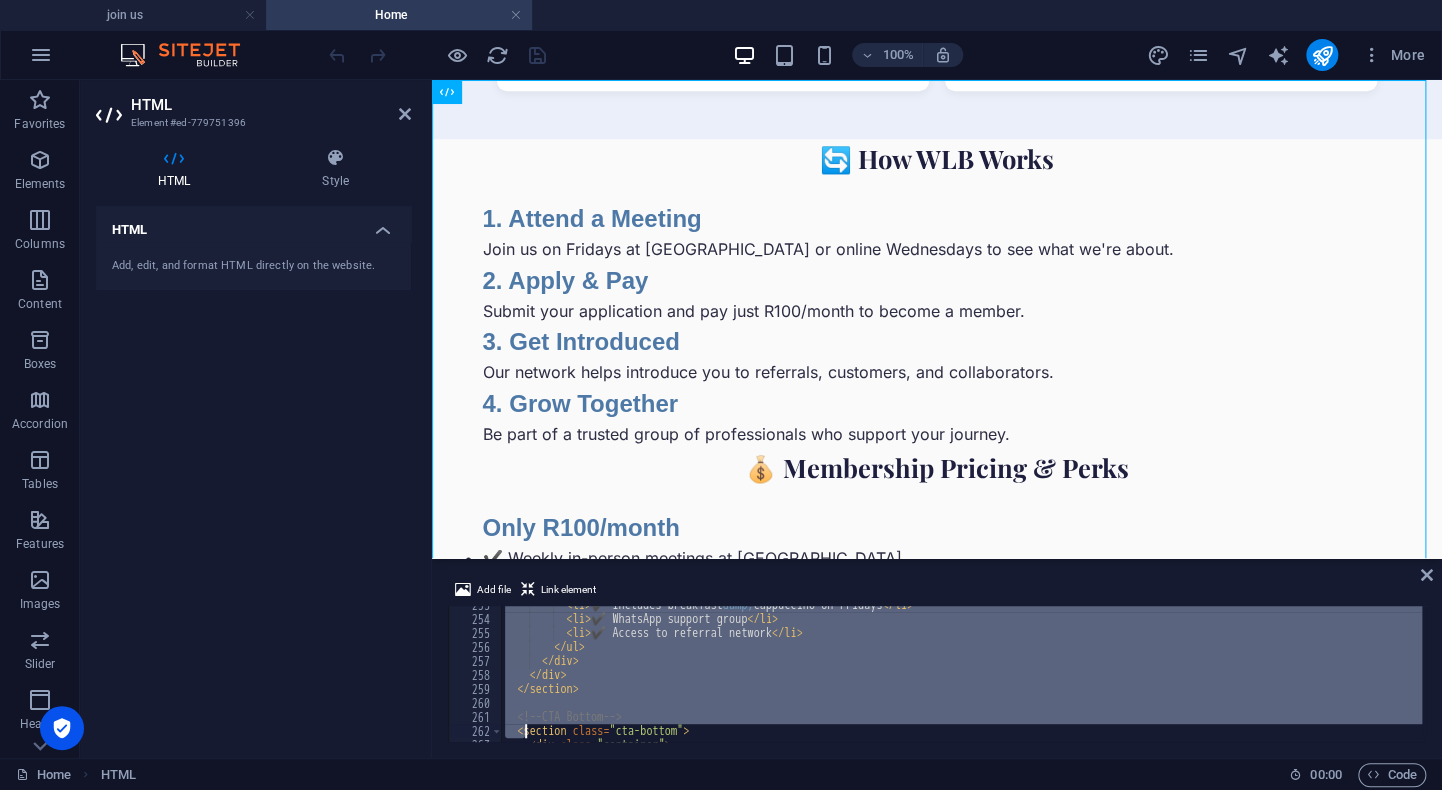 scroll, scrollTop: 4012, scrollLeft: 0, axis: vertical 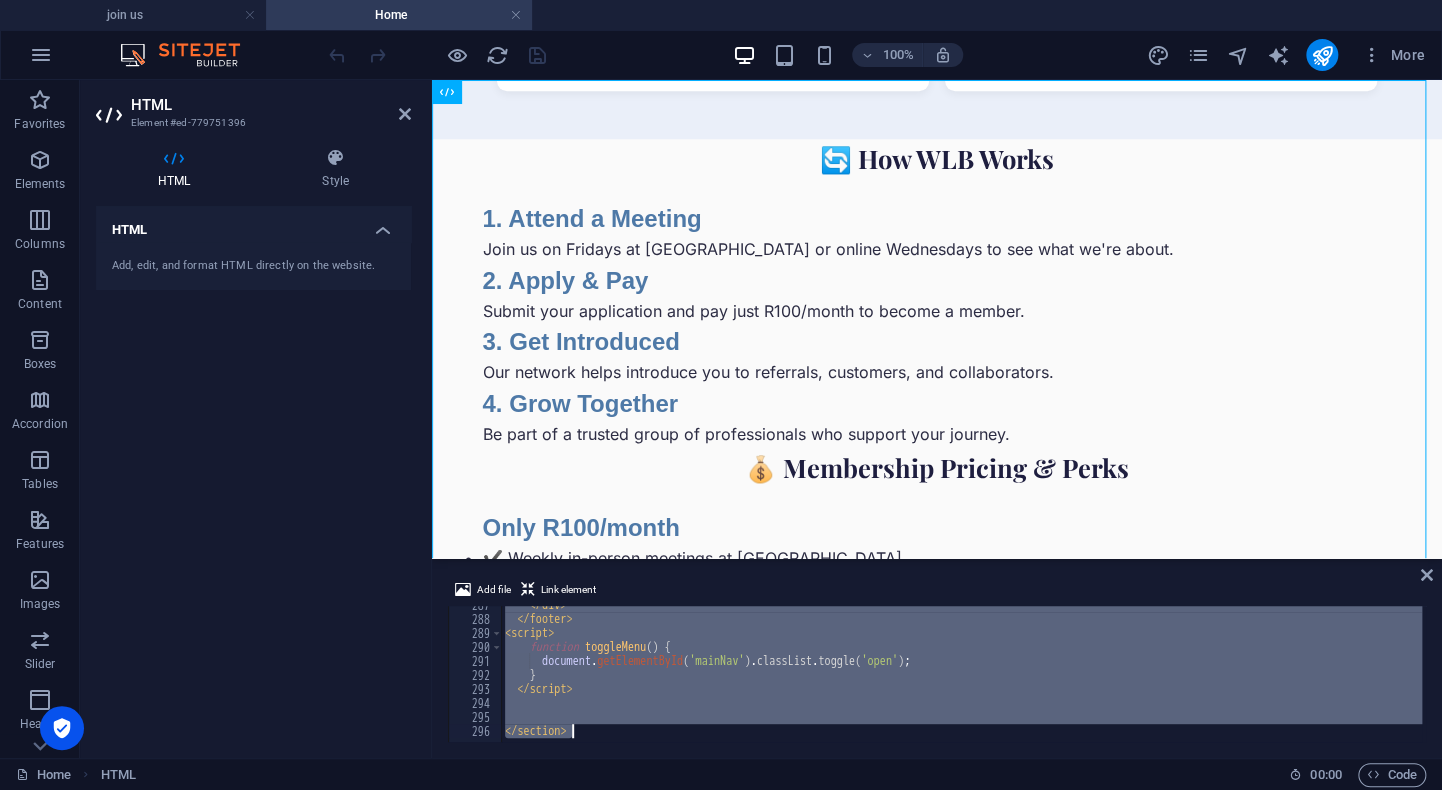 drag, startPoint x: 522, startPoint y: 612, endPoint x: 513, endPoint y: 776, distance: 164.24677 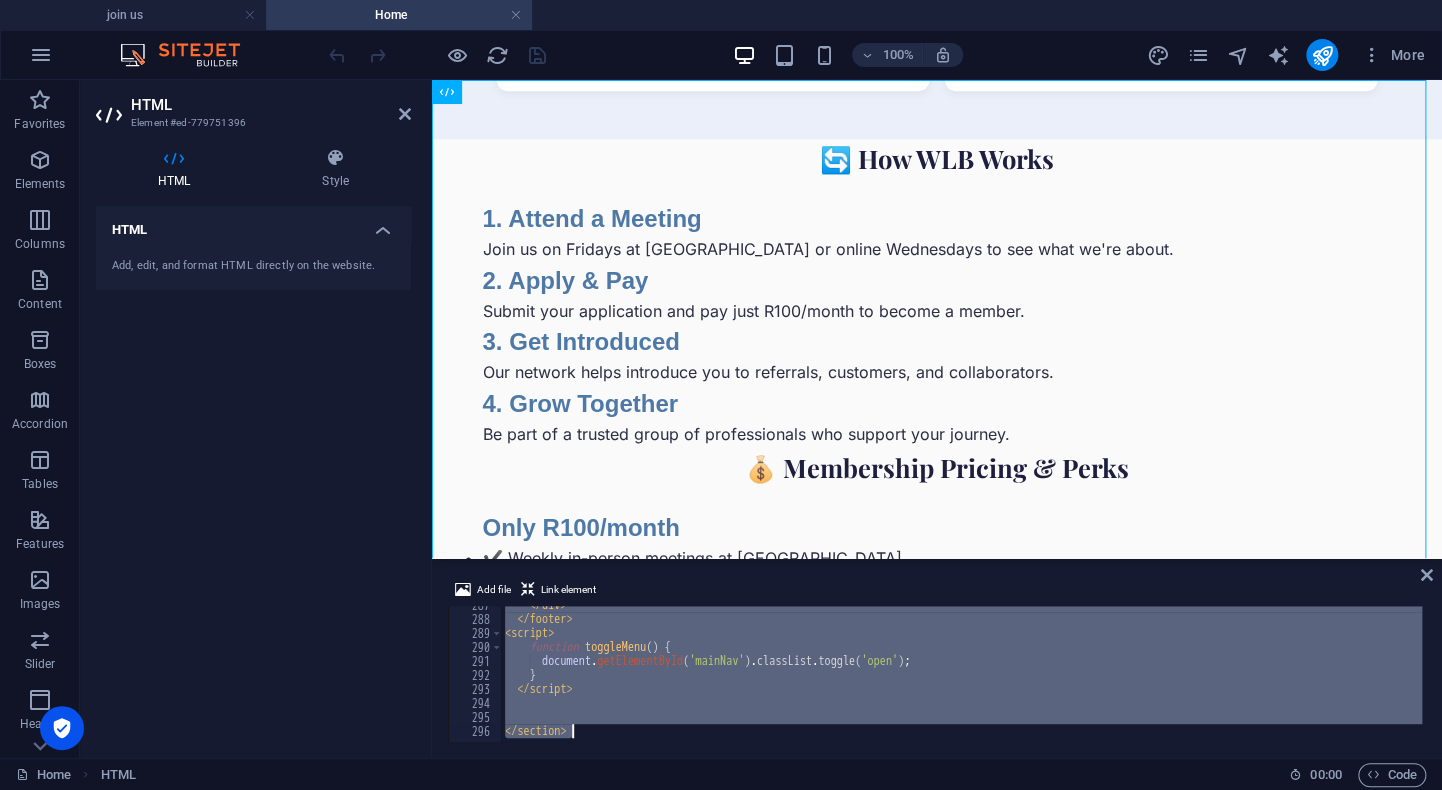 type 